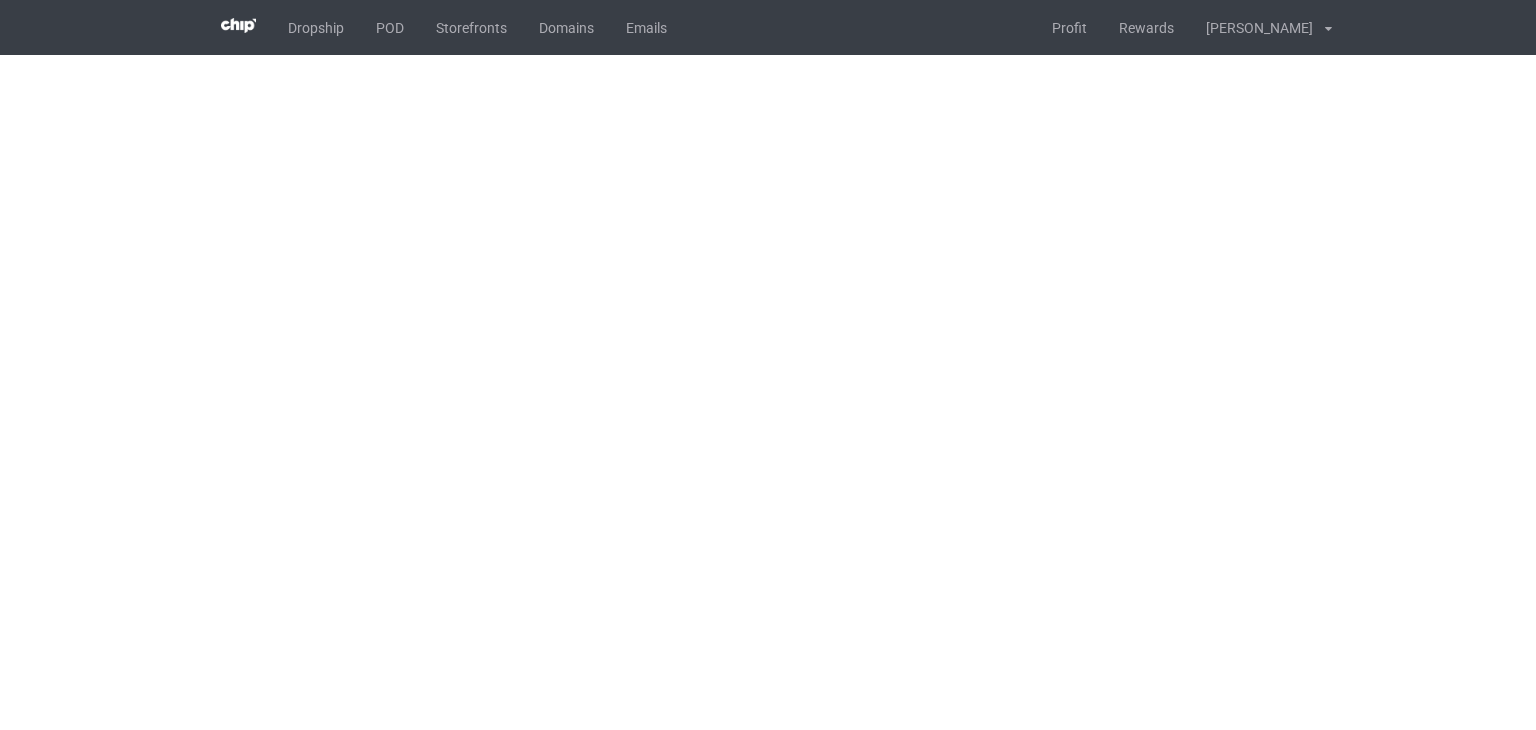 scroll, scrollTop: 0, scrollLeft: 0, axis: both 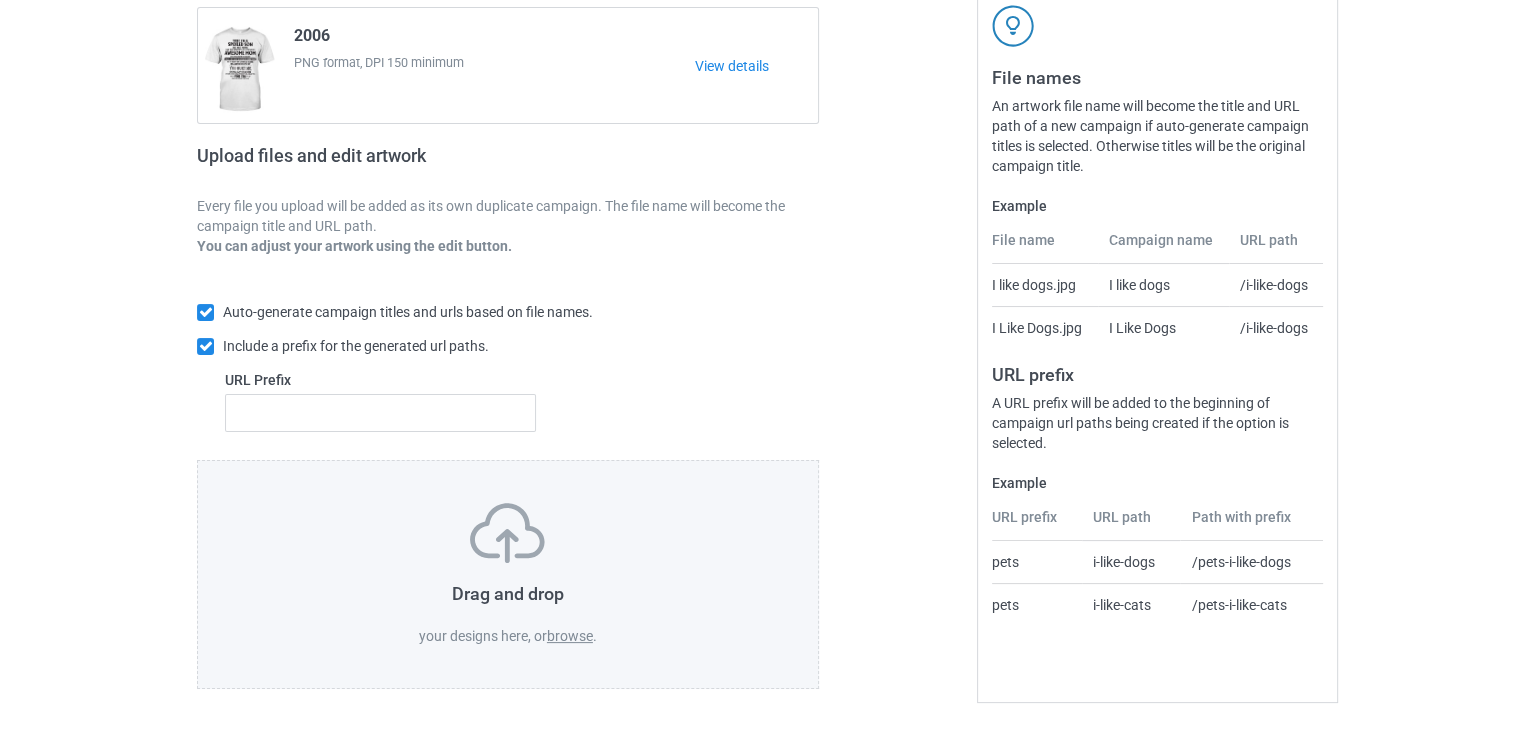 click on "browse" at bounding box center (570, 636) 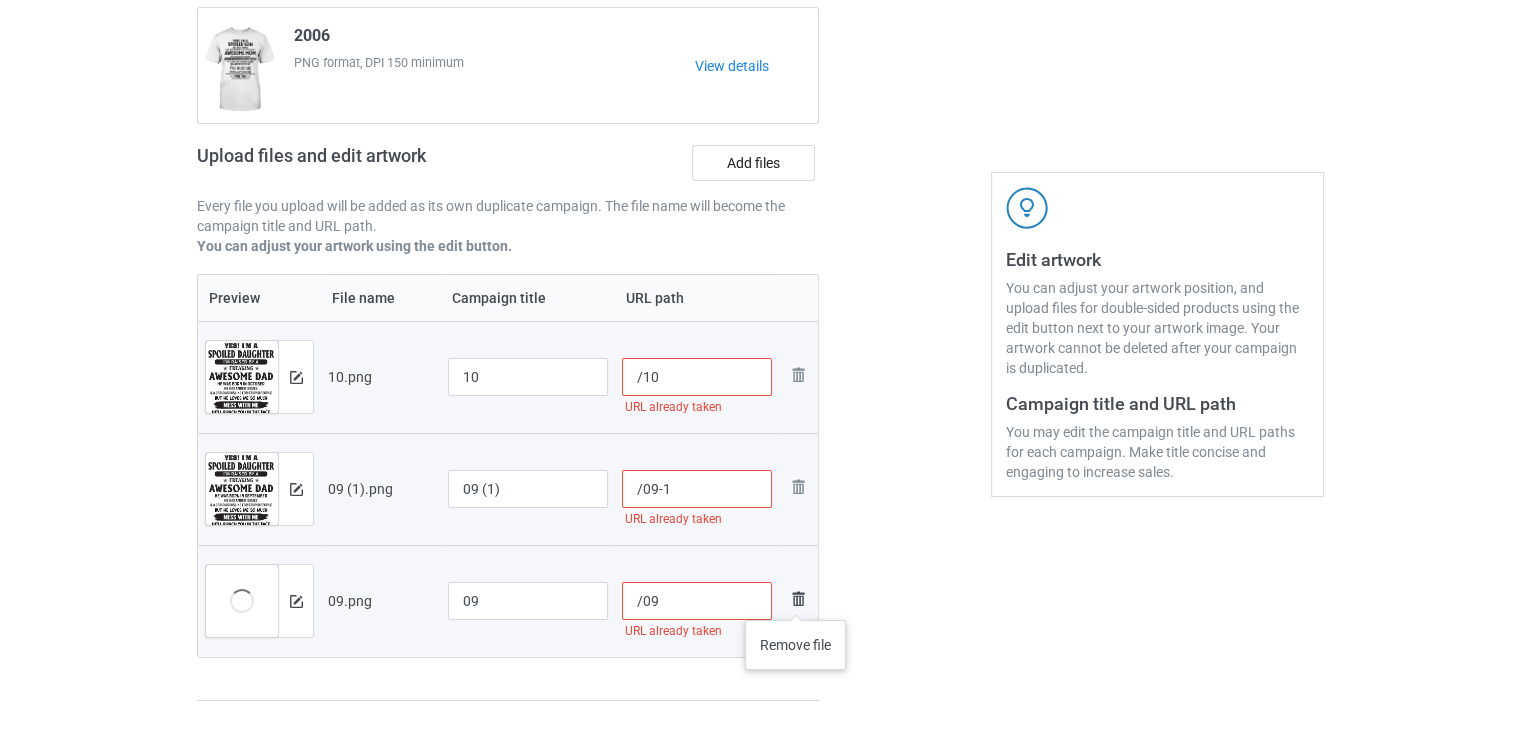 click at bounding box center [798, 599] 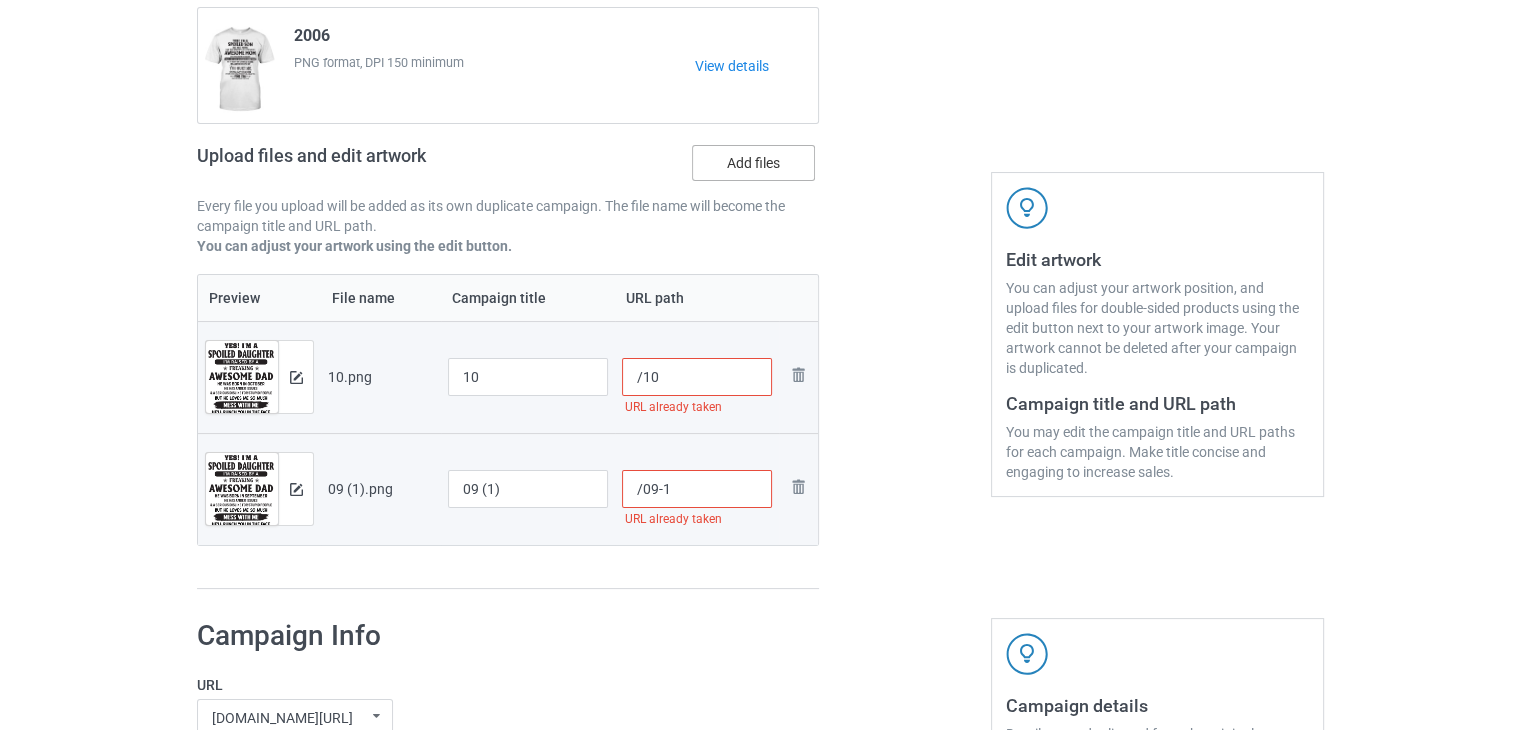 click on "Add files" at bounding box center (753, 163) 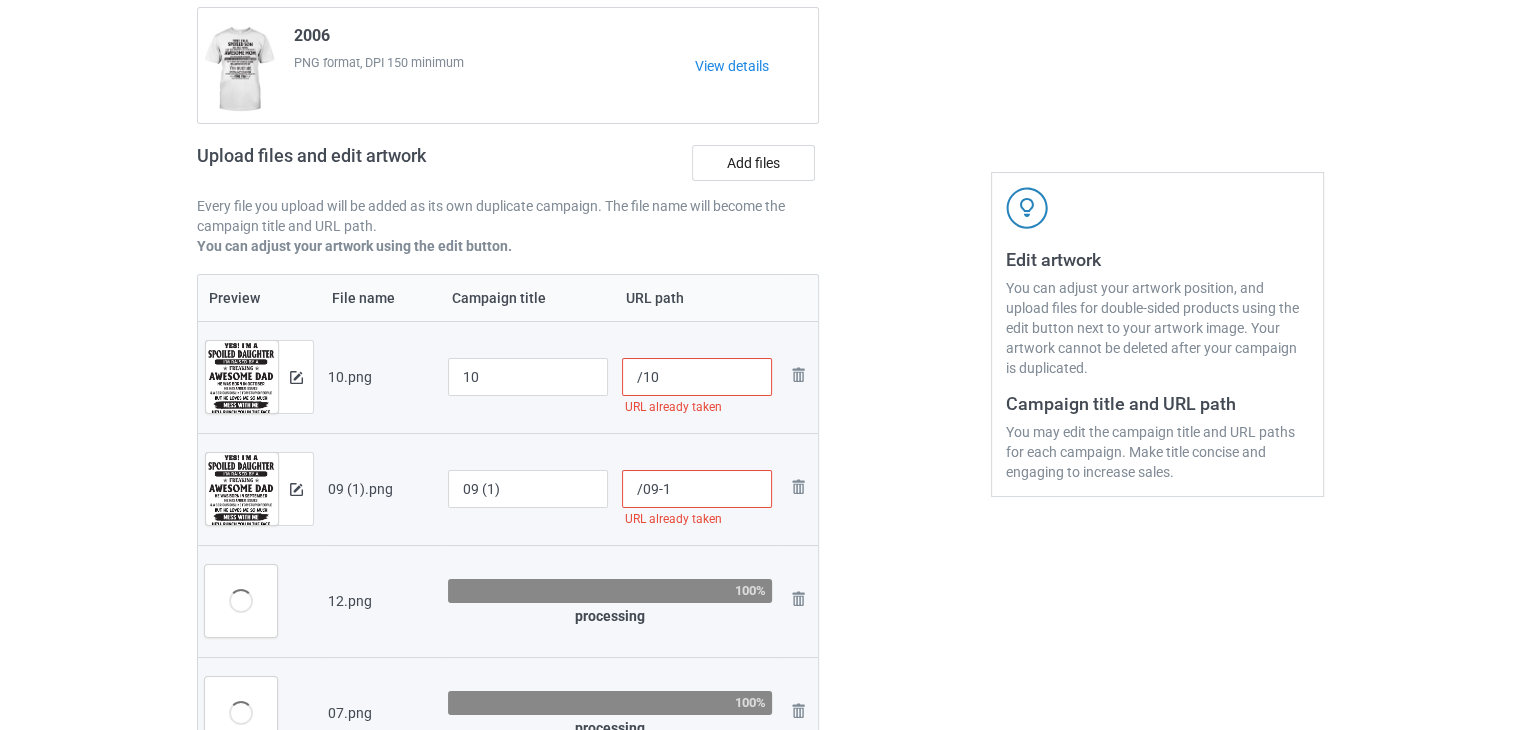 scroll, scrollTop: 392, scrollLeft: 0, axis: vertical 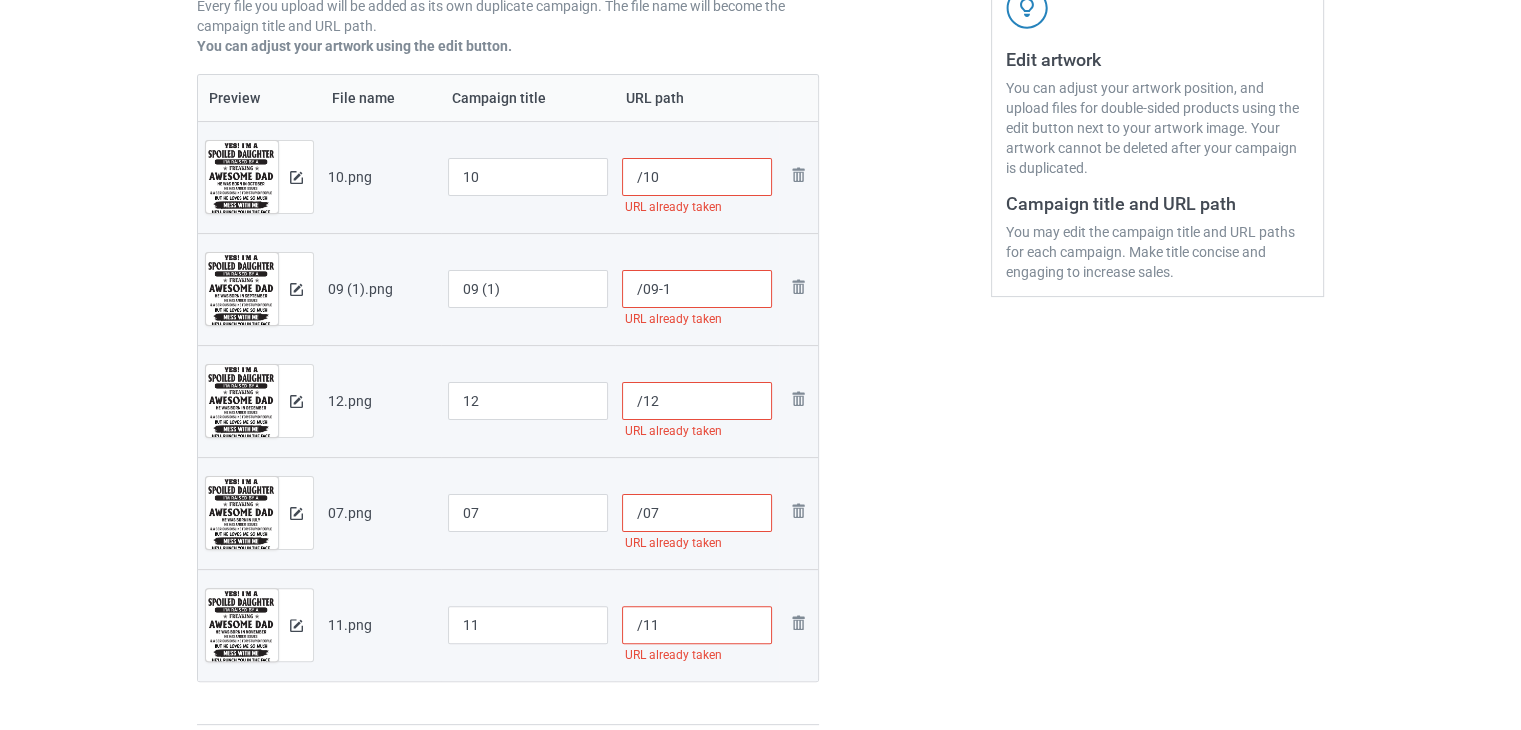 click on "/10" at bounding box center [697, 177] 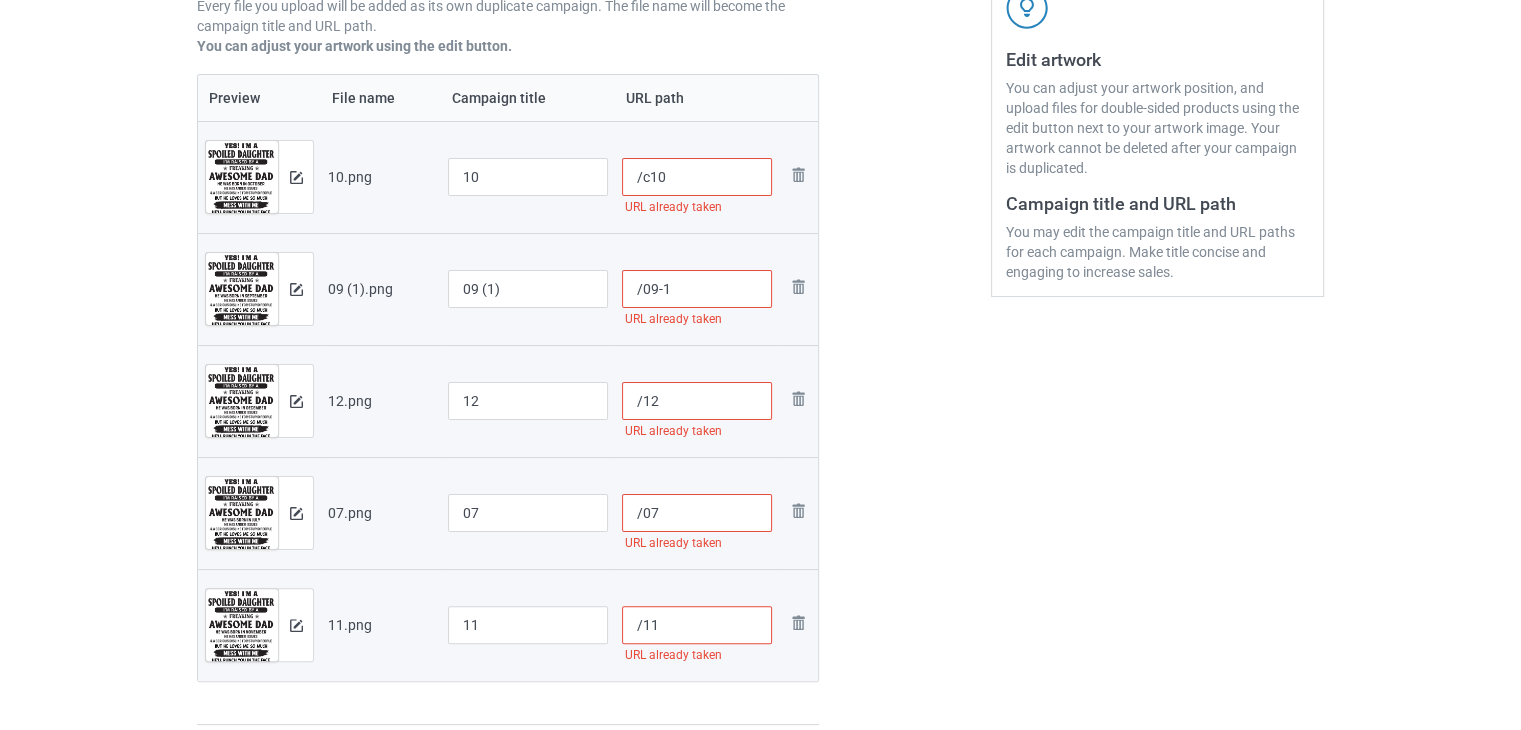 type on "/c10" 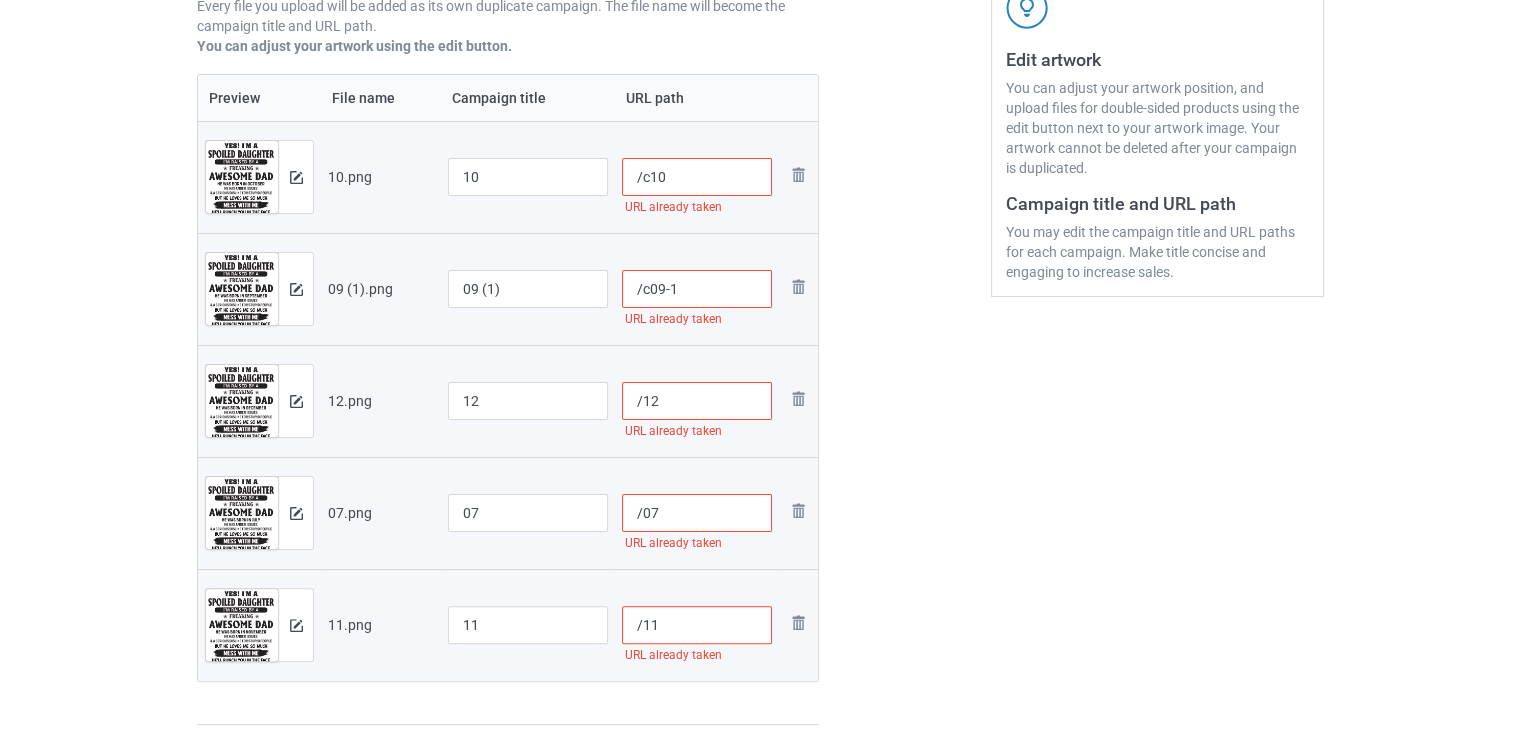 type on "/c09-1" 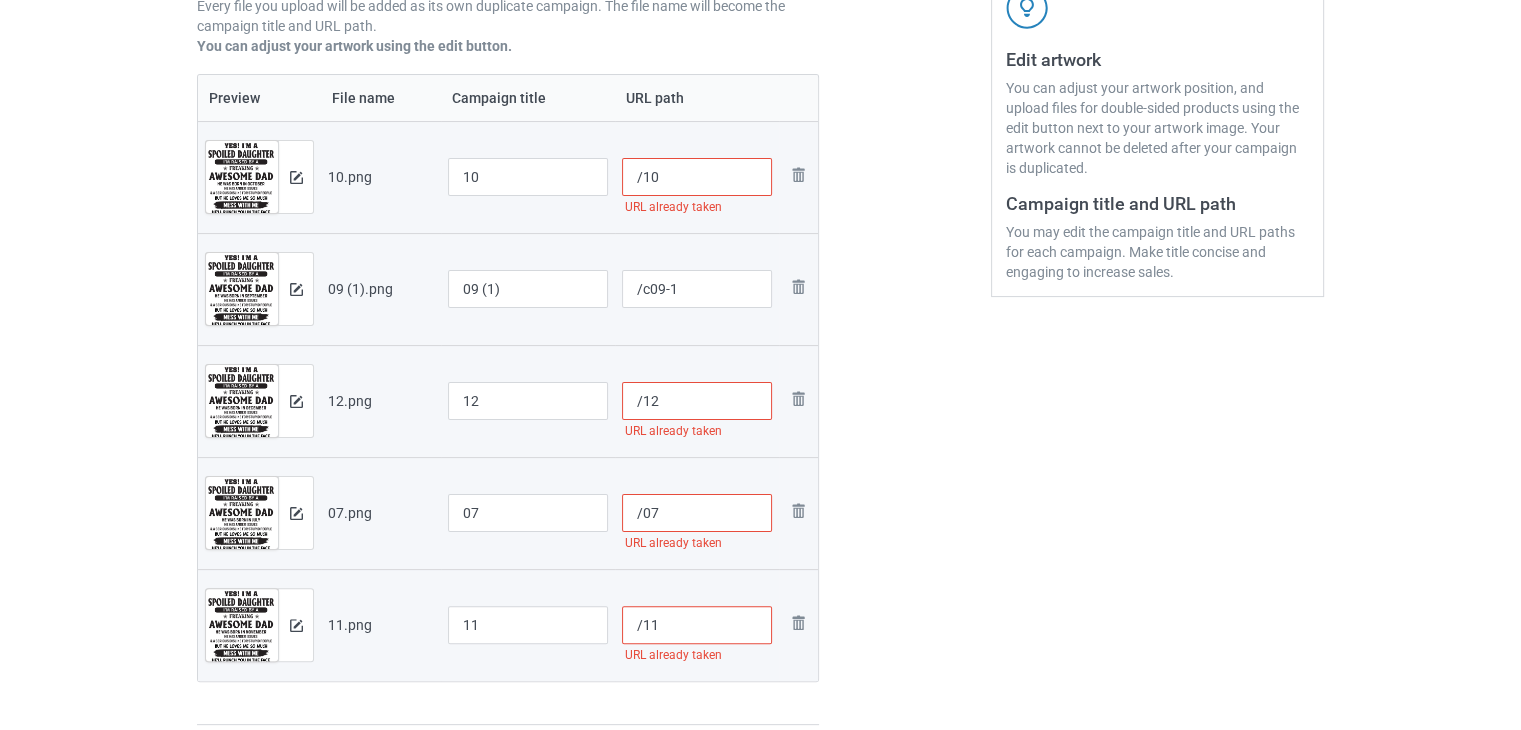 type on "/10" 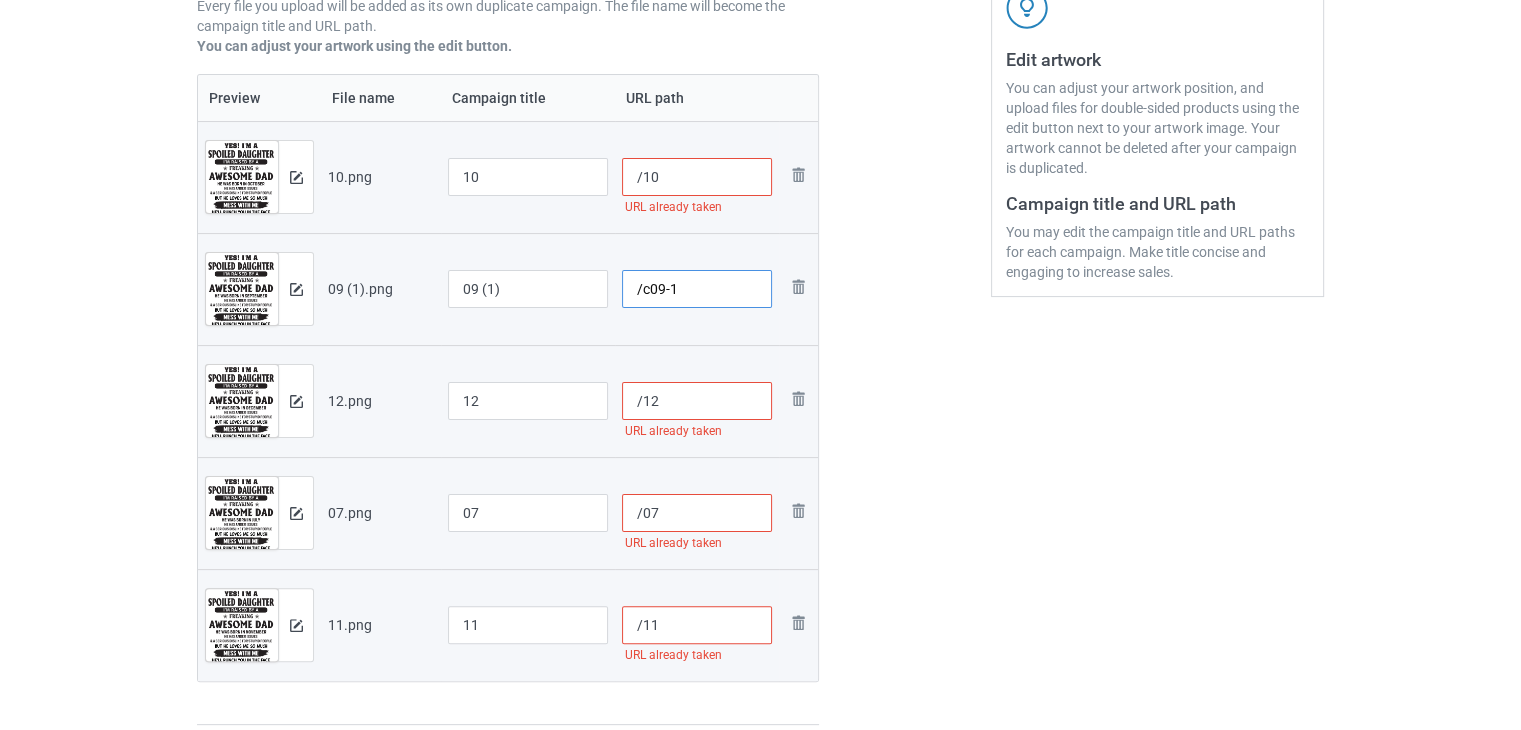 click on "/c09-1" at bounding box center (697, 289) 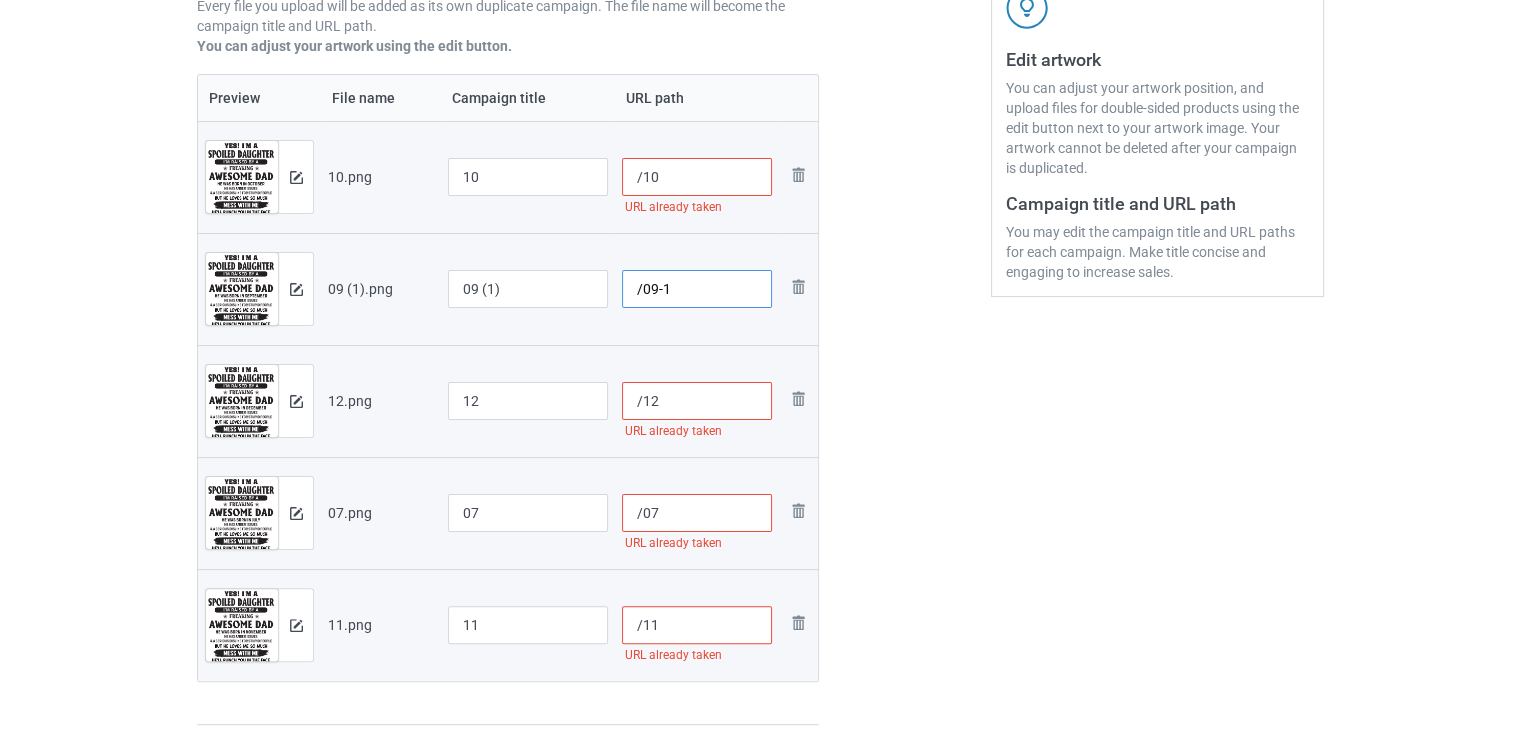 type on "/09-1" 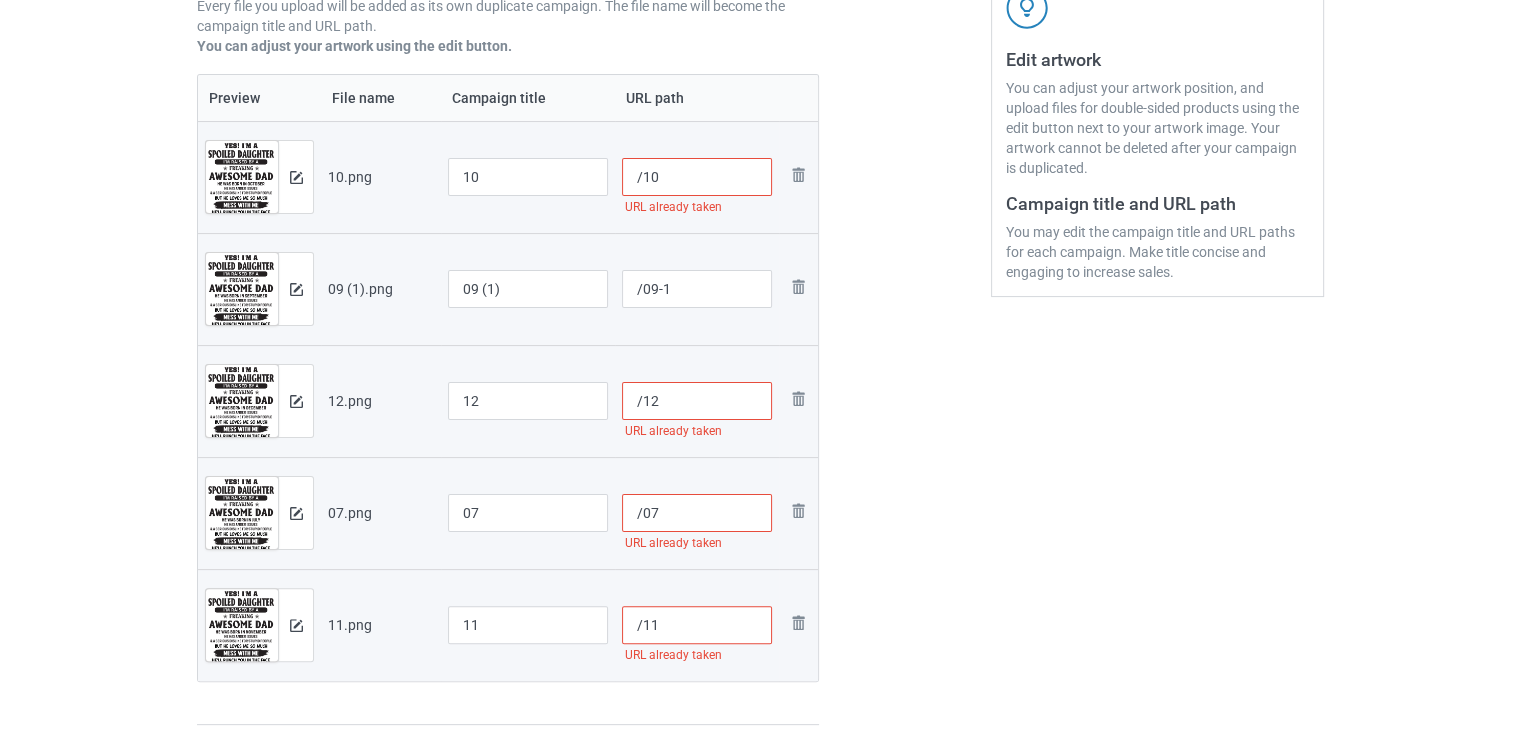 click at bounding box center (905, 244) 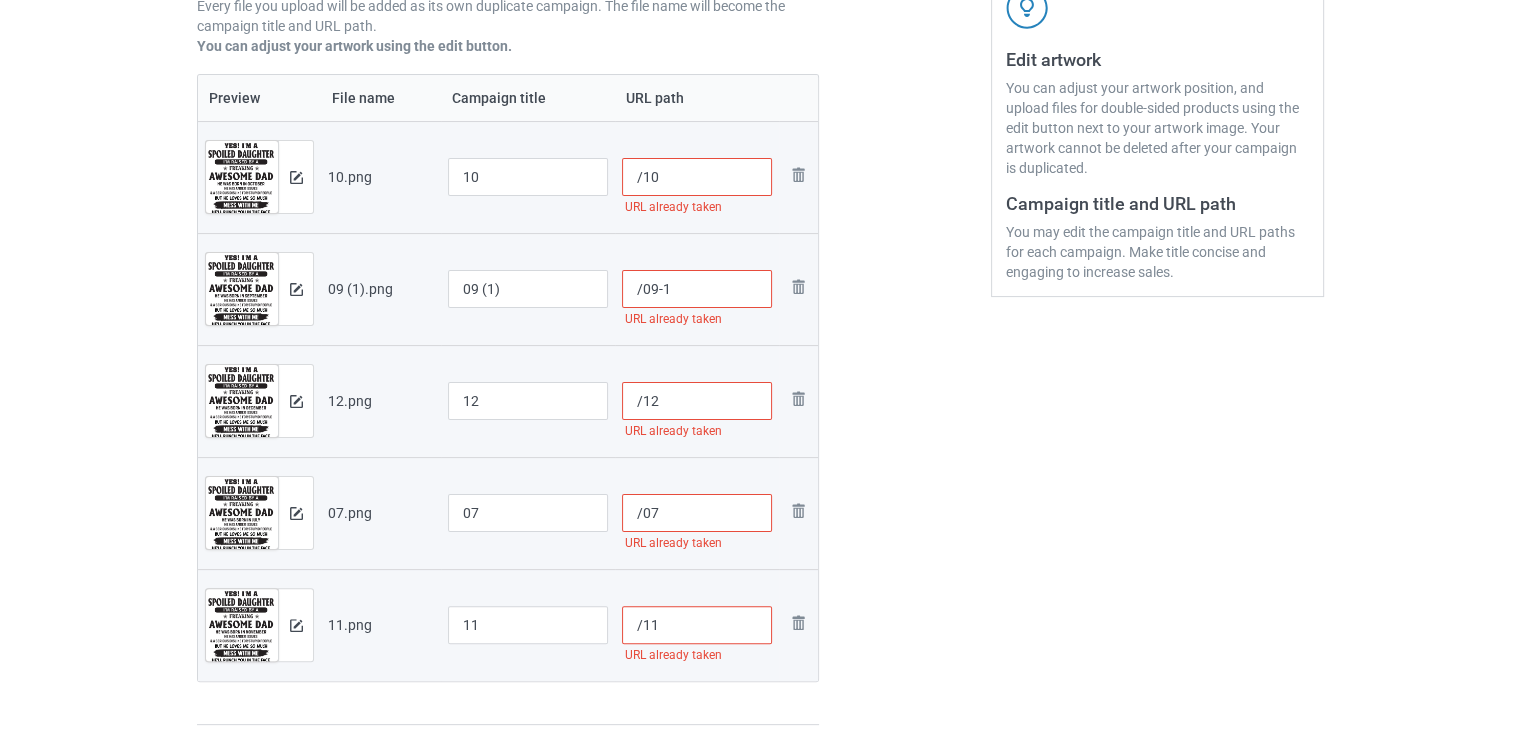 click on "/10" at bounding box center [697, 177] 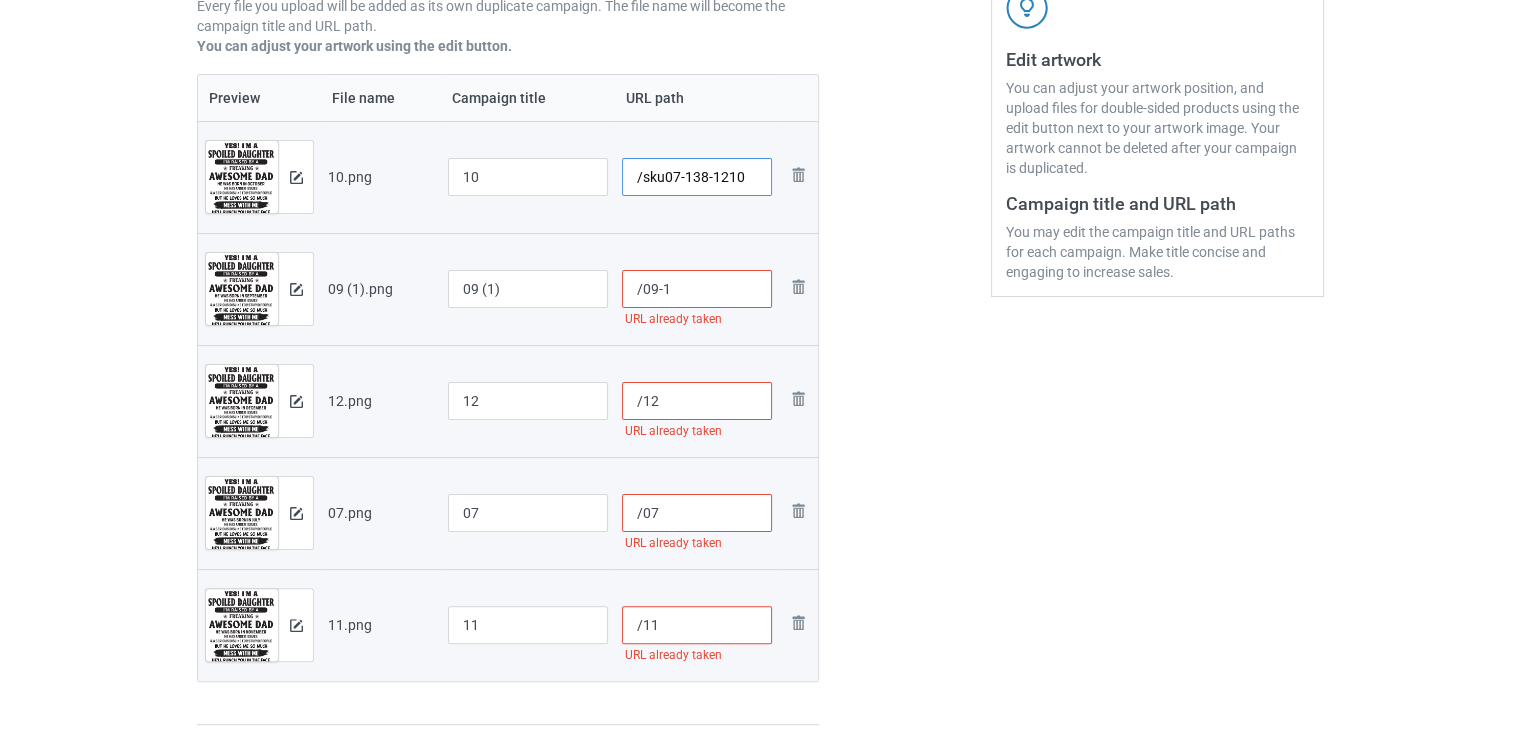 type on "/sku07-138-1210" 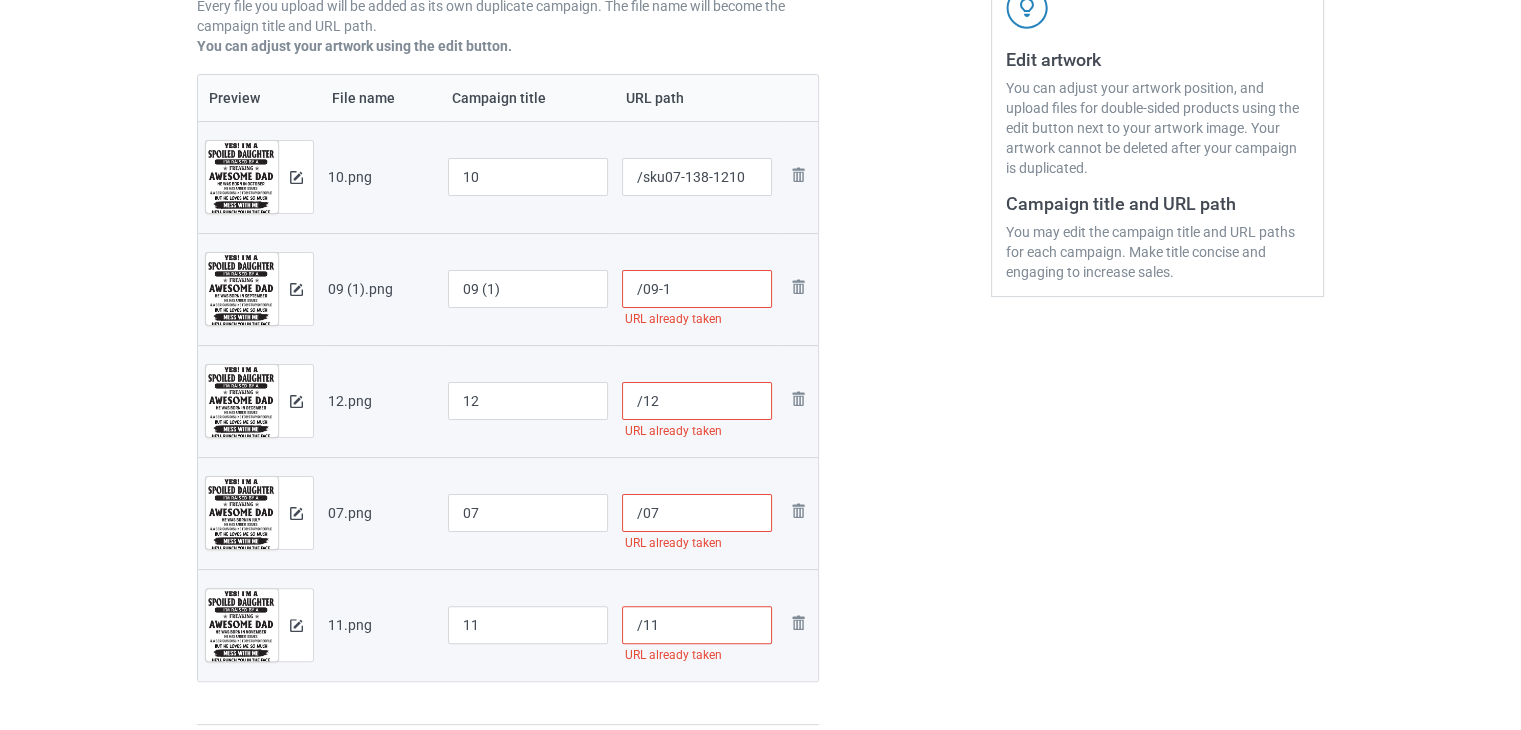 click on "/09-1" at bounding box center [697, 289] 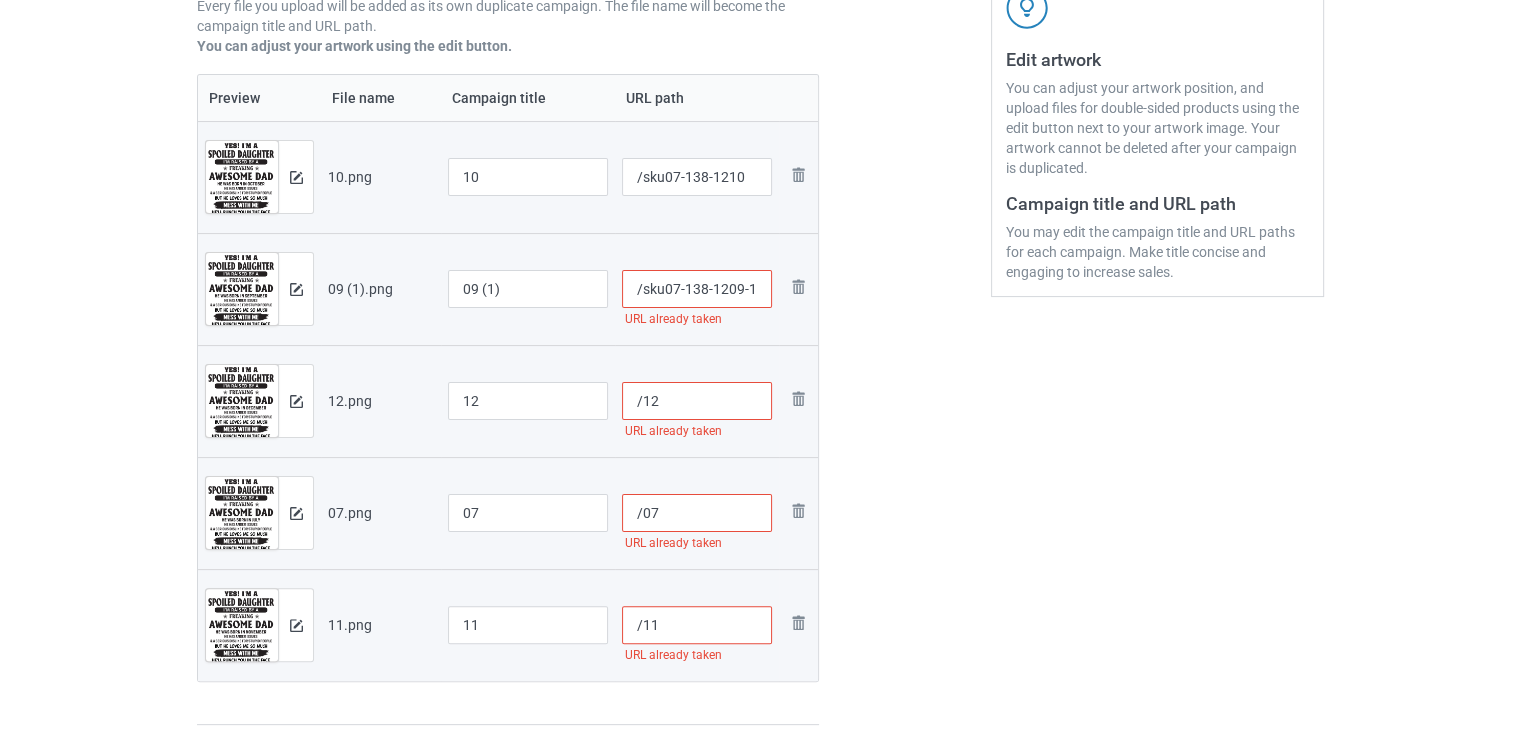 type on "/sku07-138-1209-1" 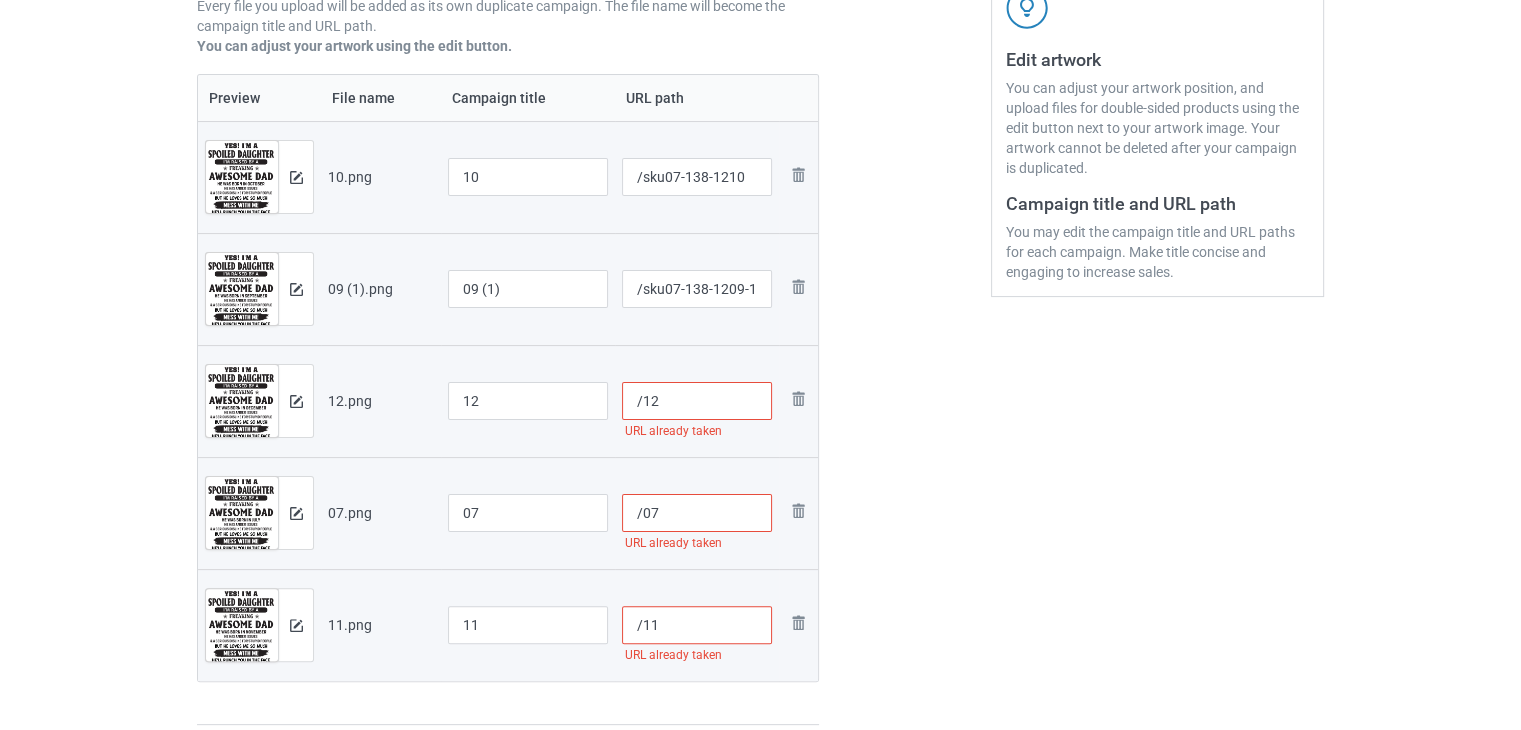 paste on "sku07-138-12" 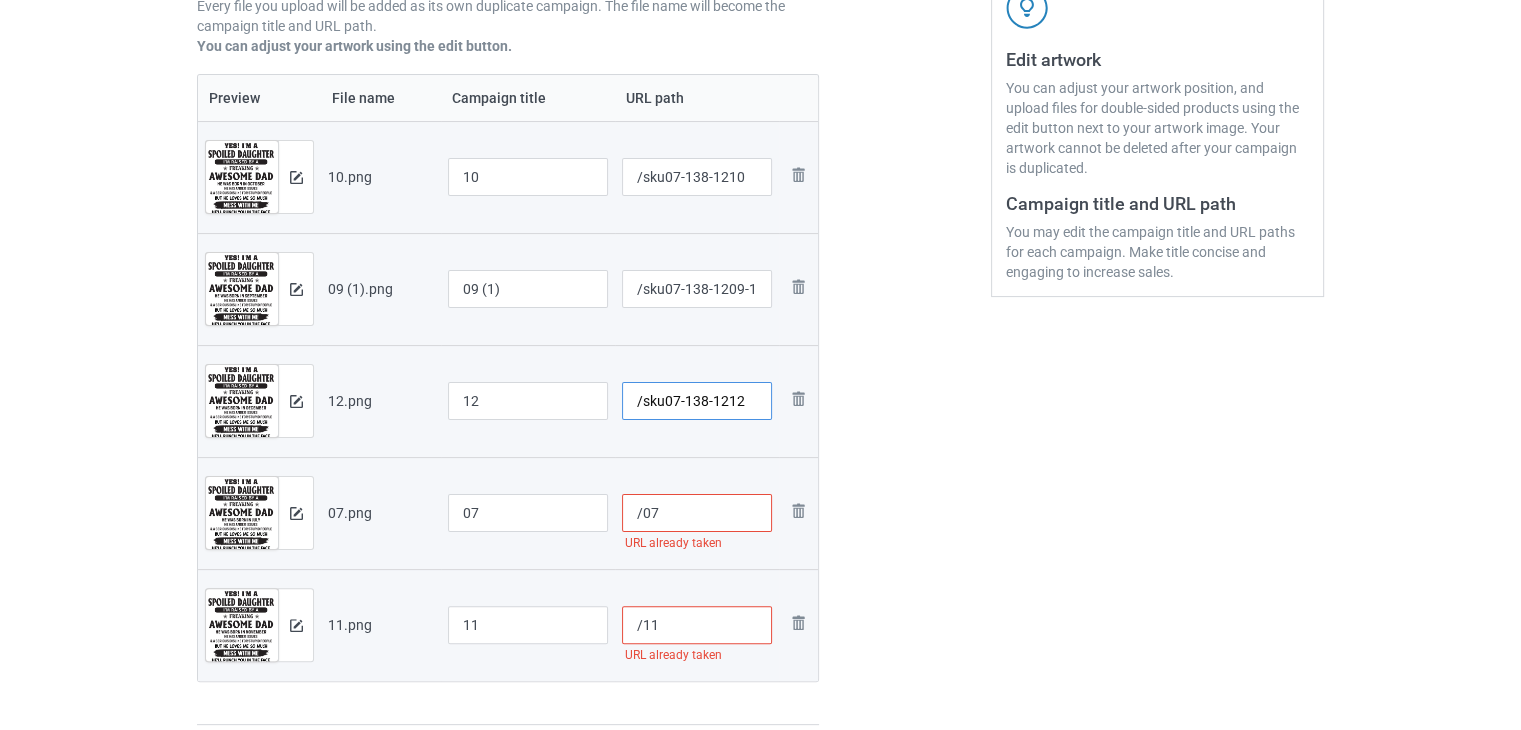 type on "/sku07-138-1212" 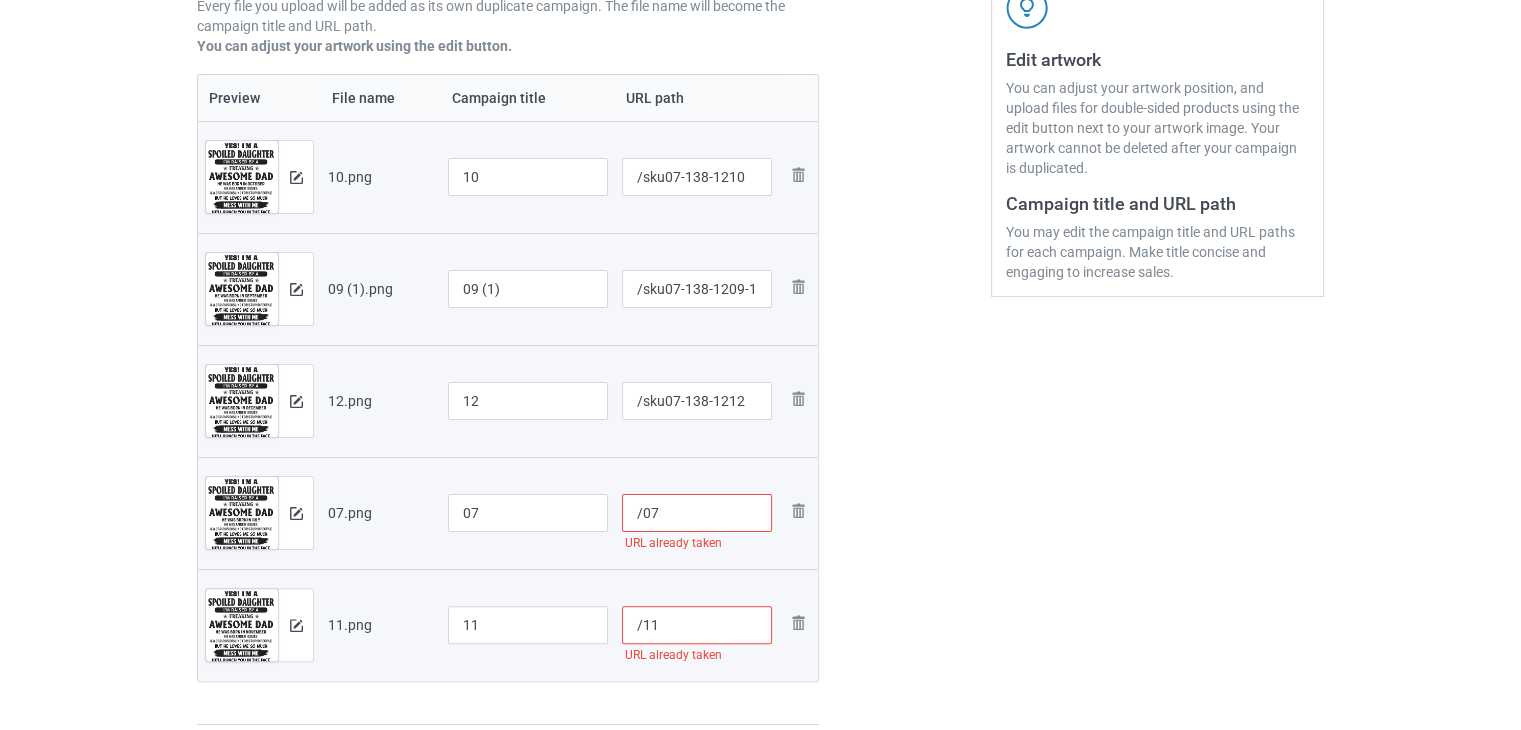 click on "/07" at bounding box center [697, 513] 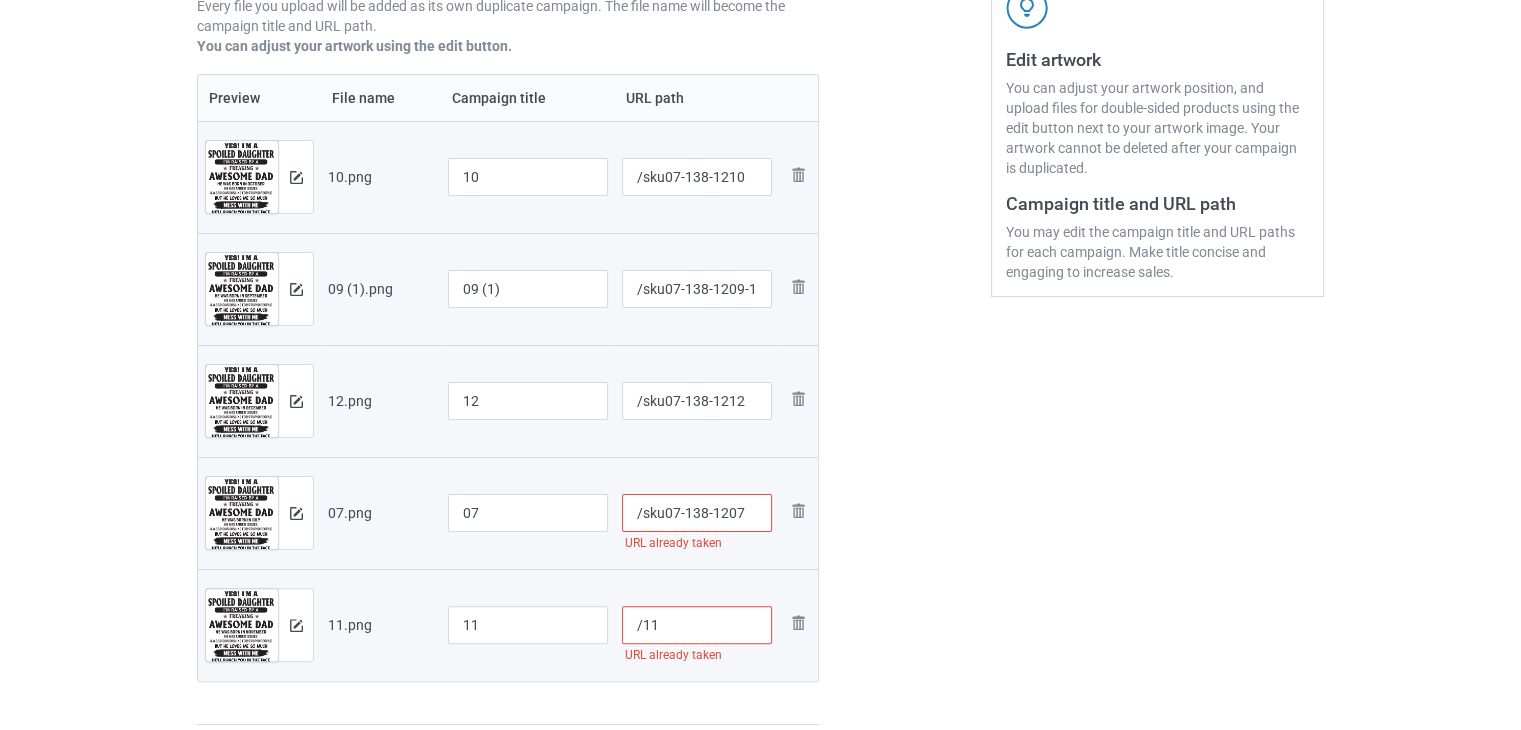 scroll, scrollTop: 492, scrollLeft: 0, axis: vertical 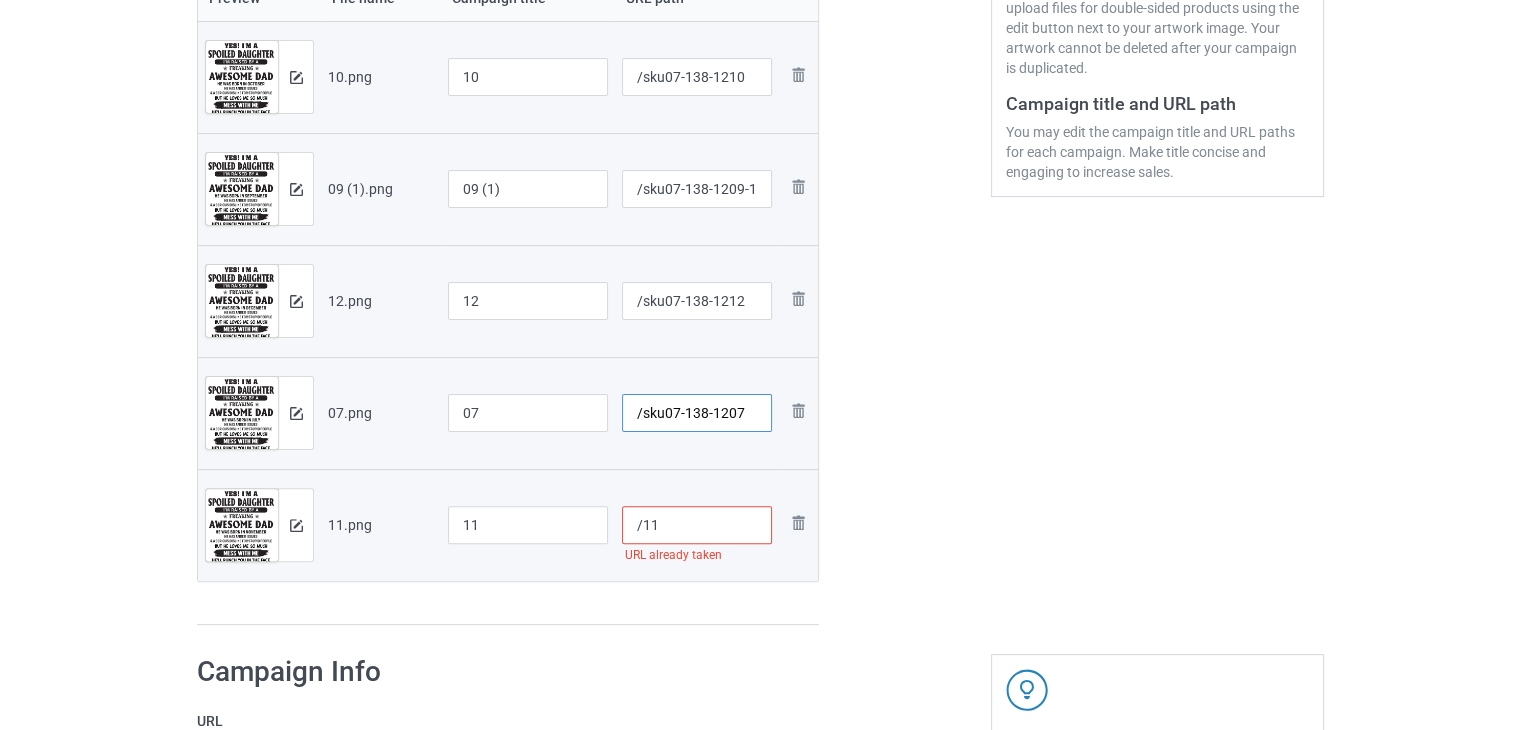 type on "/sku07-138-1207" 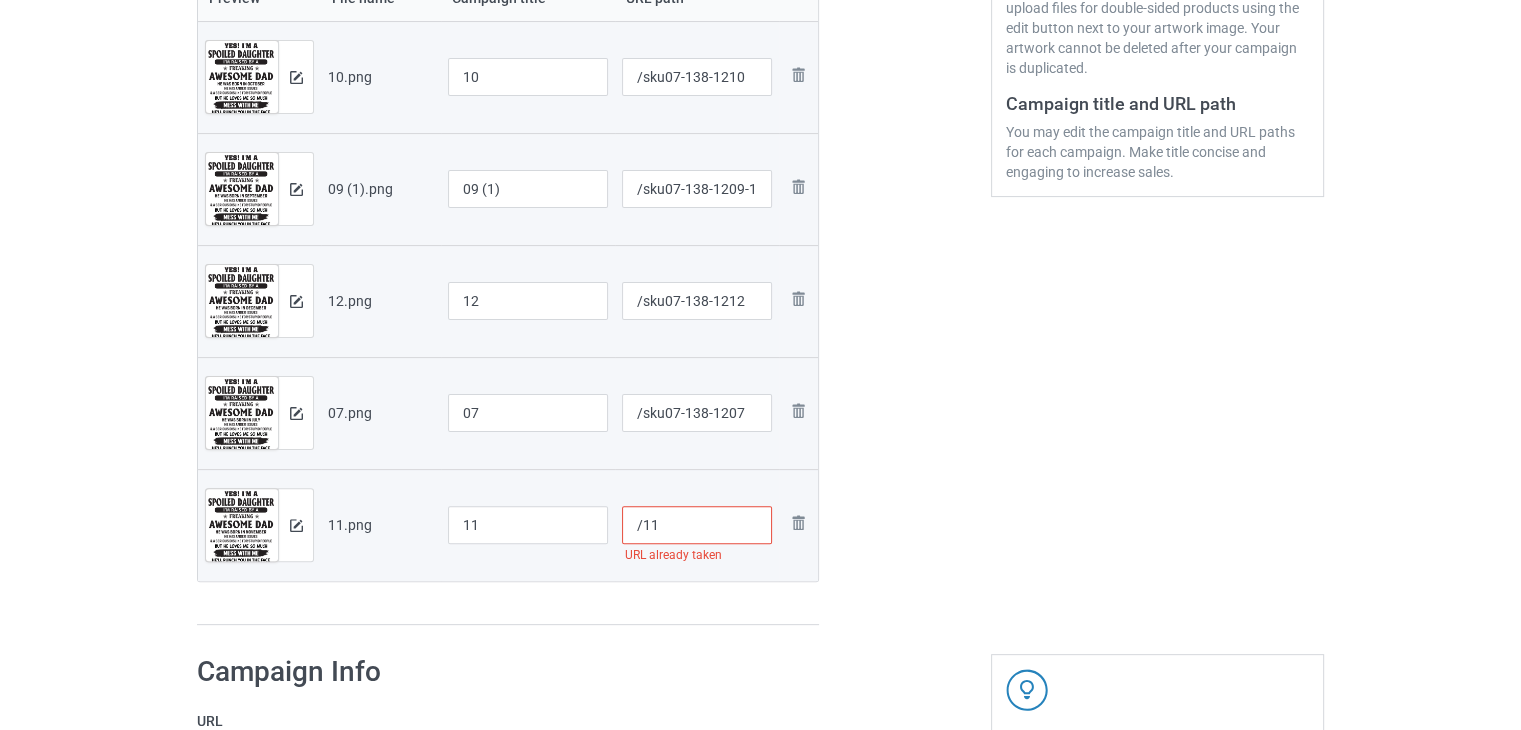 click on "/11" at bounding box center (697, 525) 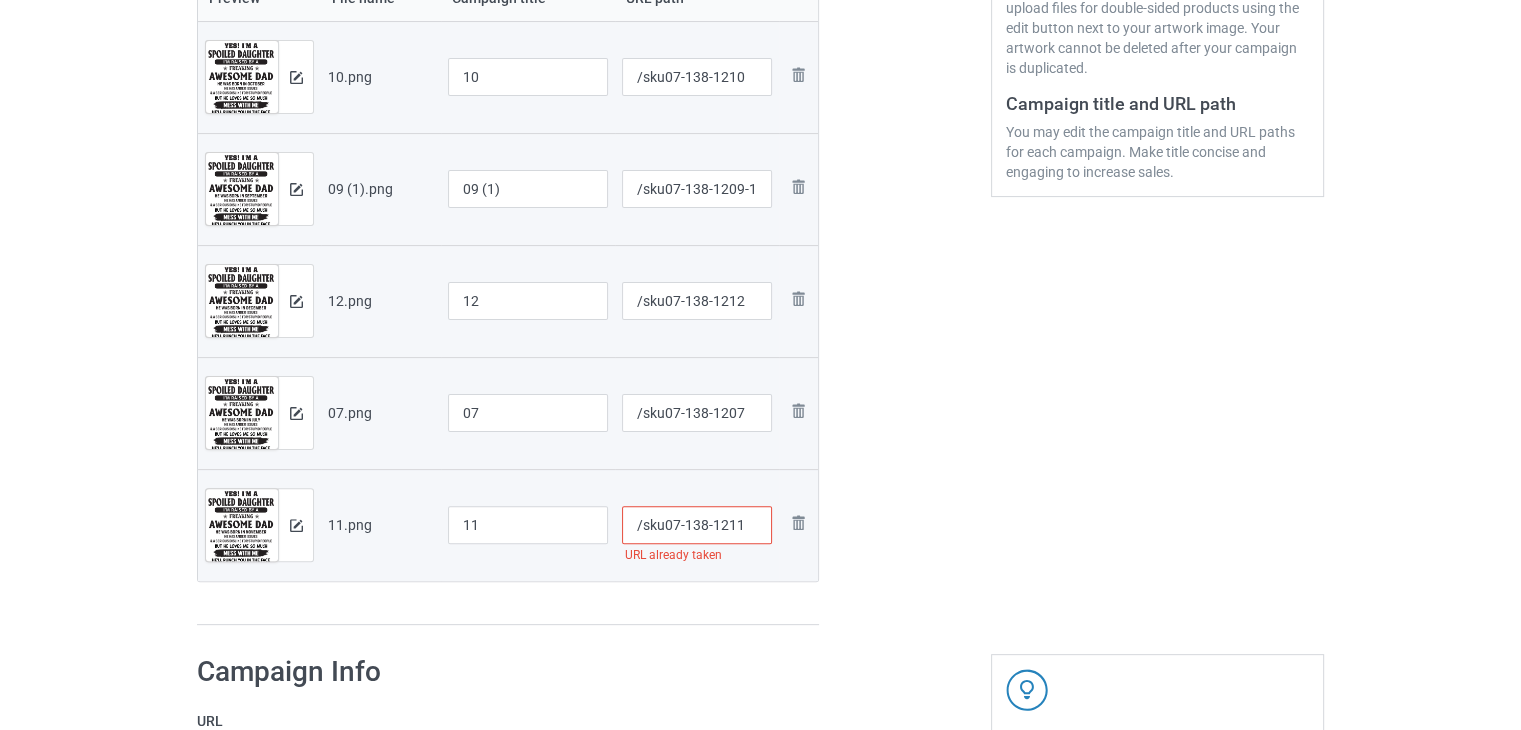 type on "/sku07-138-1211" 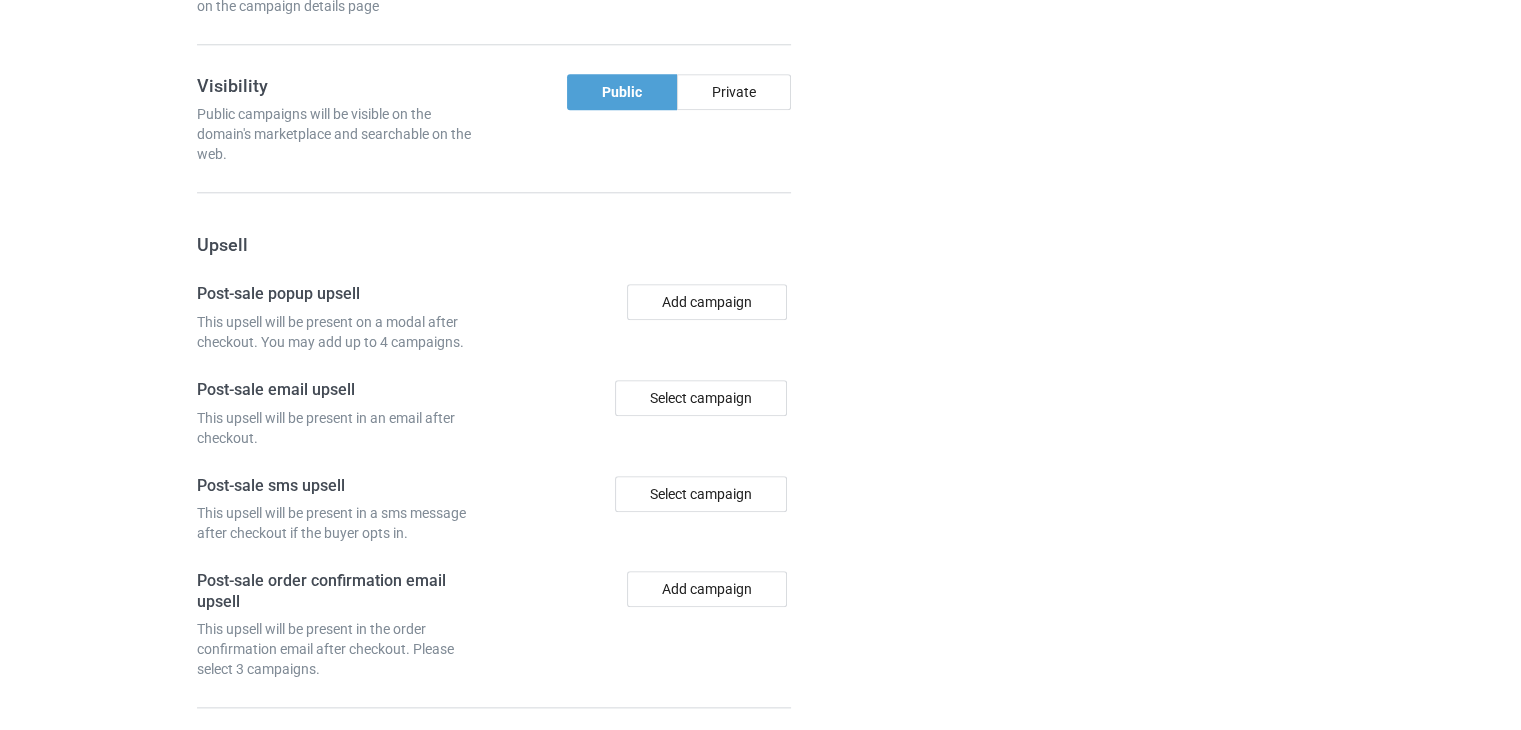 scroll, scrollTop: 2260, scrollLeft: 0, axis: vertical 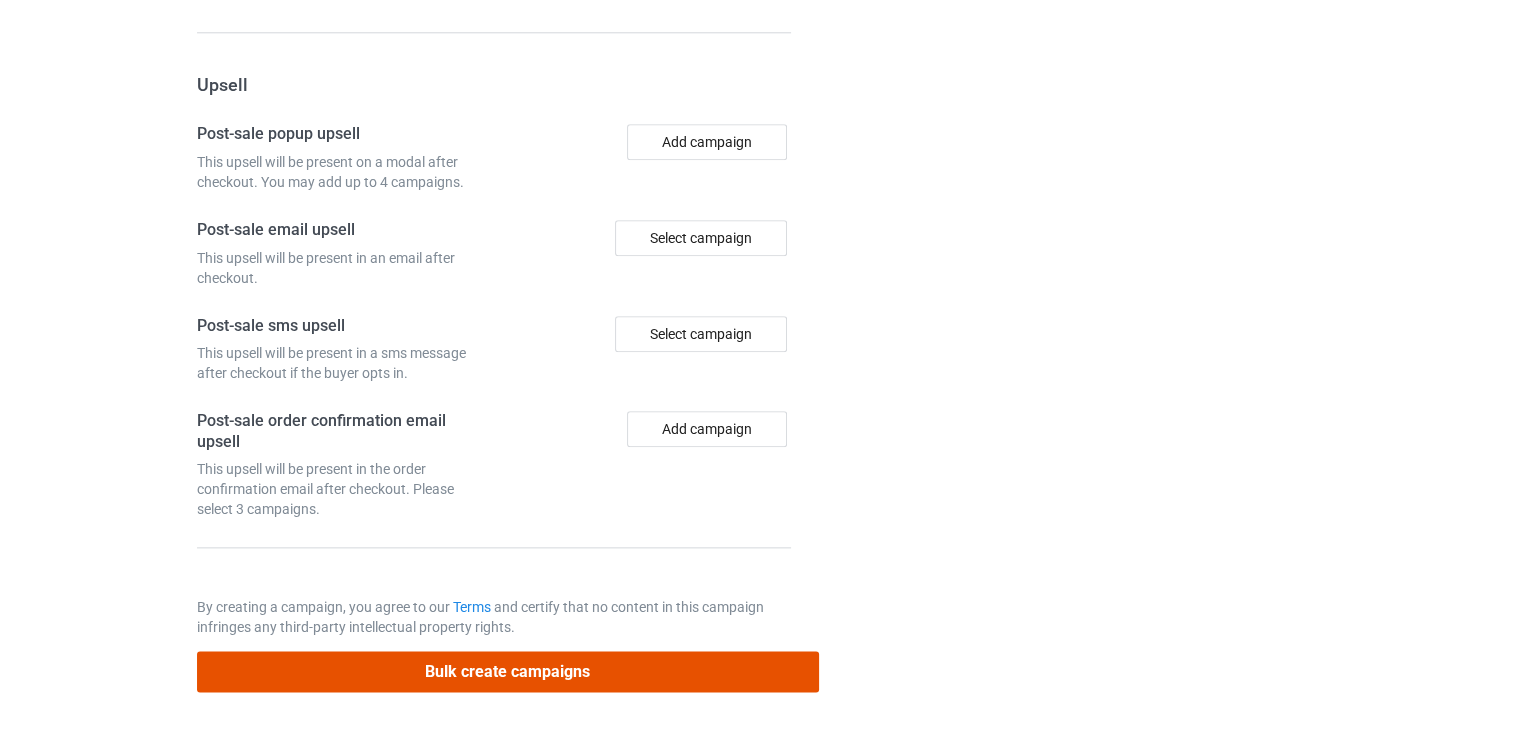 click on "Bulk create campaigns" at bounding box center [508, 671] 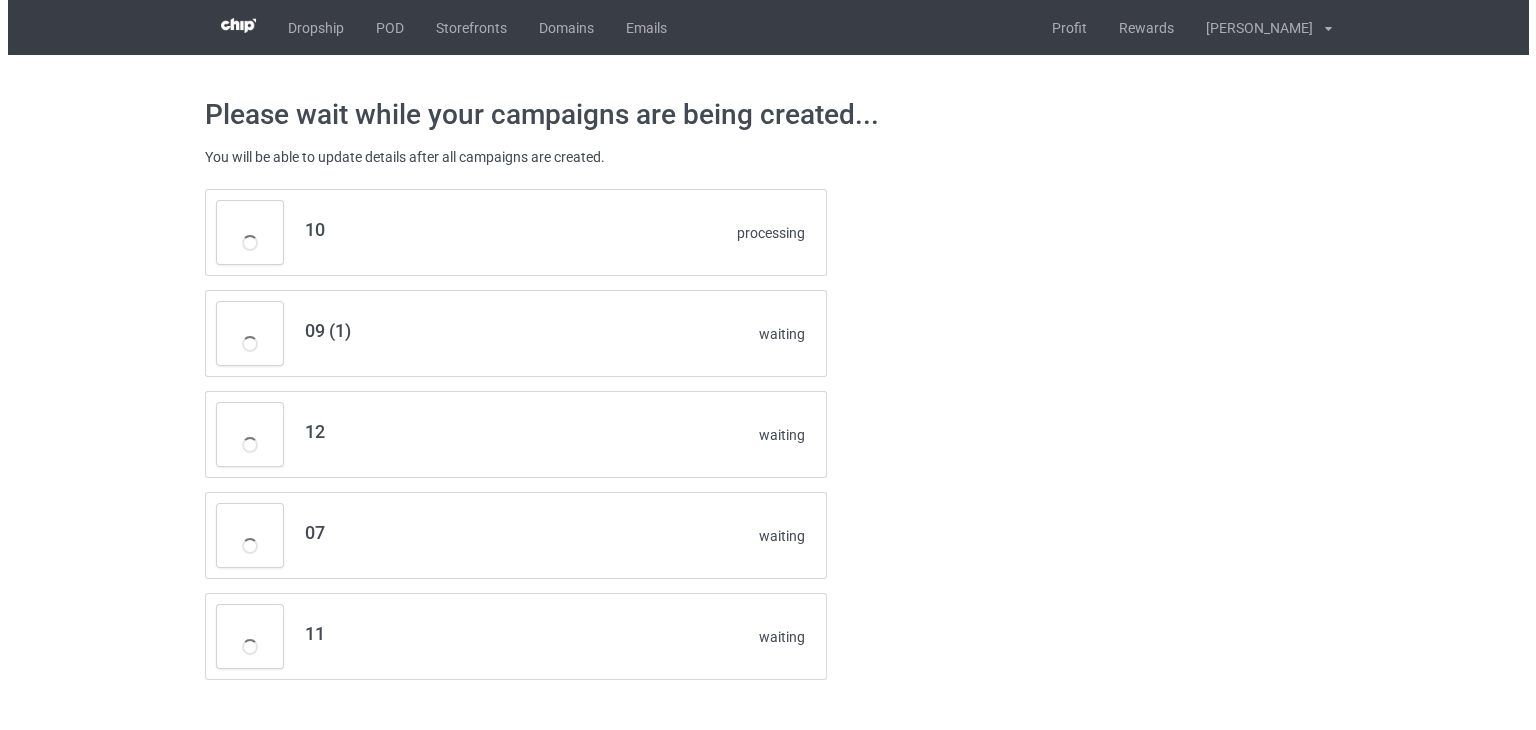 scroll, scrollTop: 0, scrollLeft: 0, axis: both 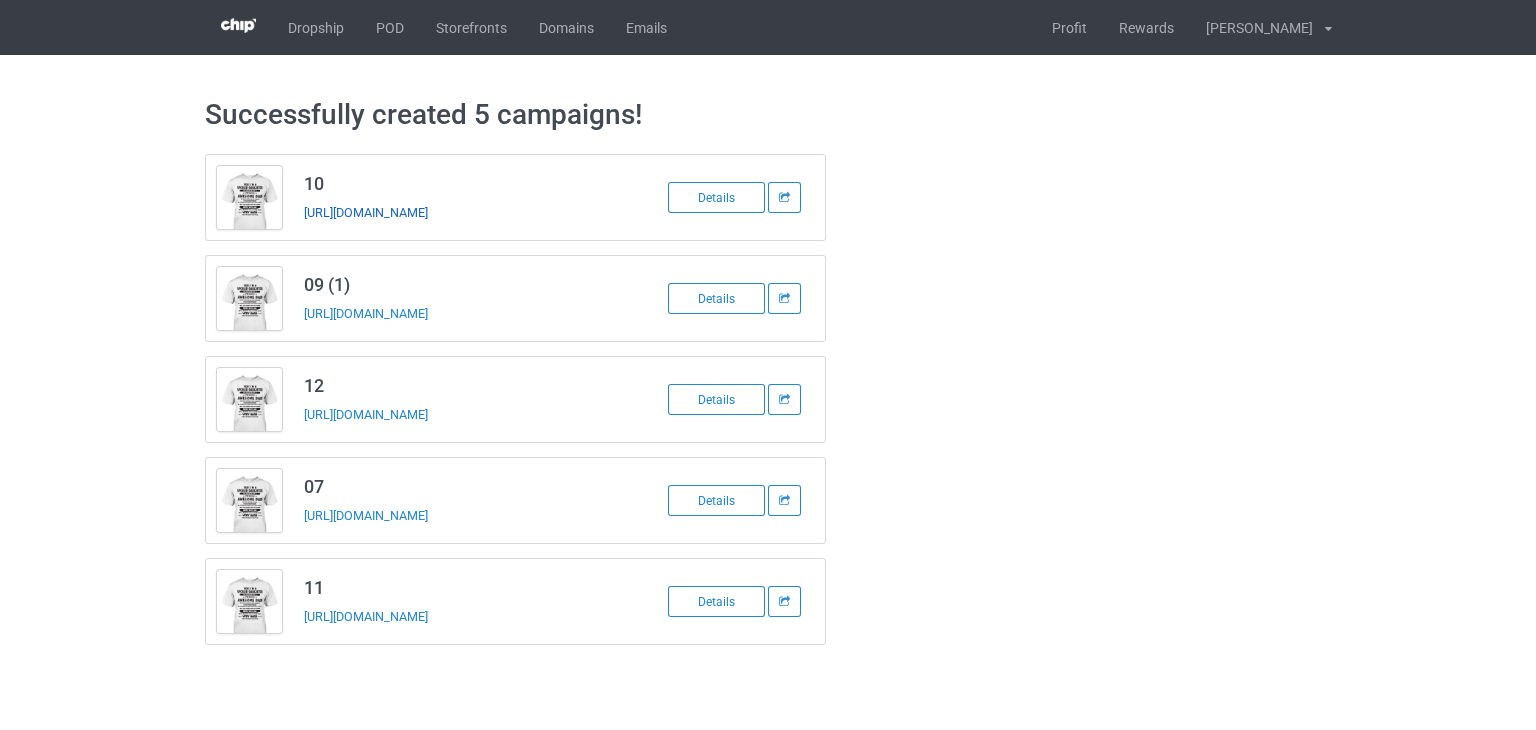 click on "https://www.teechip.com/sku07-138-1210" at bounding box center [366, 212] 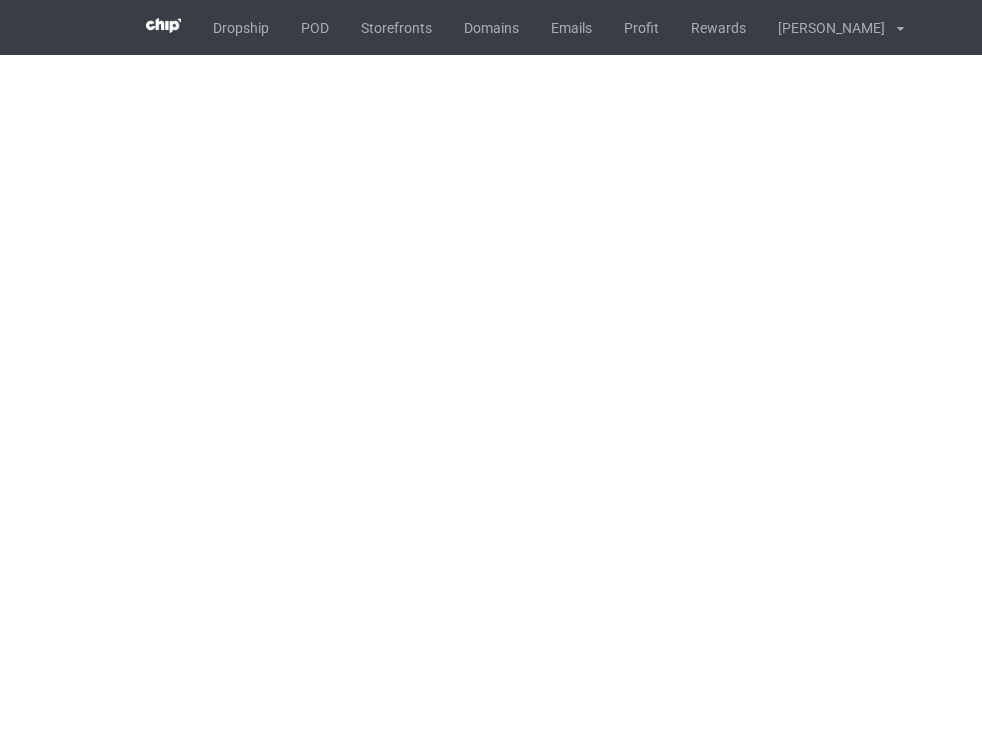 scroll, scrollTop: 0, scrollLeft: 0, axis: both 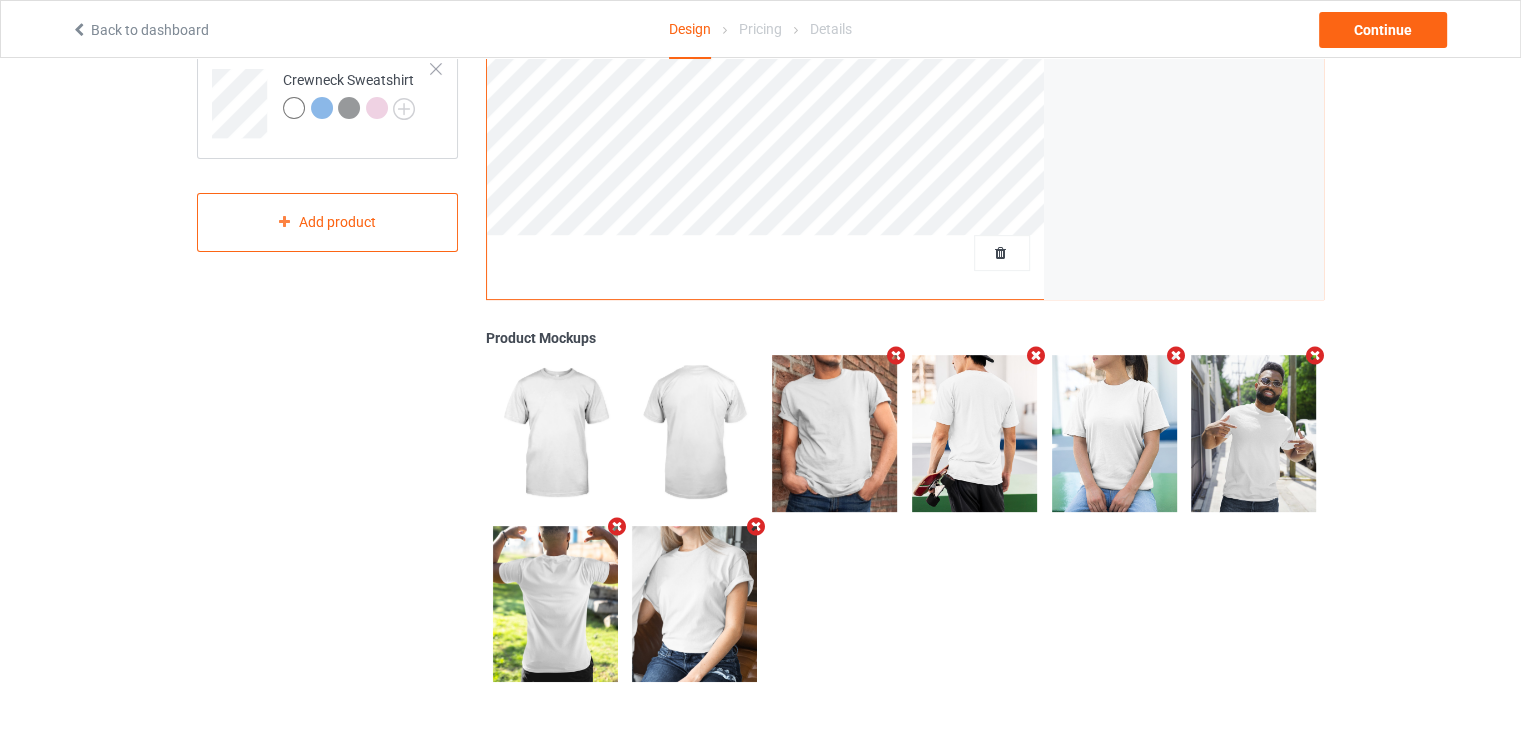 click at bounding box center [1175, 355] 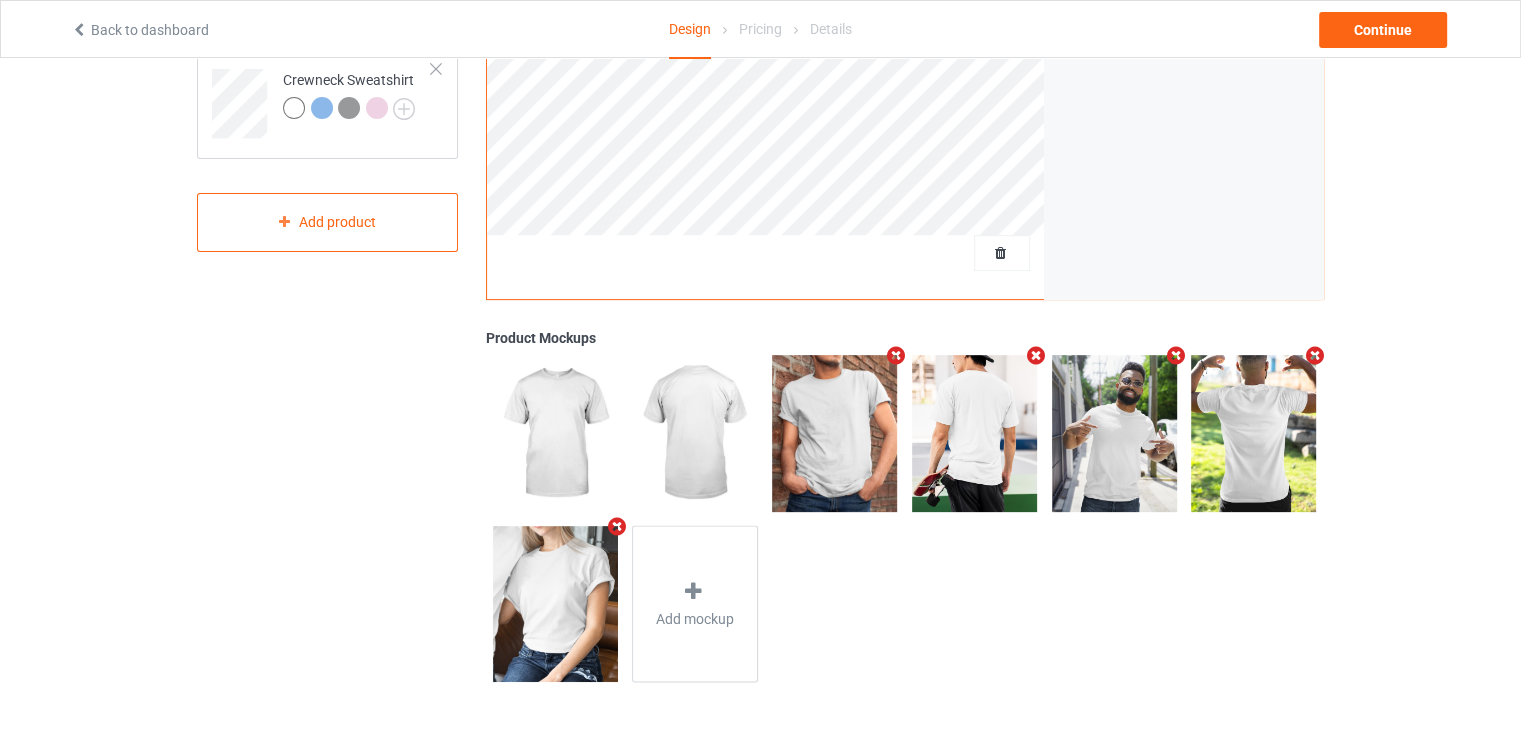 click at bounding box center [616, 526] 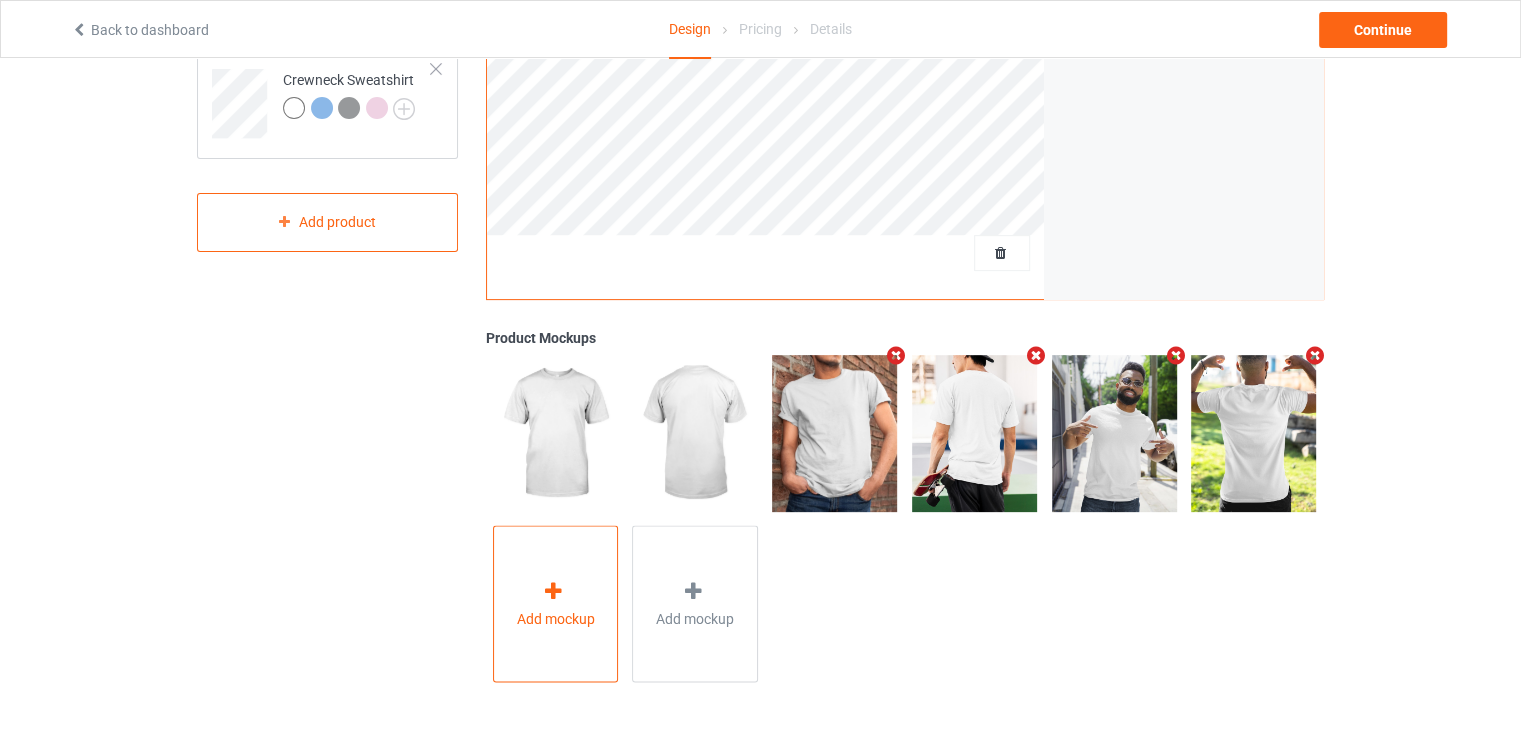 click on "Add mockup" at bounding box center (556, 604) 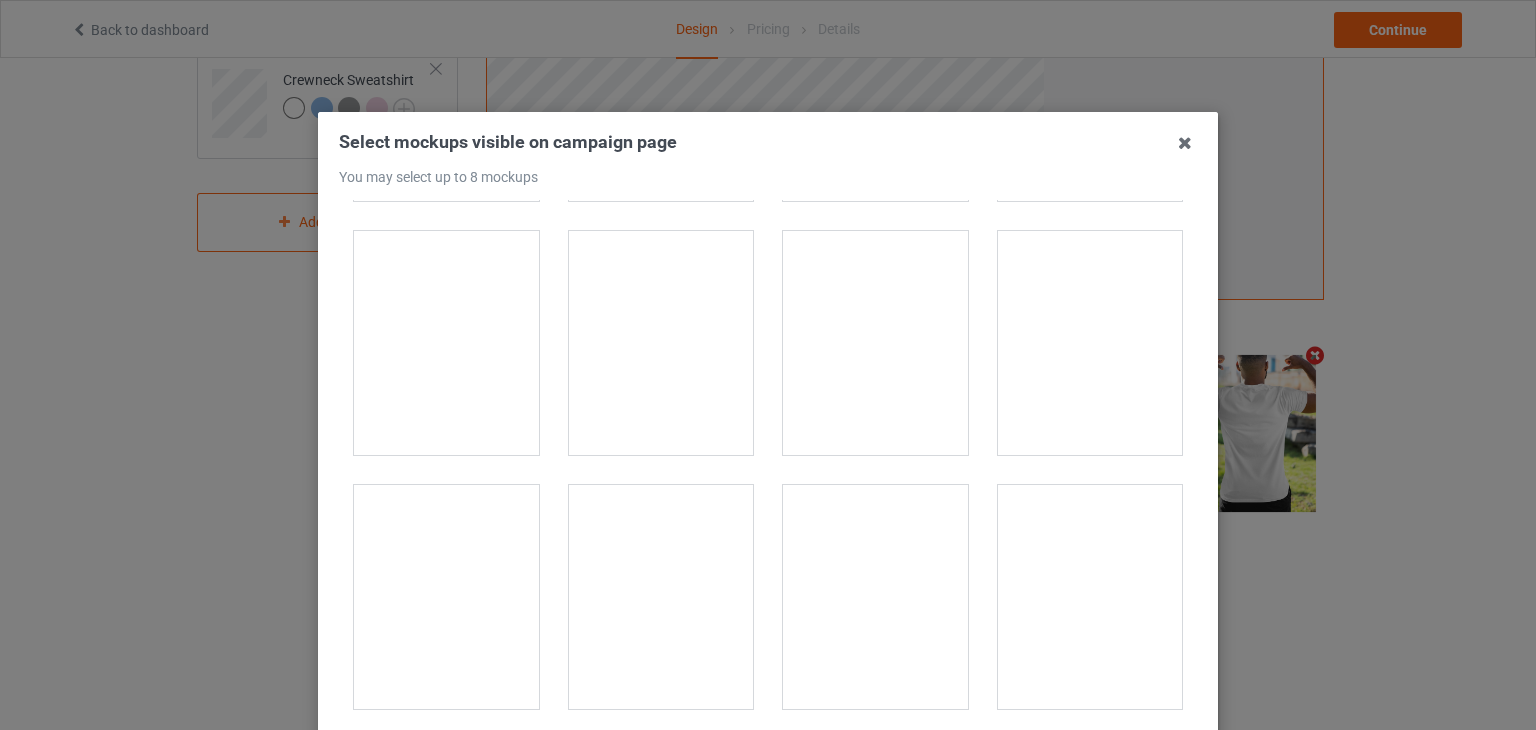 scroll, scrollTop: 1400, scrollLeft: 0, axis: vertical 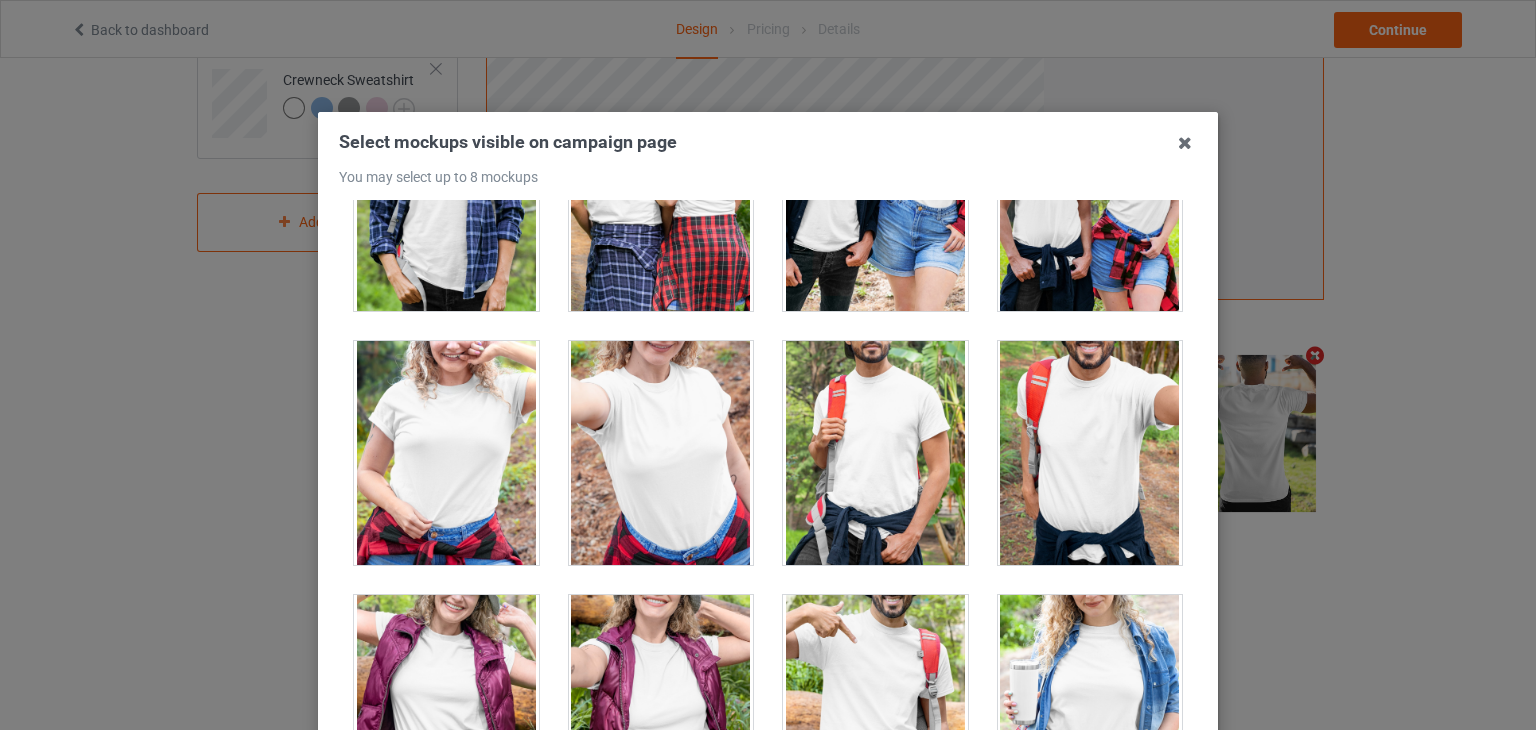 click at bounding box center [446, 453] 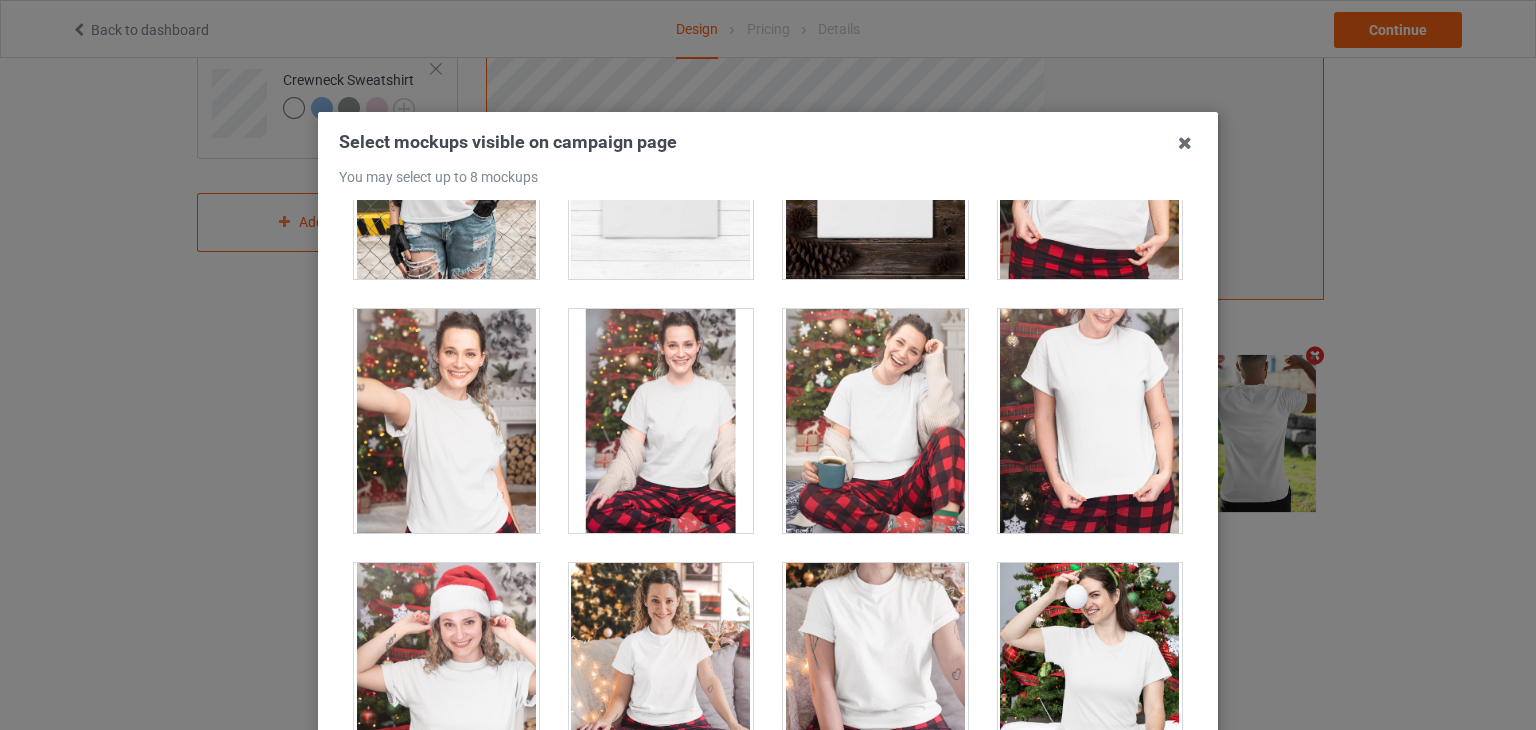scroll, scrollTop: 20580, scrollLeft: 0, axis: vertical 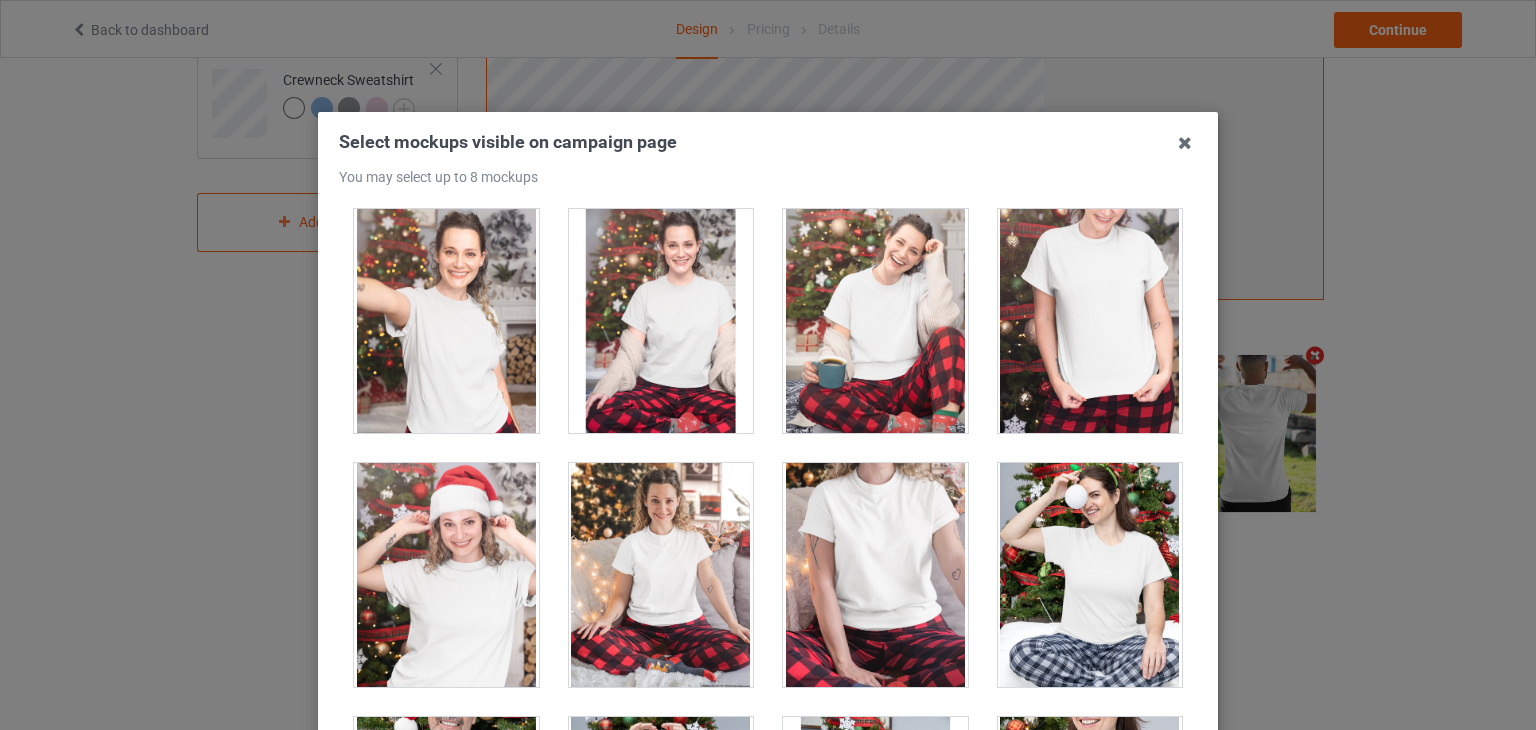 click at bounding box center (446, 575) 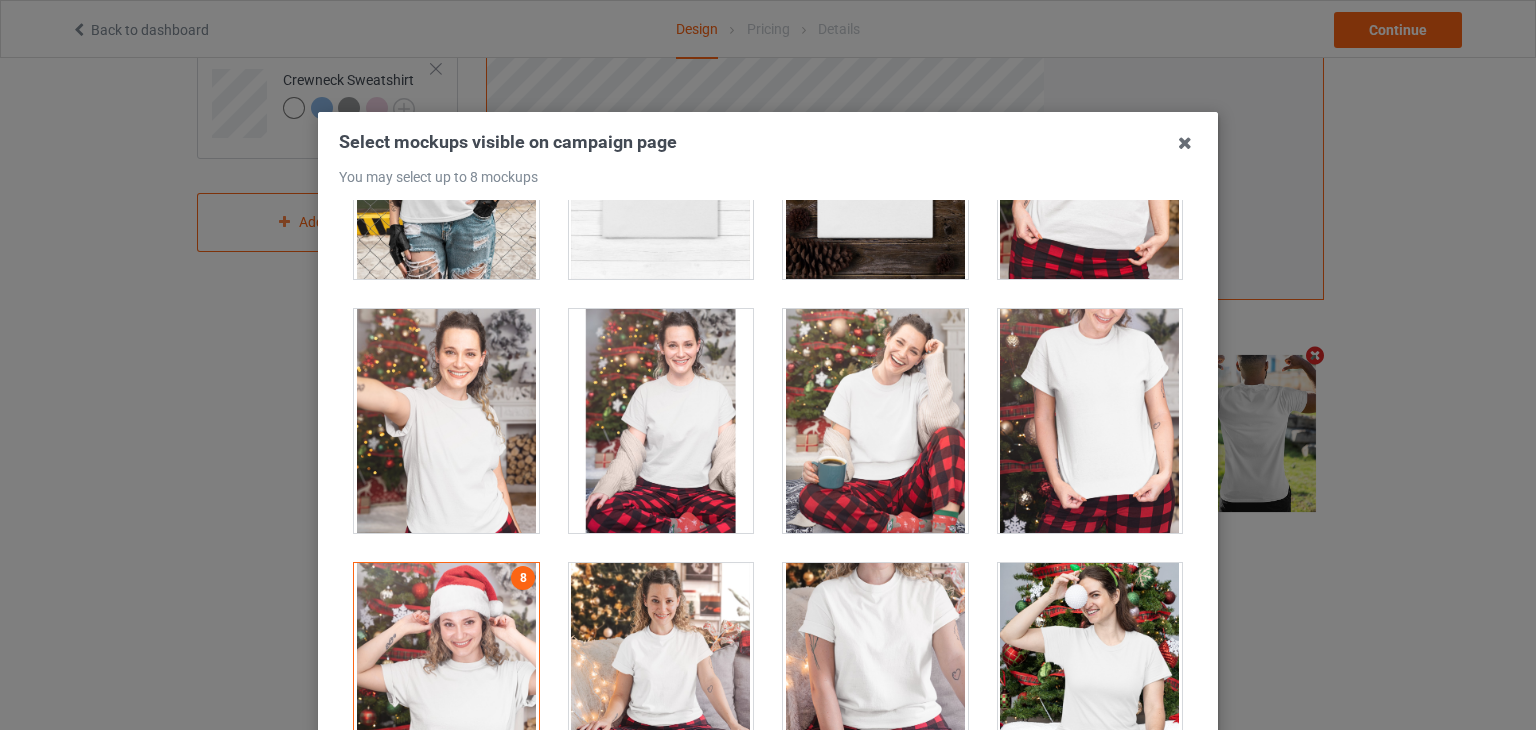 scroll, scrollTop: 20580, scrollLeft: 0, axis: vertical 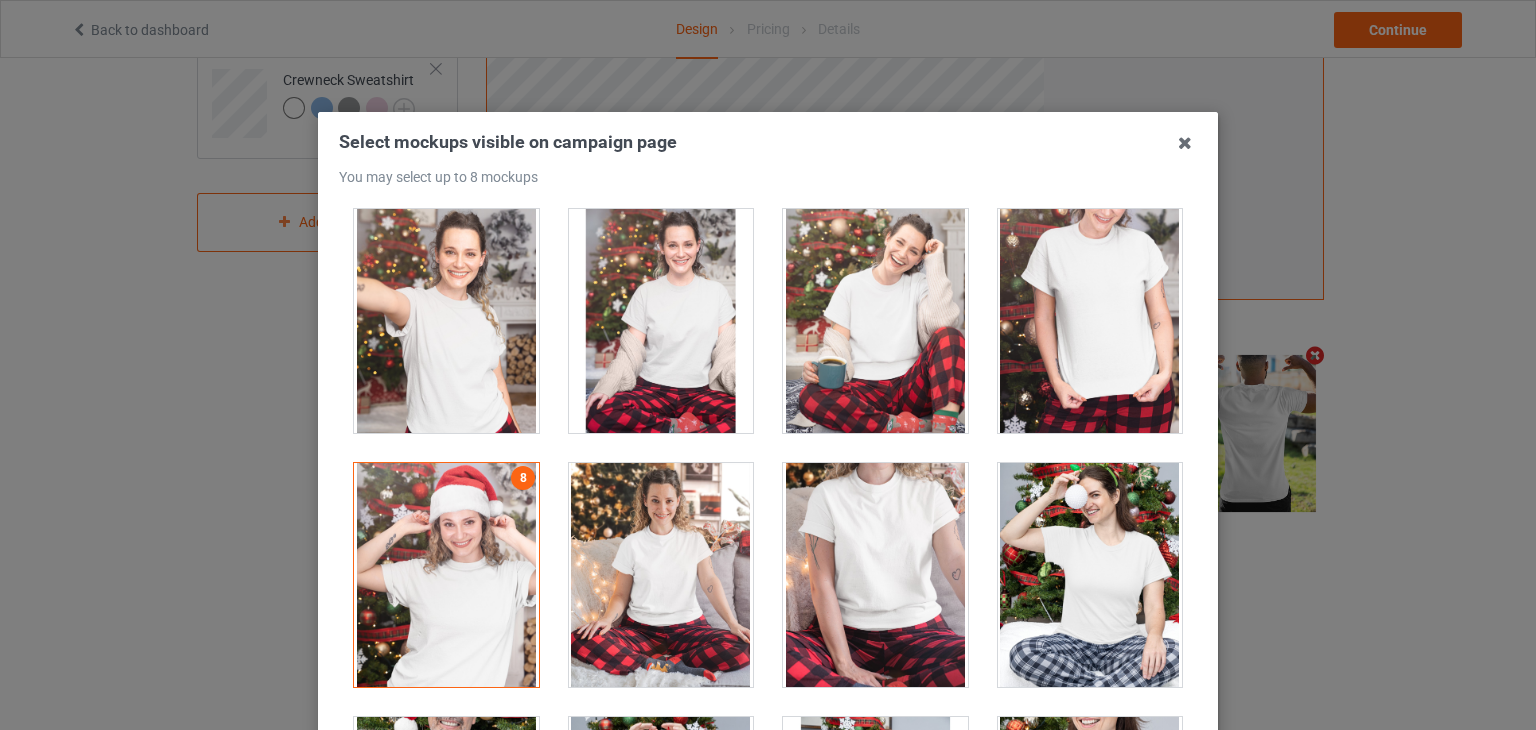 click at bounding box center (446, 575) 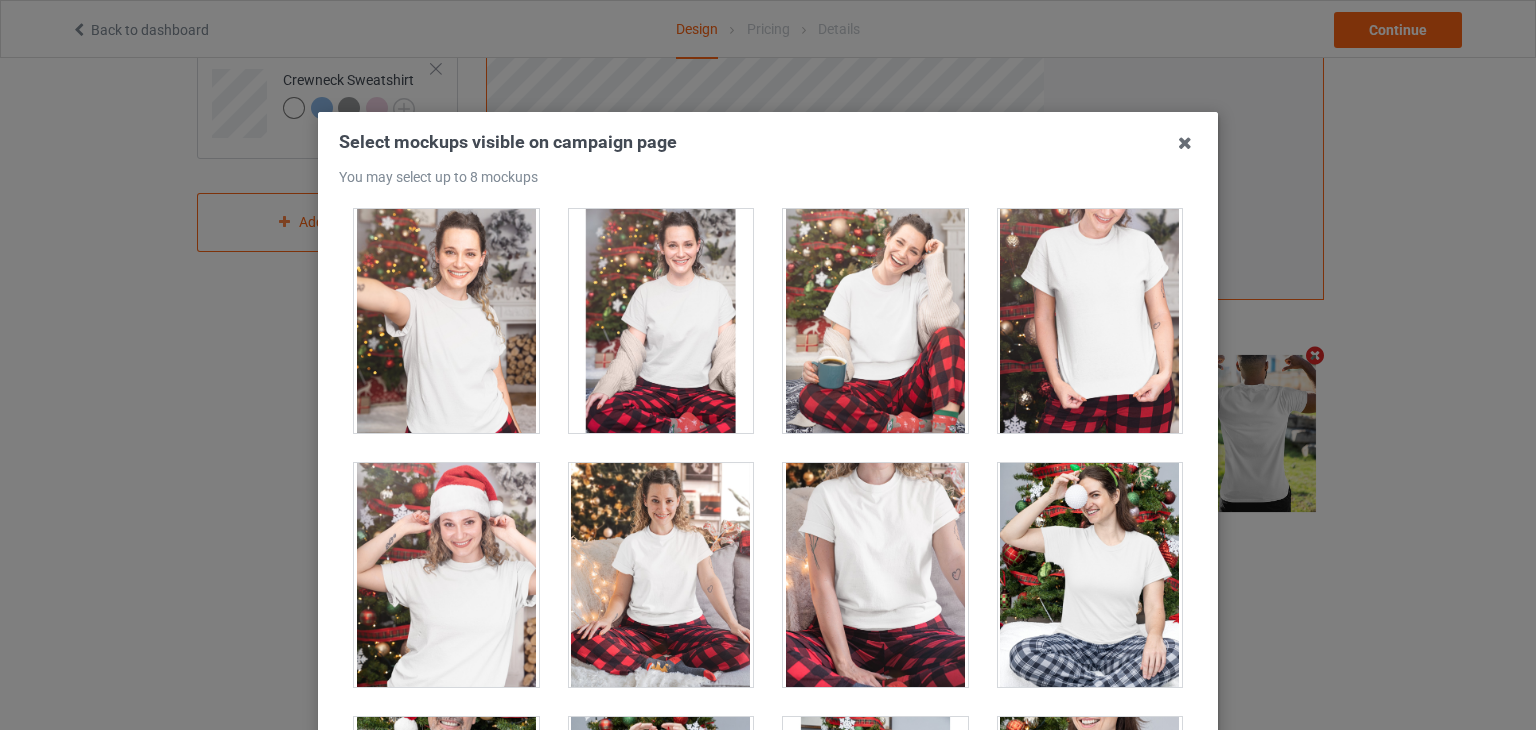 click at bounding box center [446, 321] 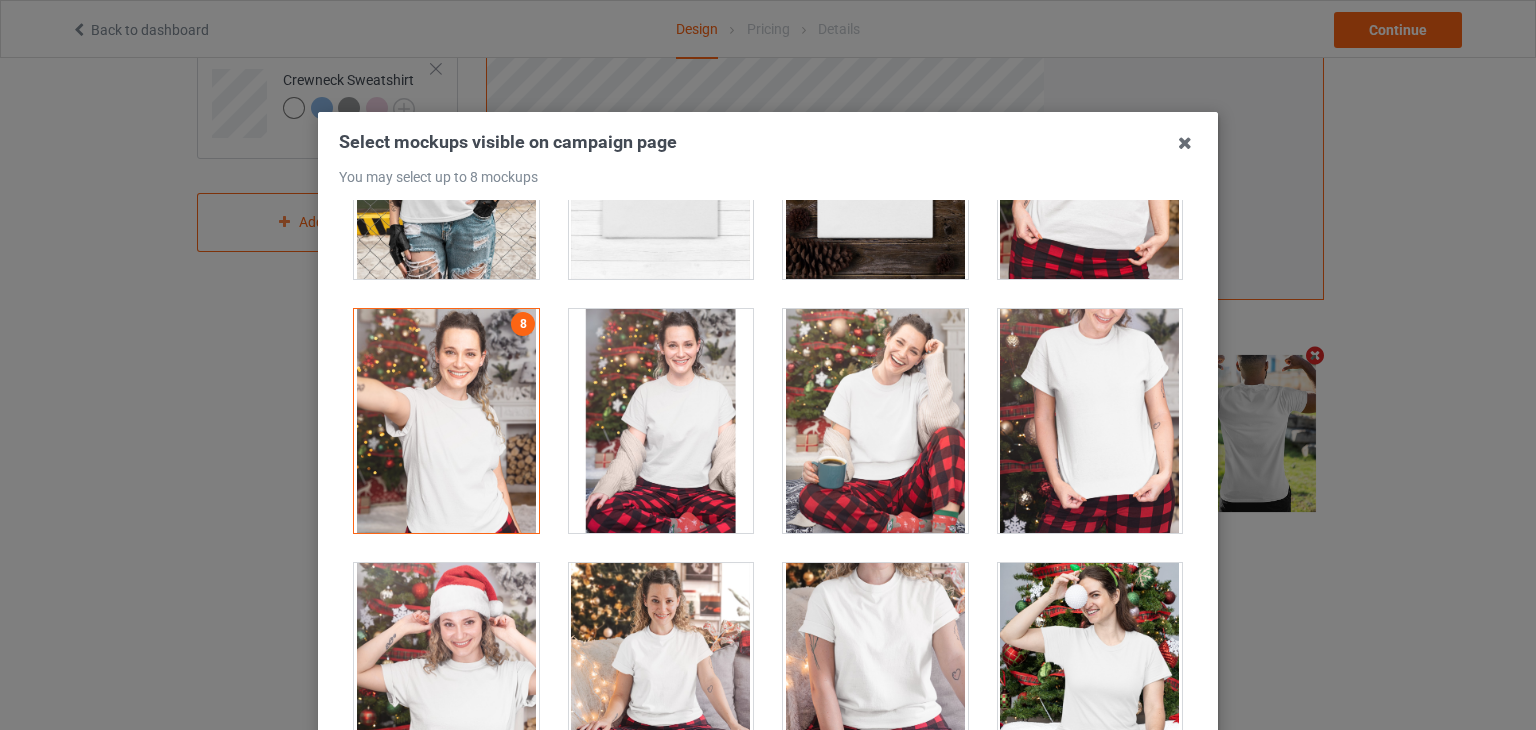 scroll, scrollTop: 20580, scrollLeft: 0, axis: vertical 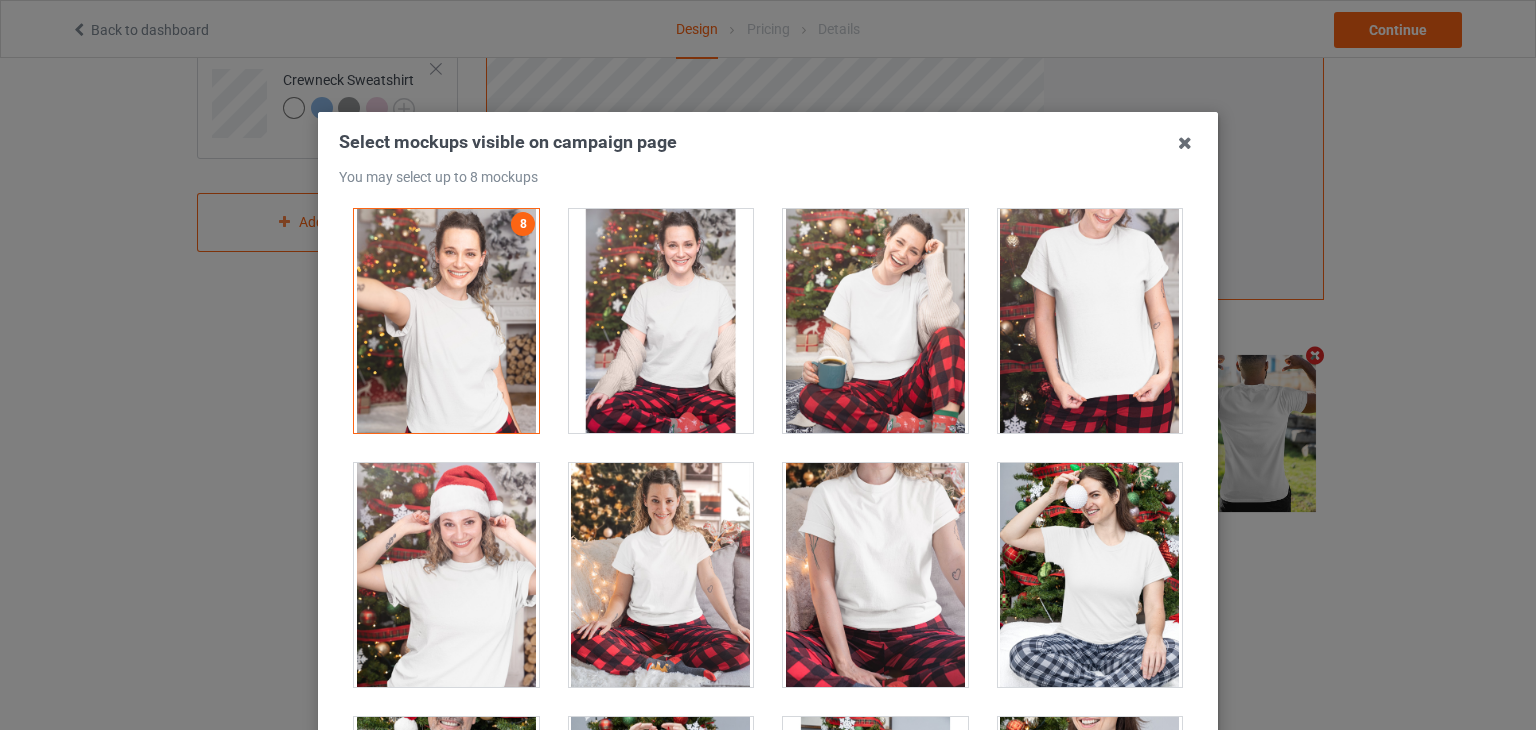 click at bounding box center [875, 575] 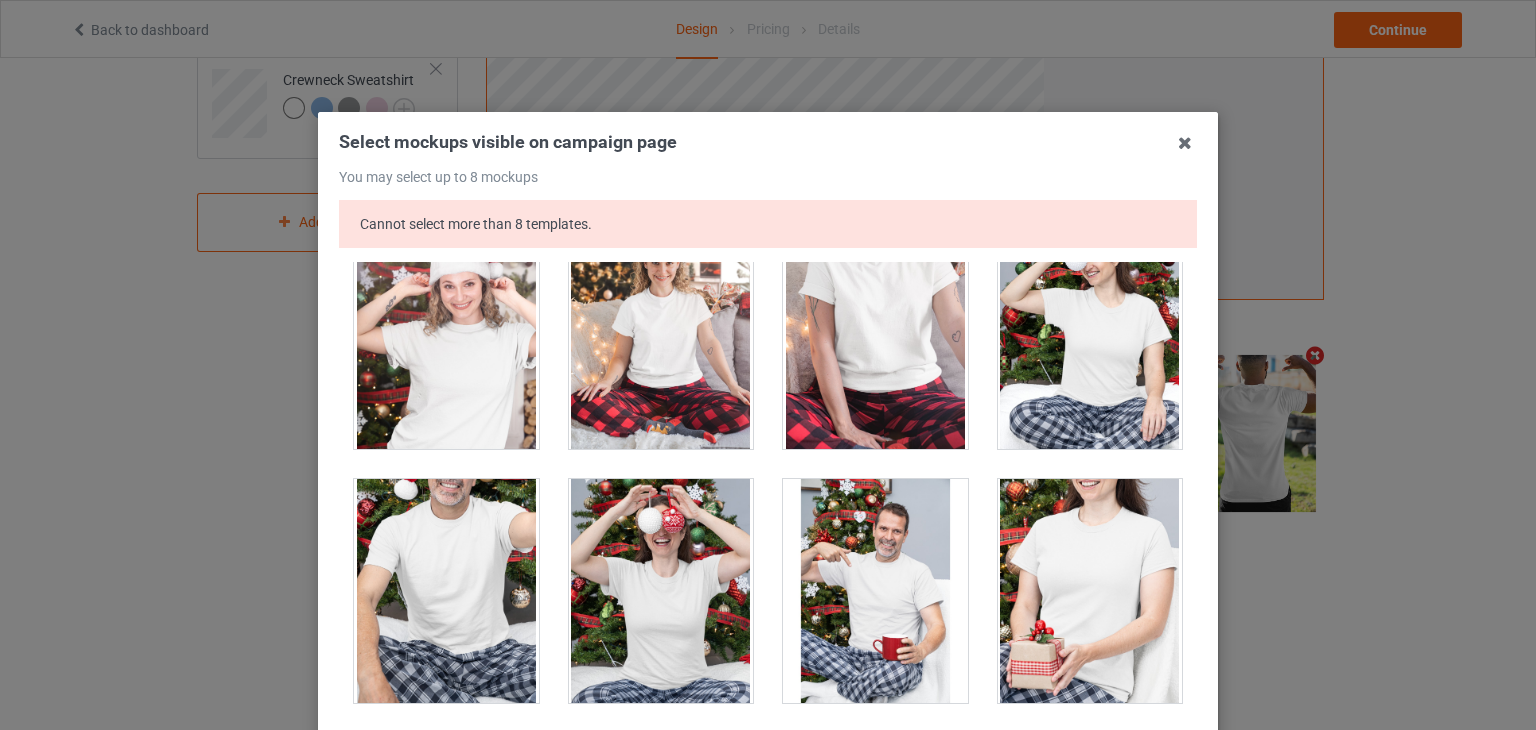 scroll, scrollTop: 21280, scrollLeft: 0, axis: vertical 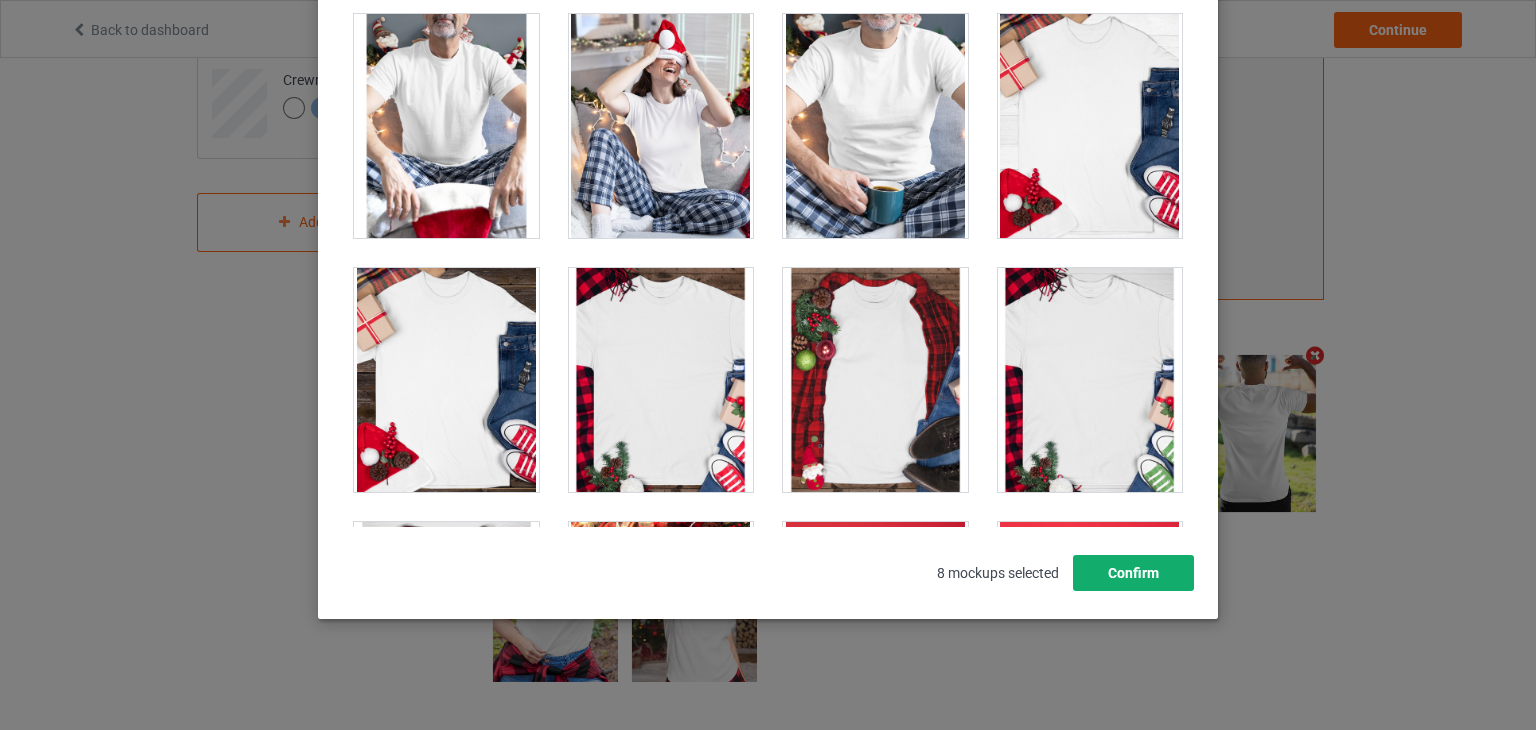 click on "Confirm" at bounding box center [1133, 573] 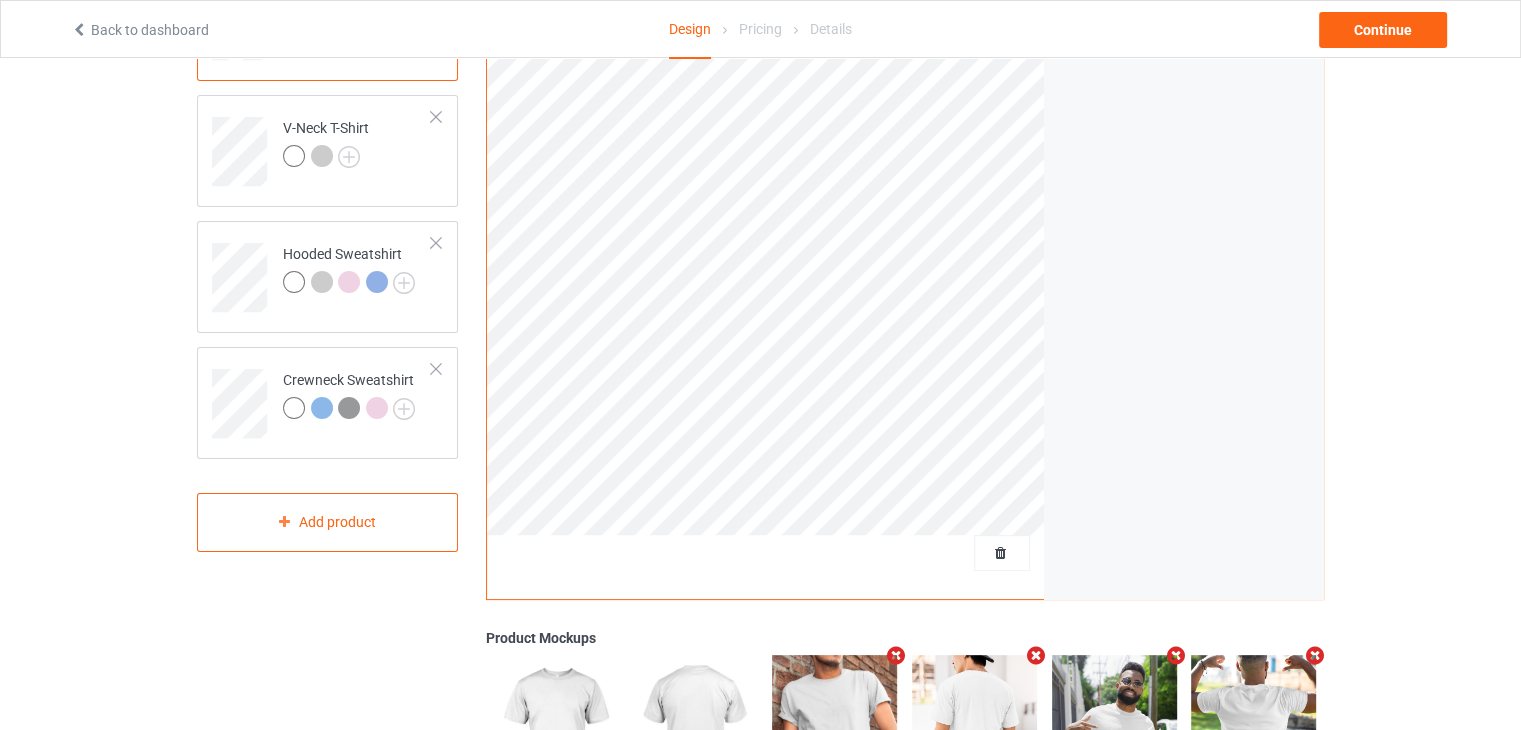 scroll, scrollTop: 0, scrollLeft: 0, axis: both 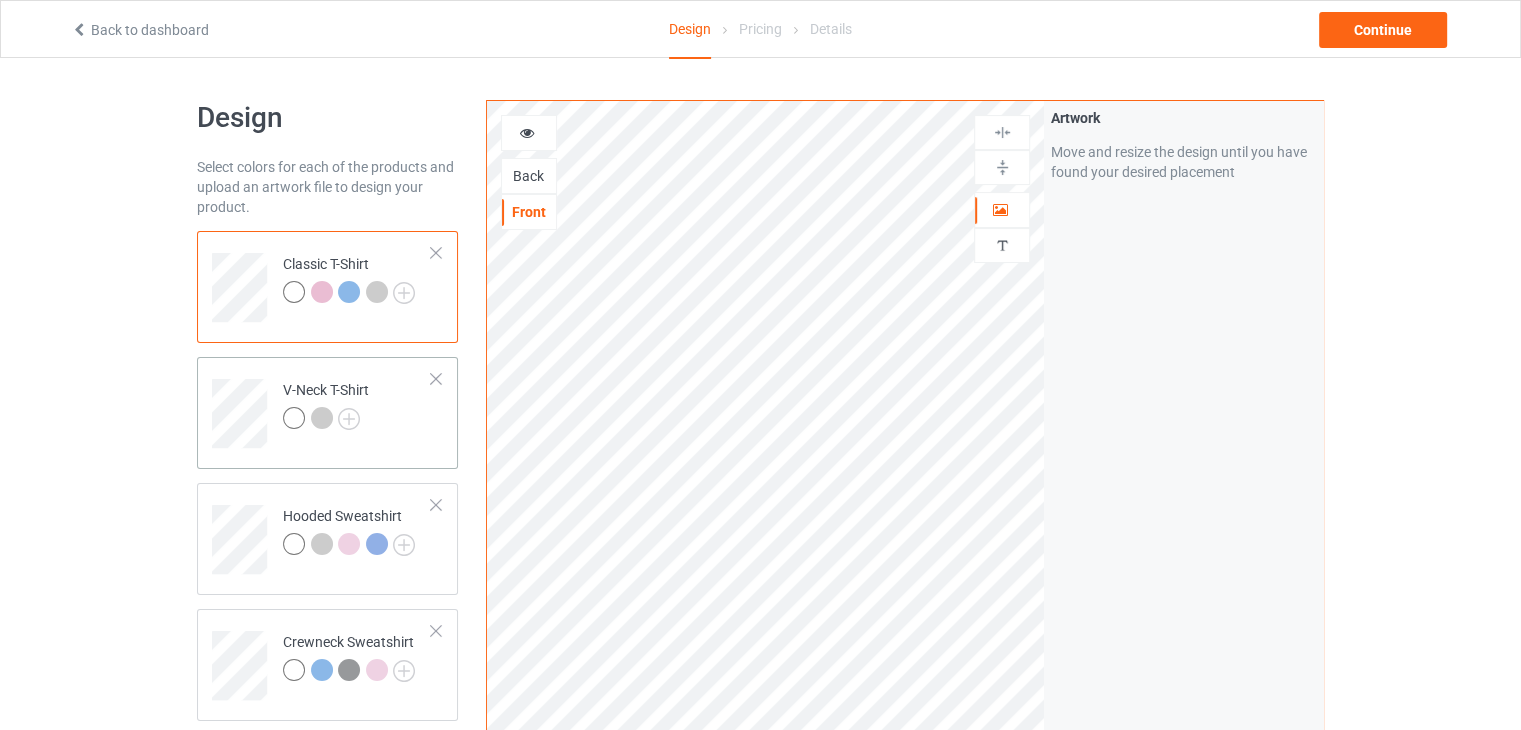 click on "V-Neck T-Shirt" at bounding box center [357, 406] 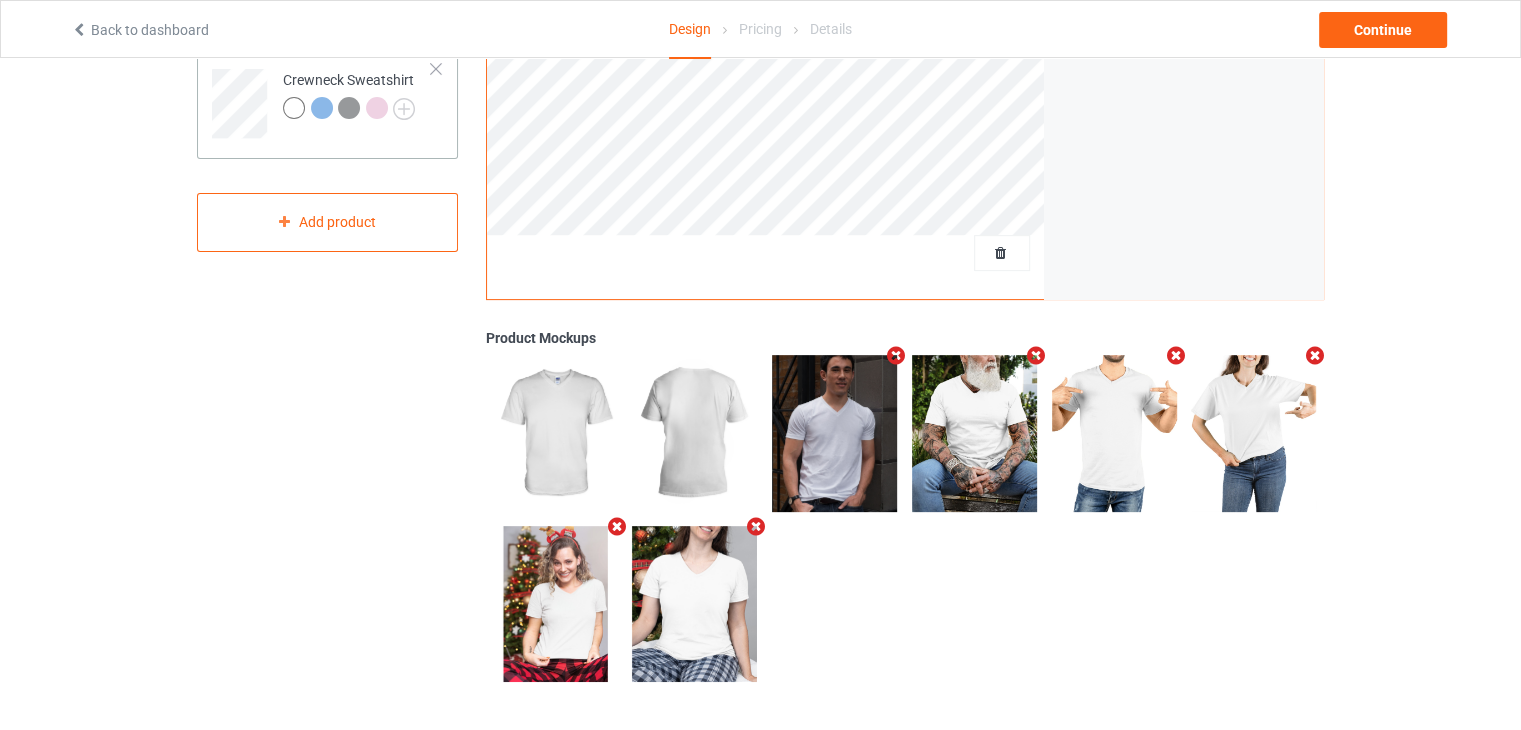 scroll, scrollTop: 162, scrollLeft: 0, axis: vertical 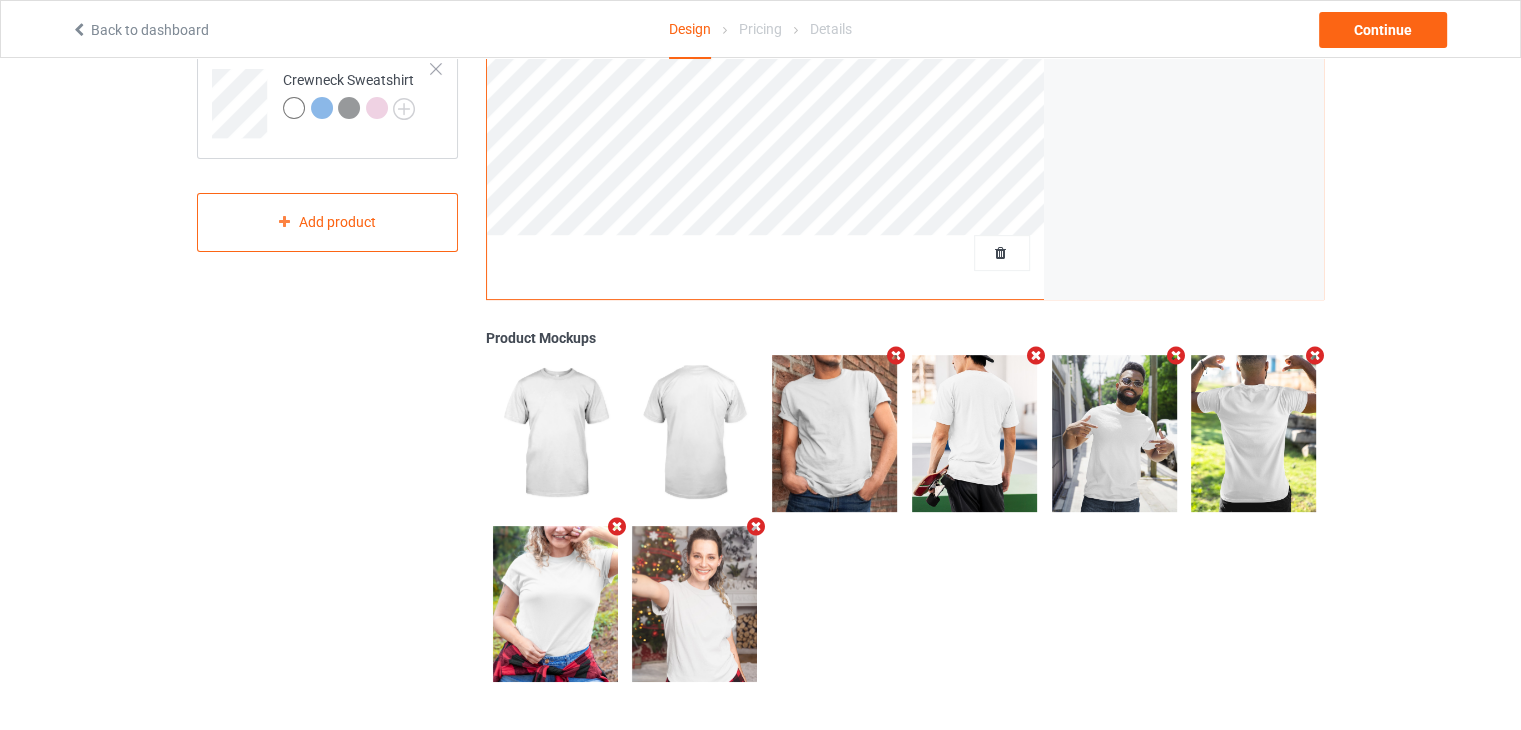 click at bounding box center [1175, 355] 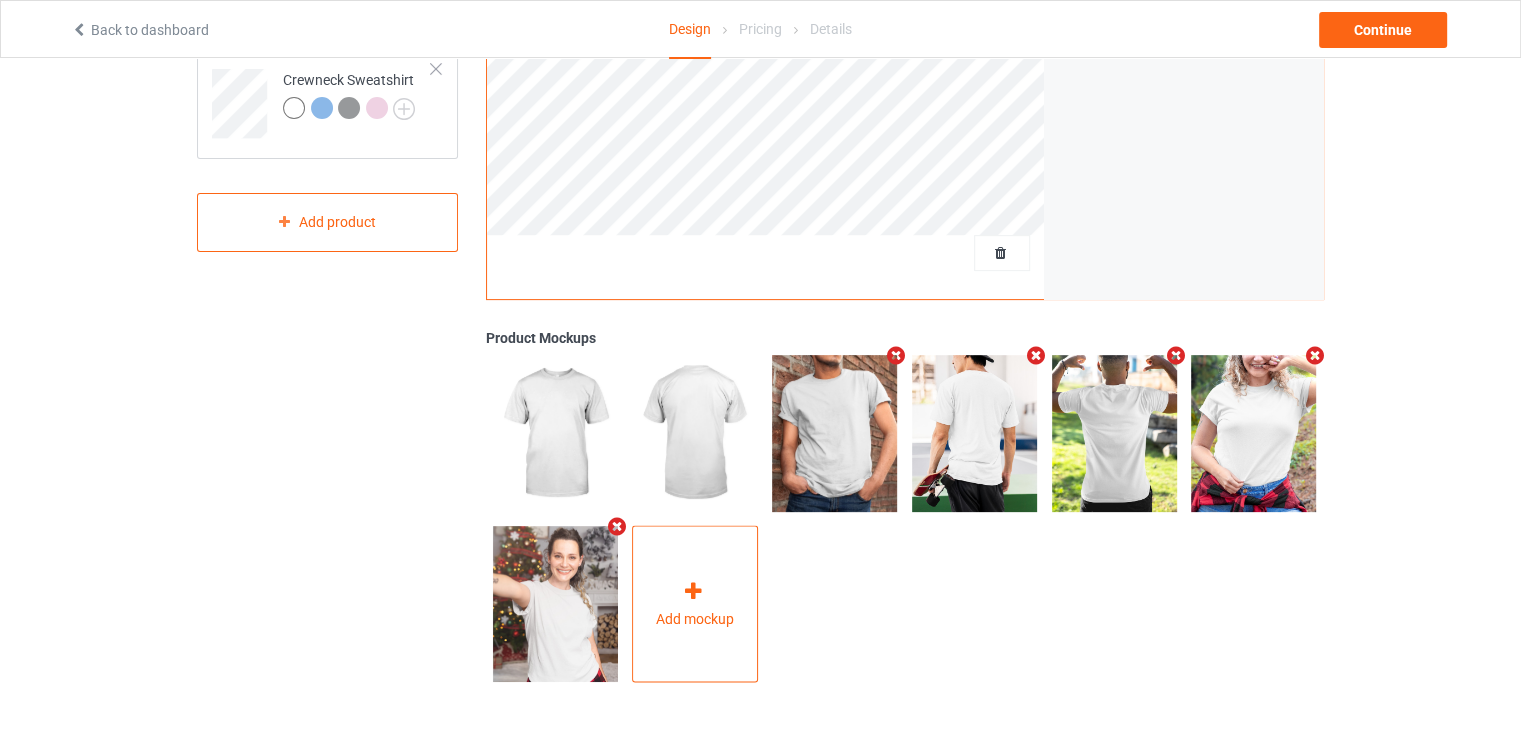 click at bounding box center [693, 590] 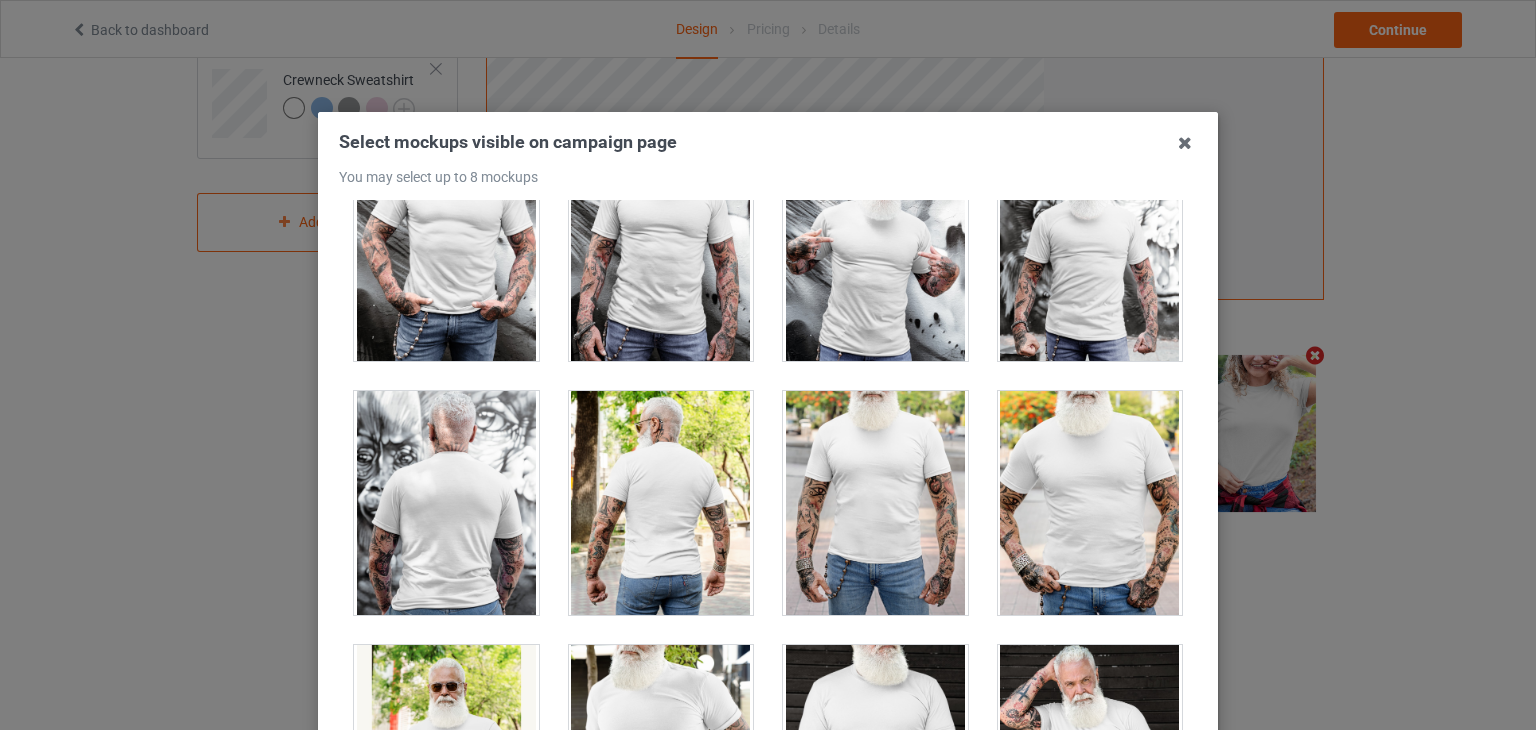 scroll, scrollTop: 16180, scrollLeft: 0, axis: vertical 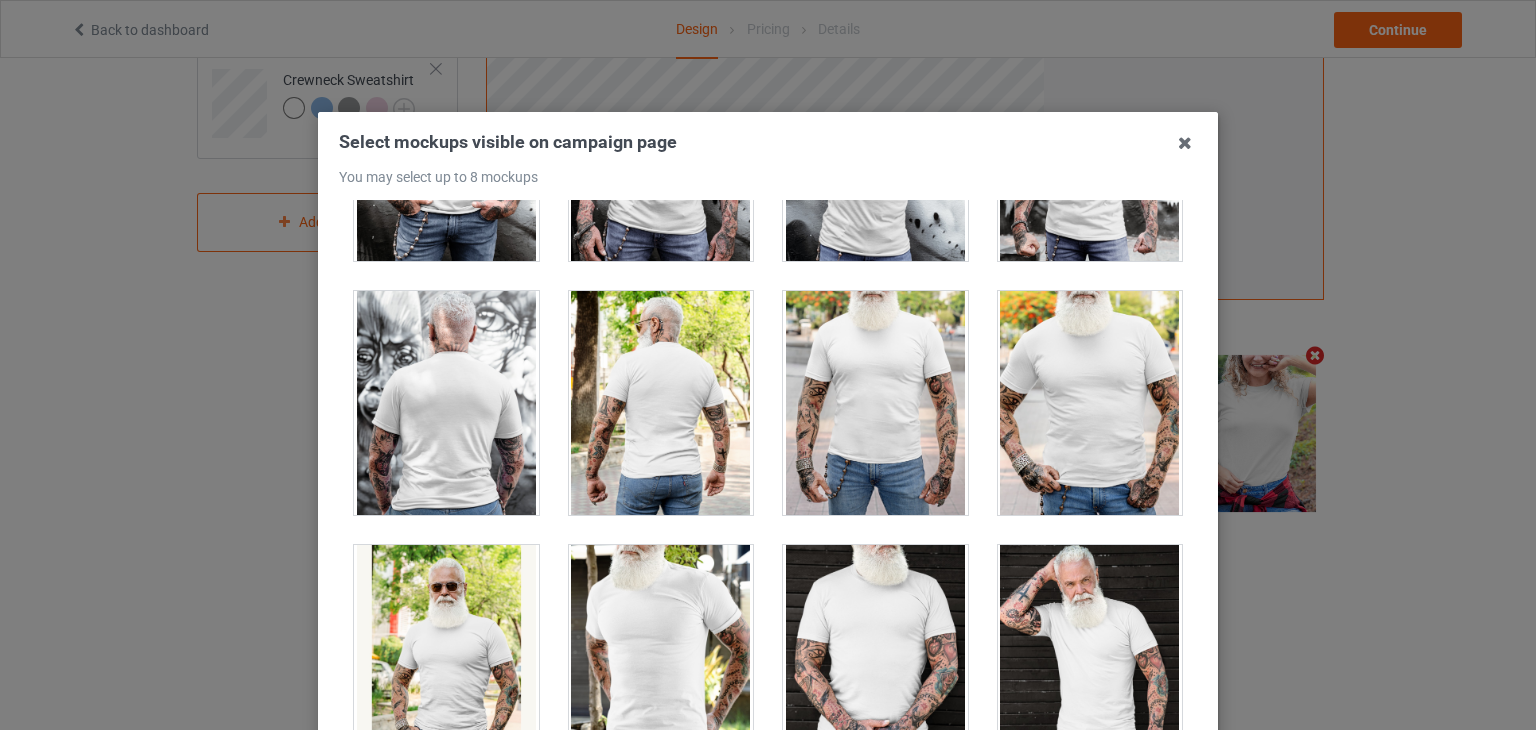 click at bounding box center (1090, 403) 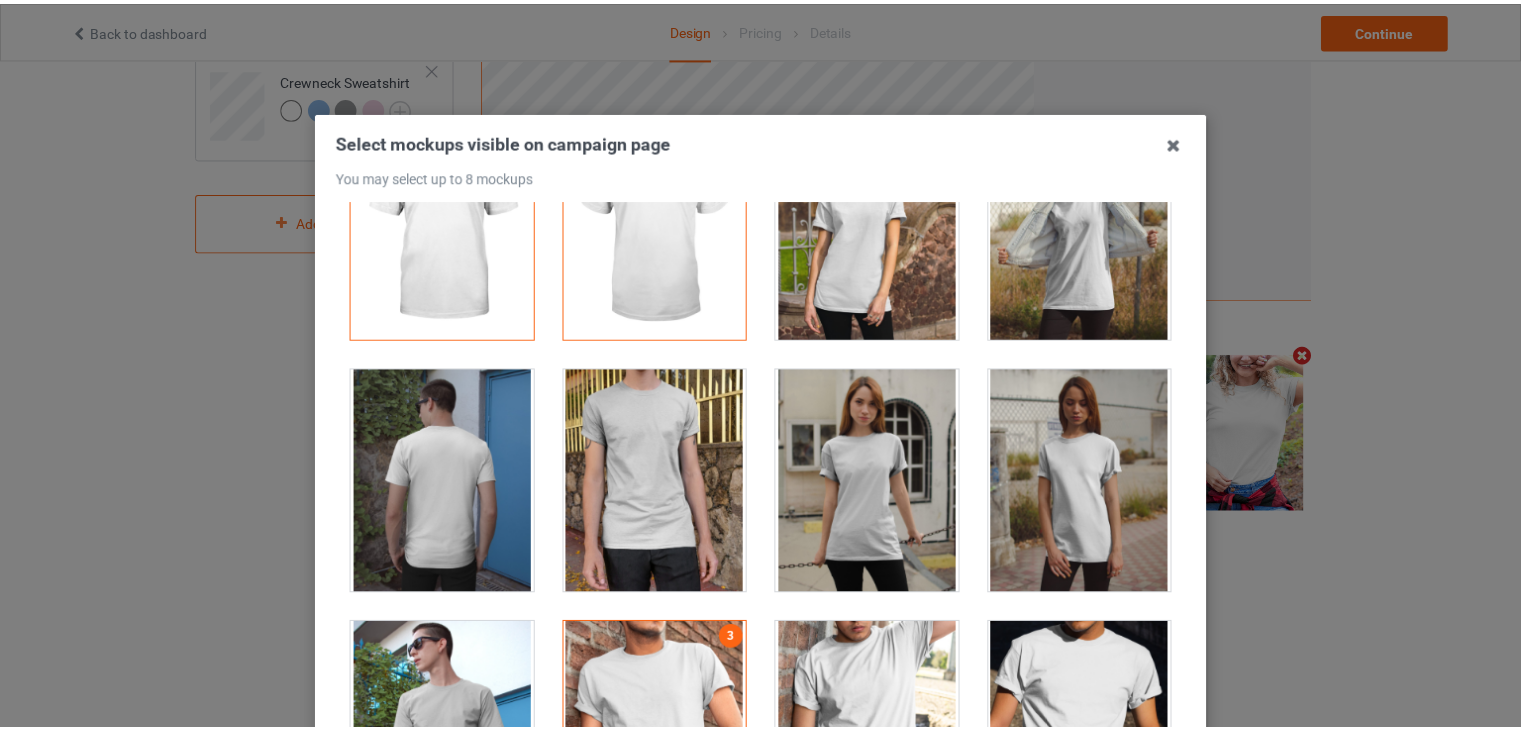 scroll, scrollTop: 0, scrollLeft: 0, axis: both 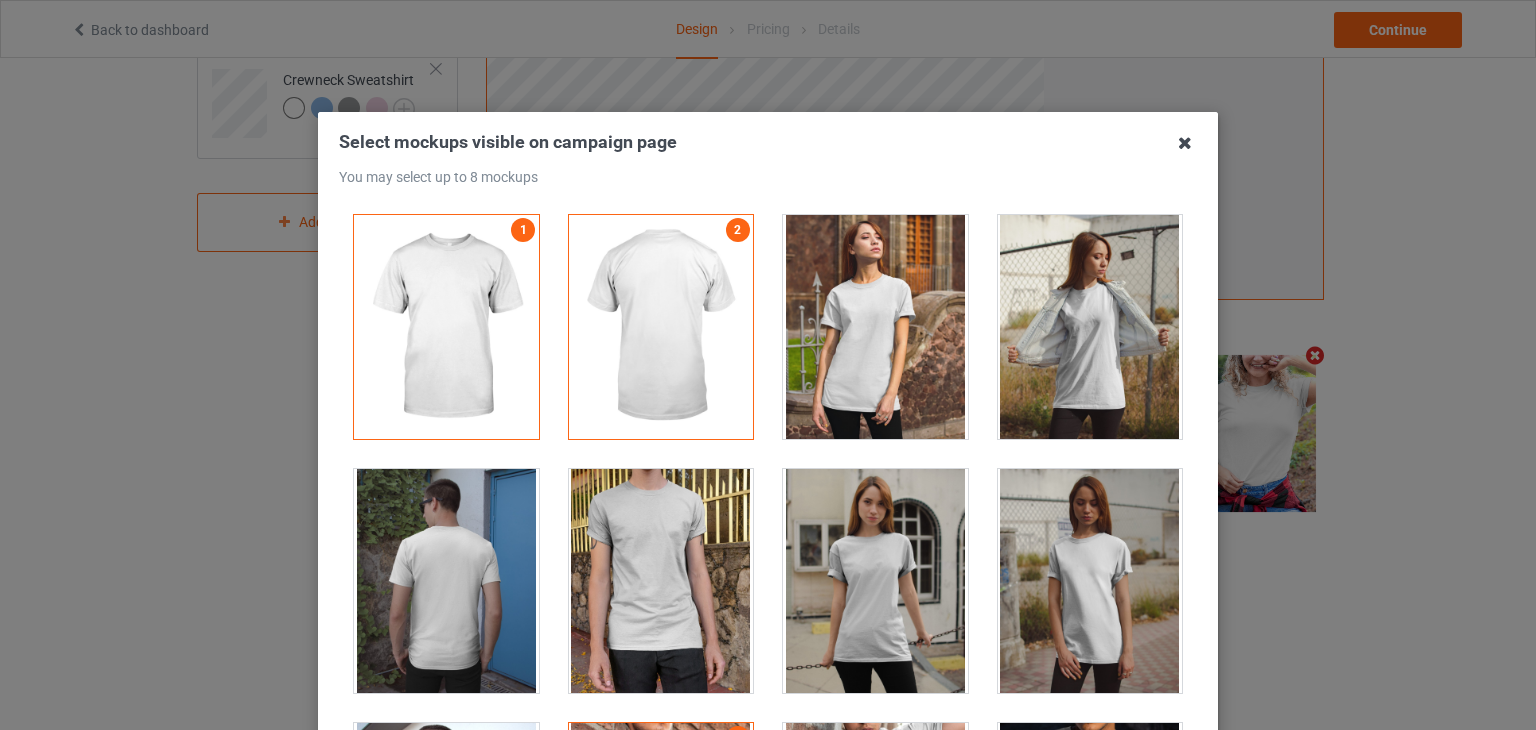 click at bounding box center [1185, 143] 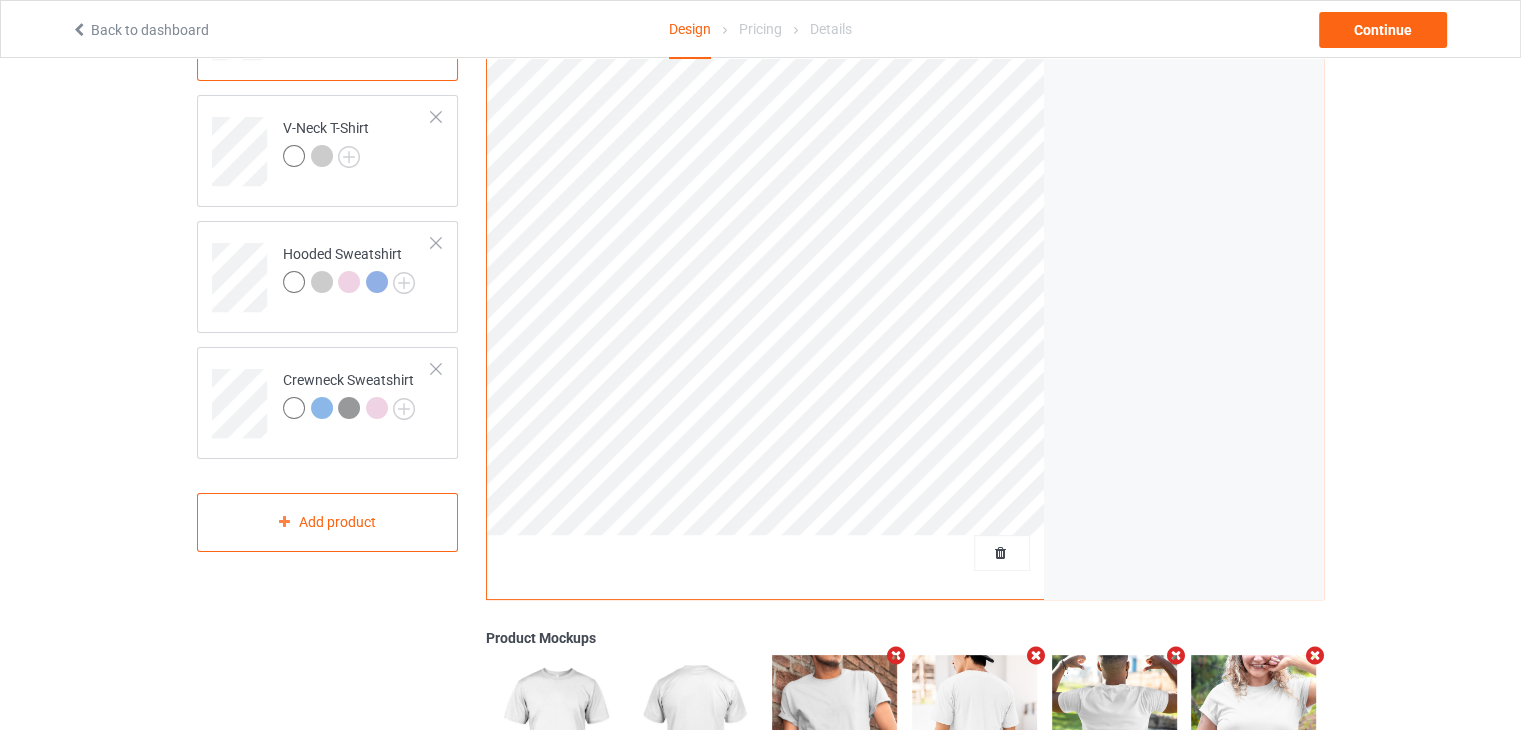 scroll, scrollTop: 62, scrollLeft: 0, axis: vertical 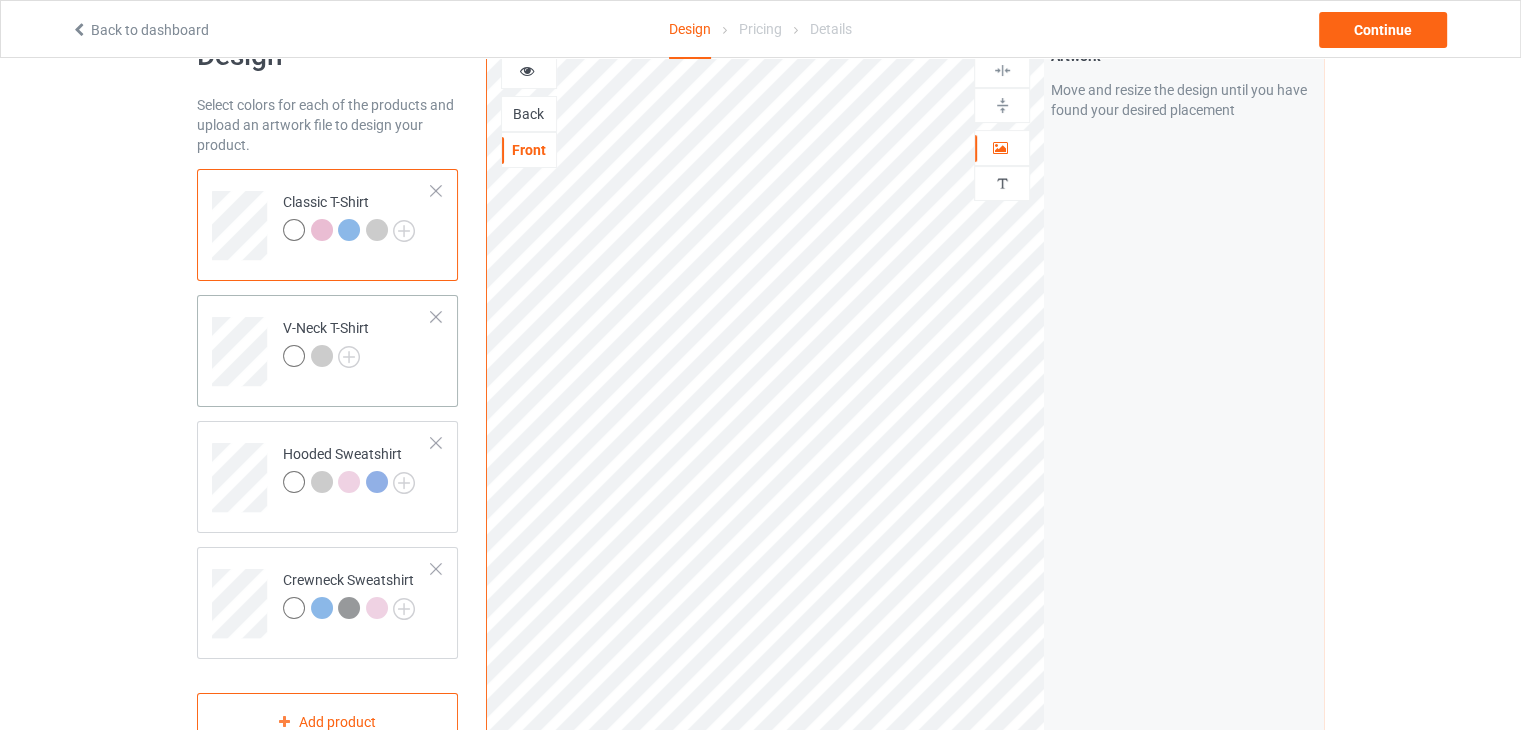 click on "V-Neck T-Shirt" at bounding box center [357, 344] 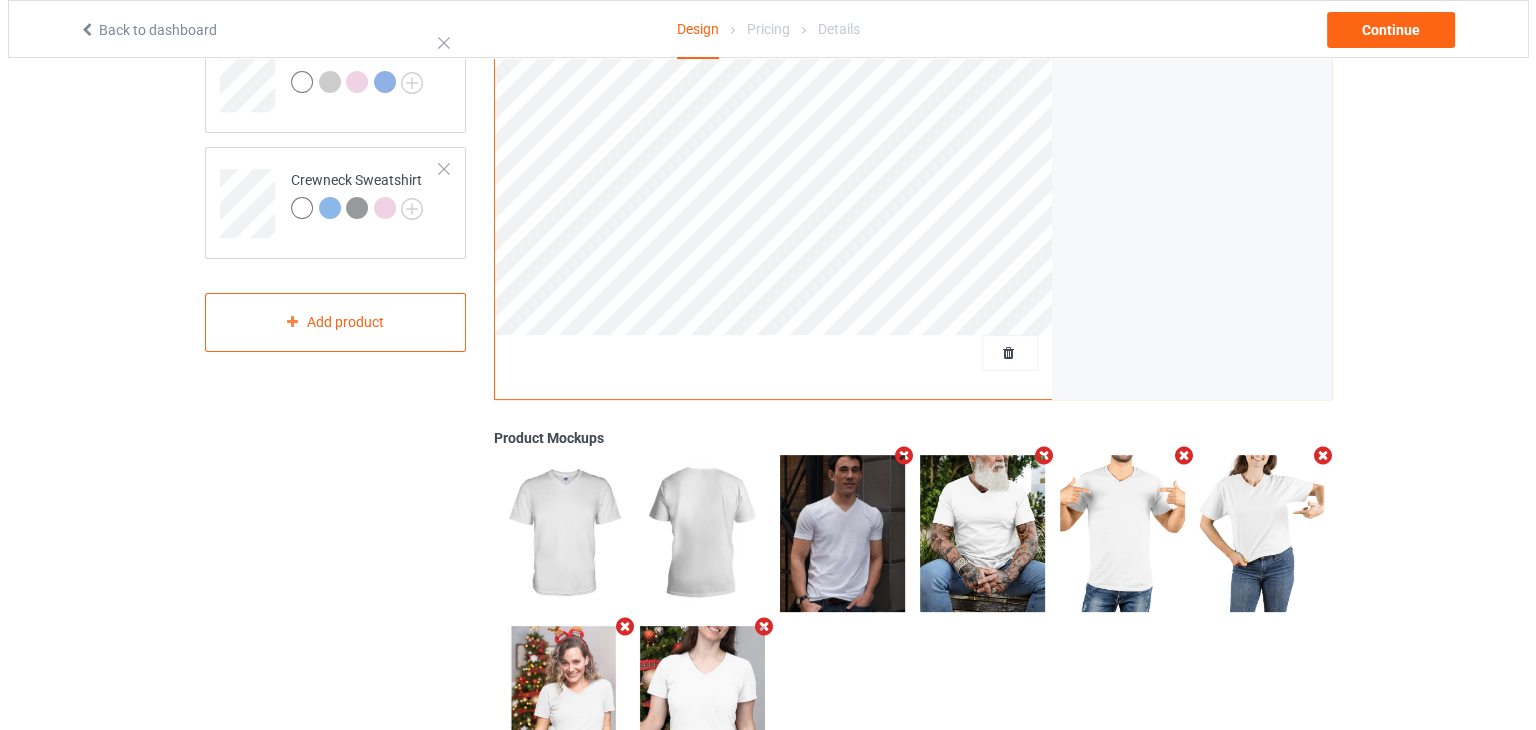 scroll, scrollTop: 562, scrollLeft: 0, axis: vertical 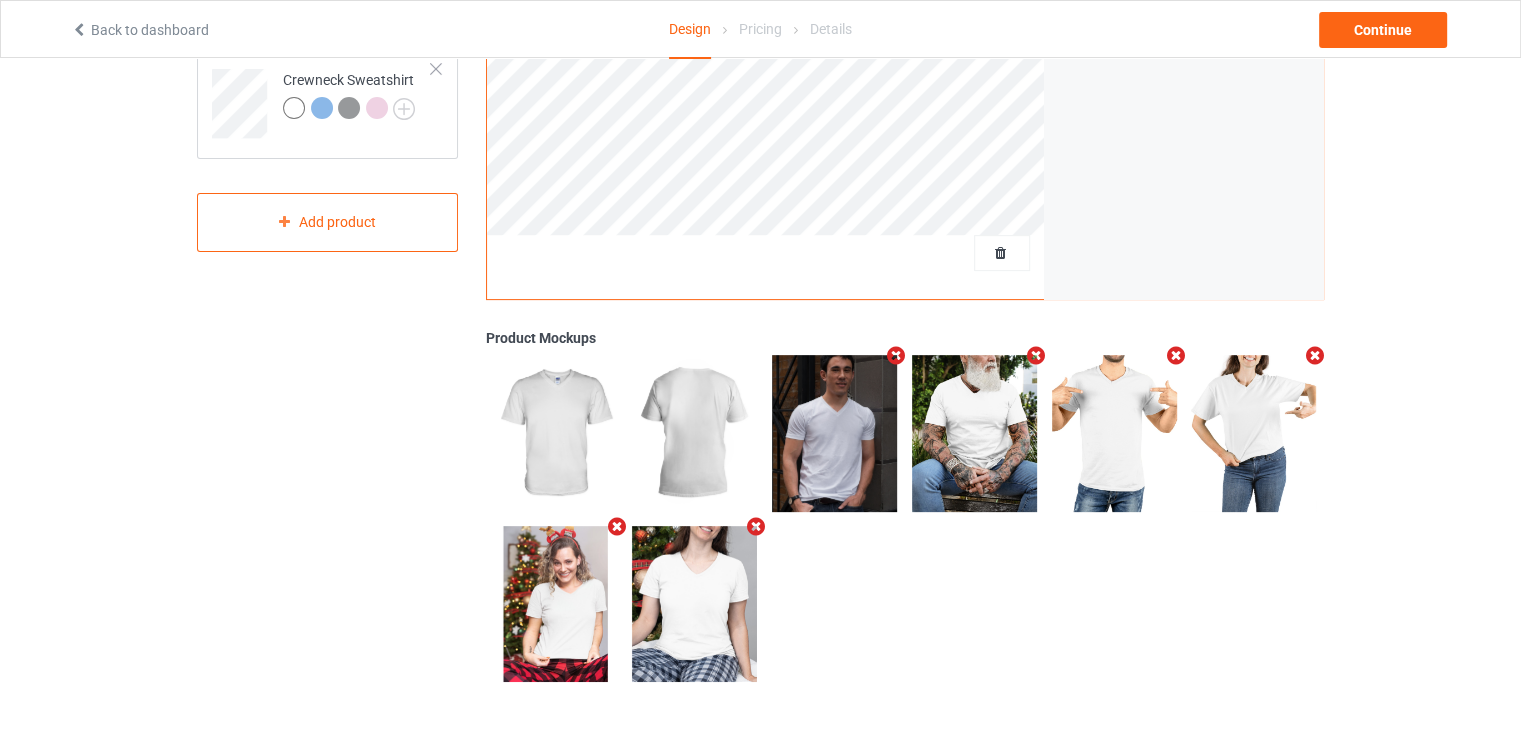 click at bounding box center (1315, 355) 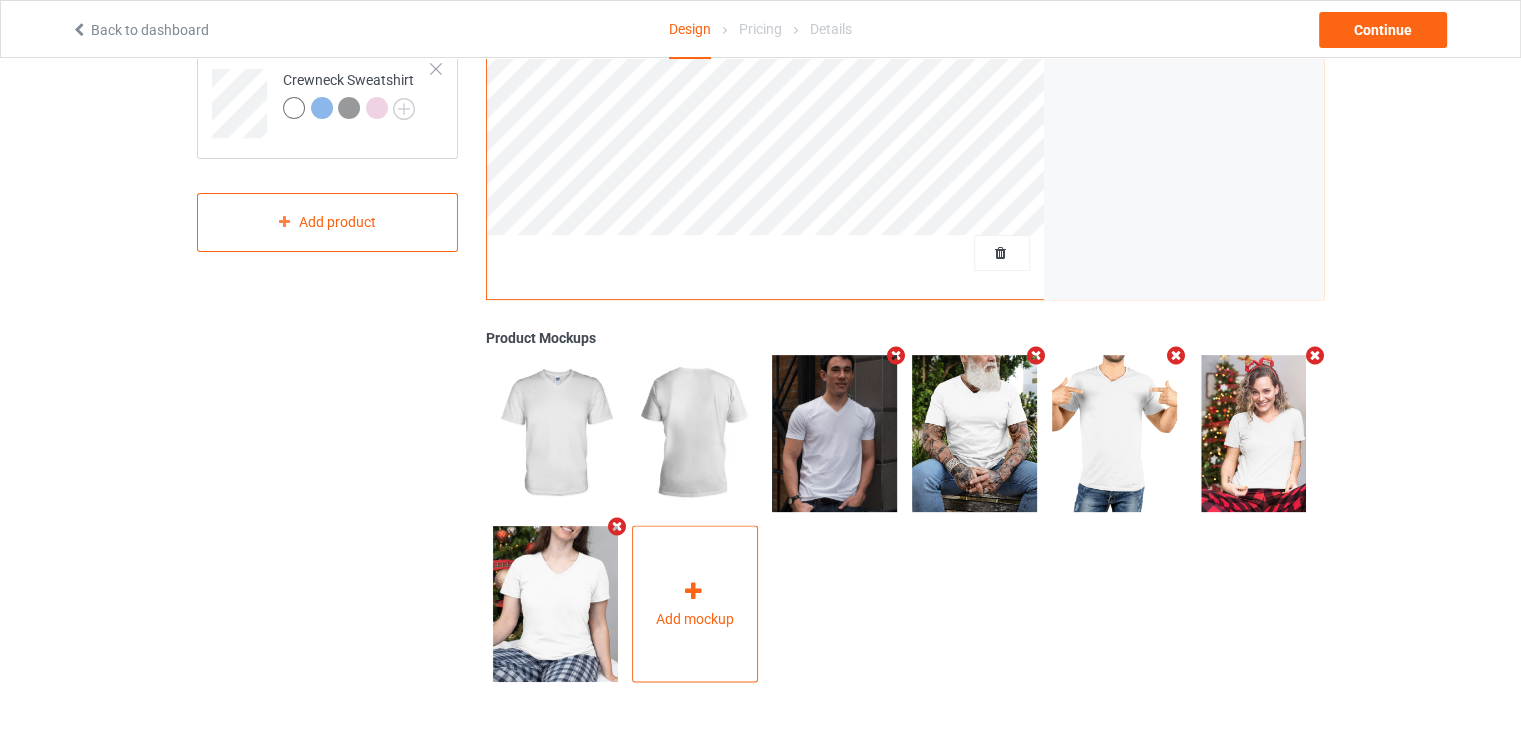click on "Add mockup" at bounding box center (695, 604) 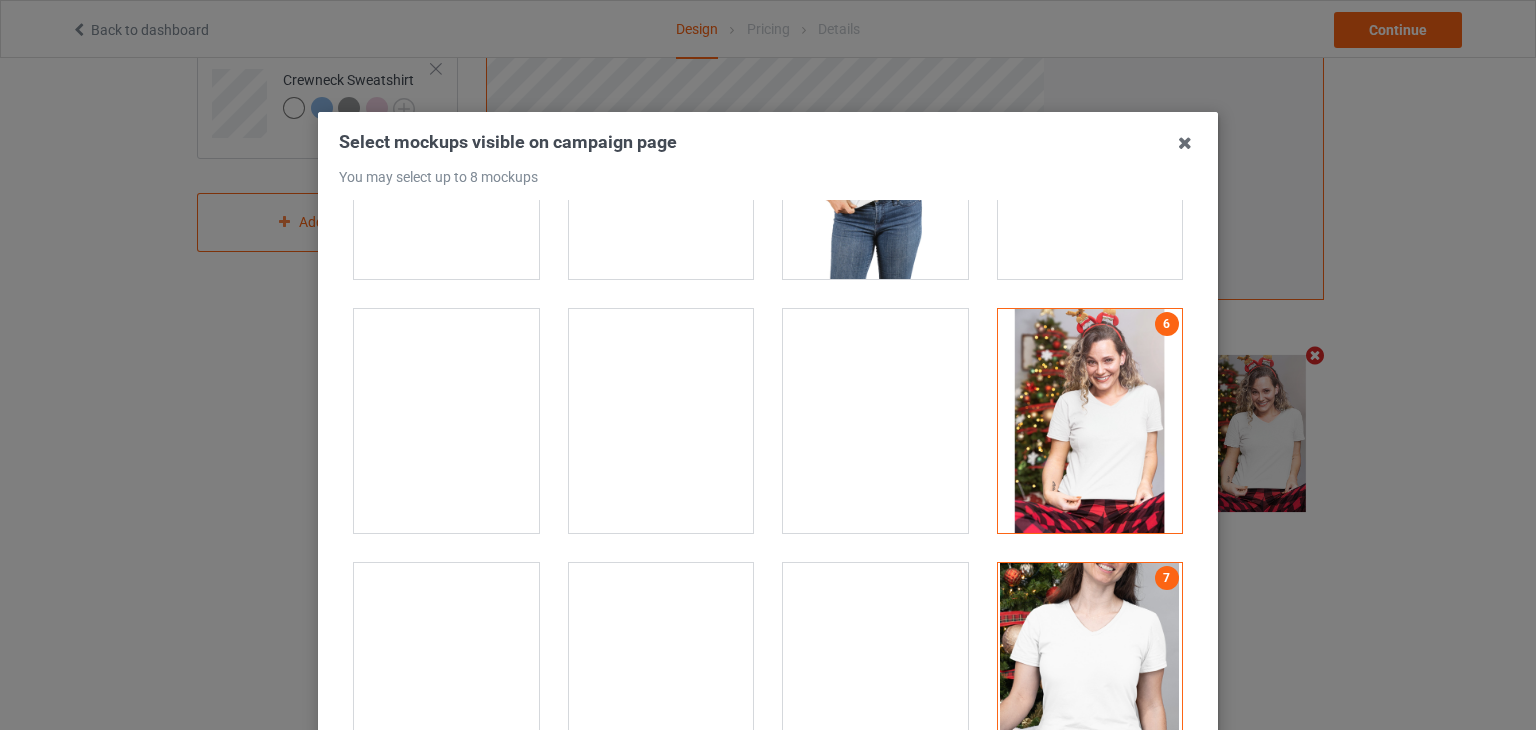 scroll, scrollTop: 3000, scrollLeft: 0, axis: vertical 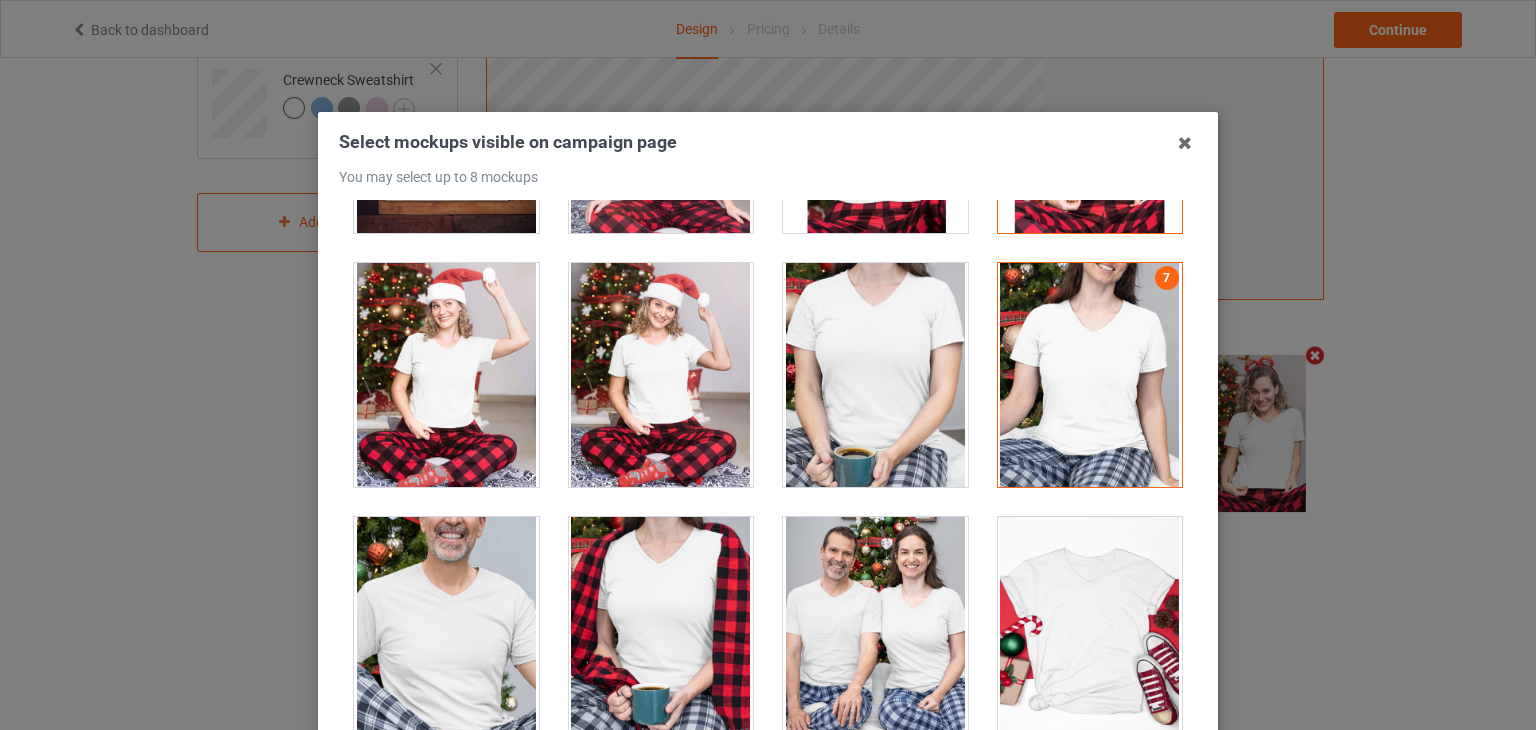 click at bounding box center [875, 375] 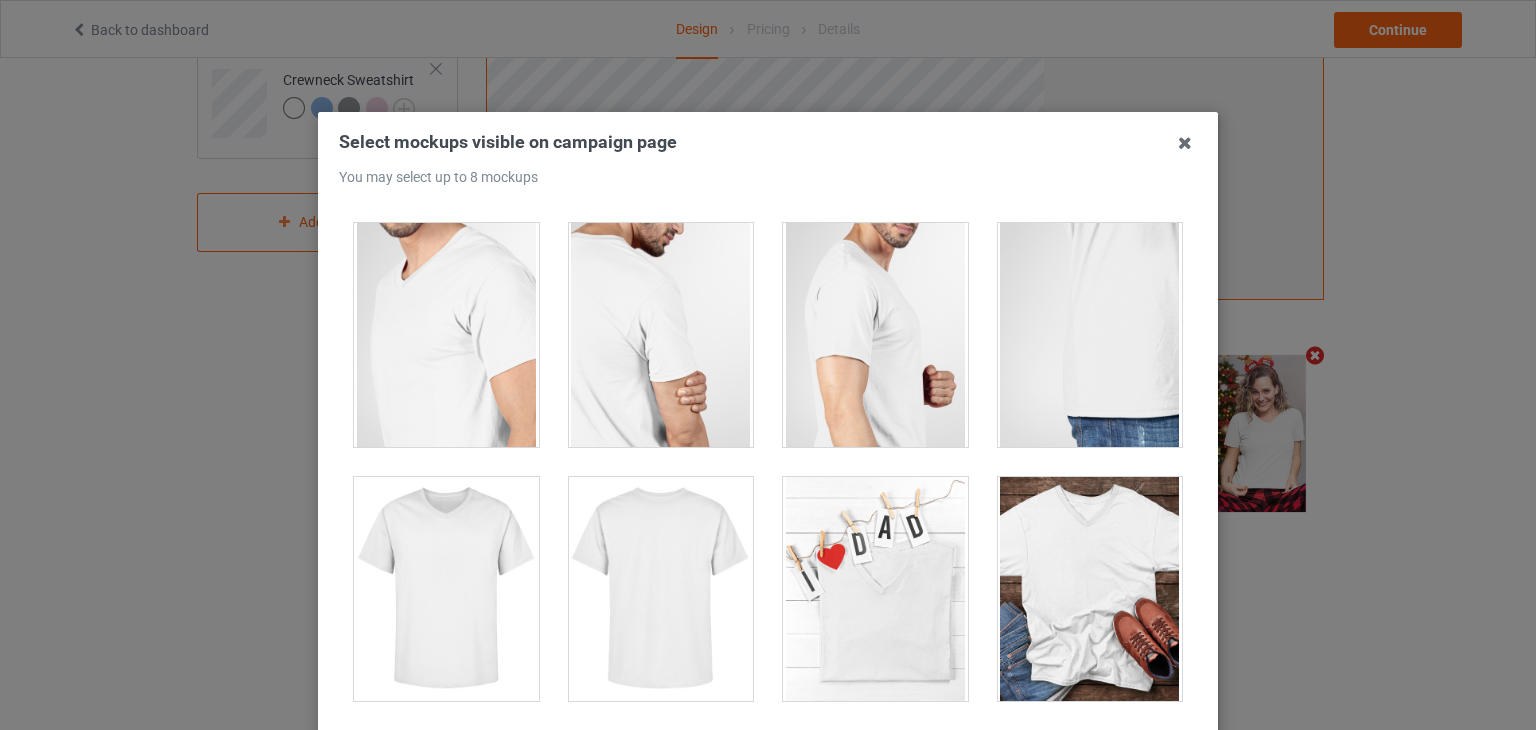 scroll, scrollTop: 700, scrollLeft: 0, axis: vertical 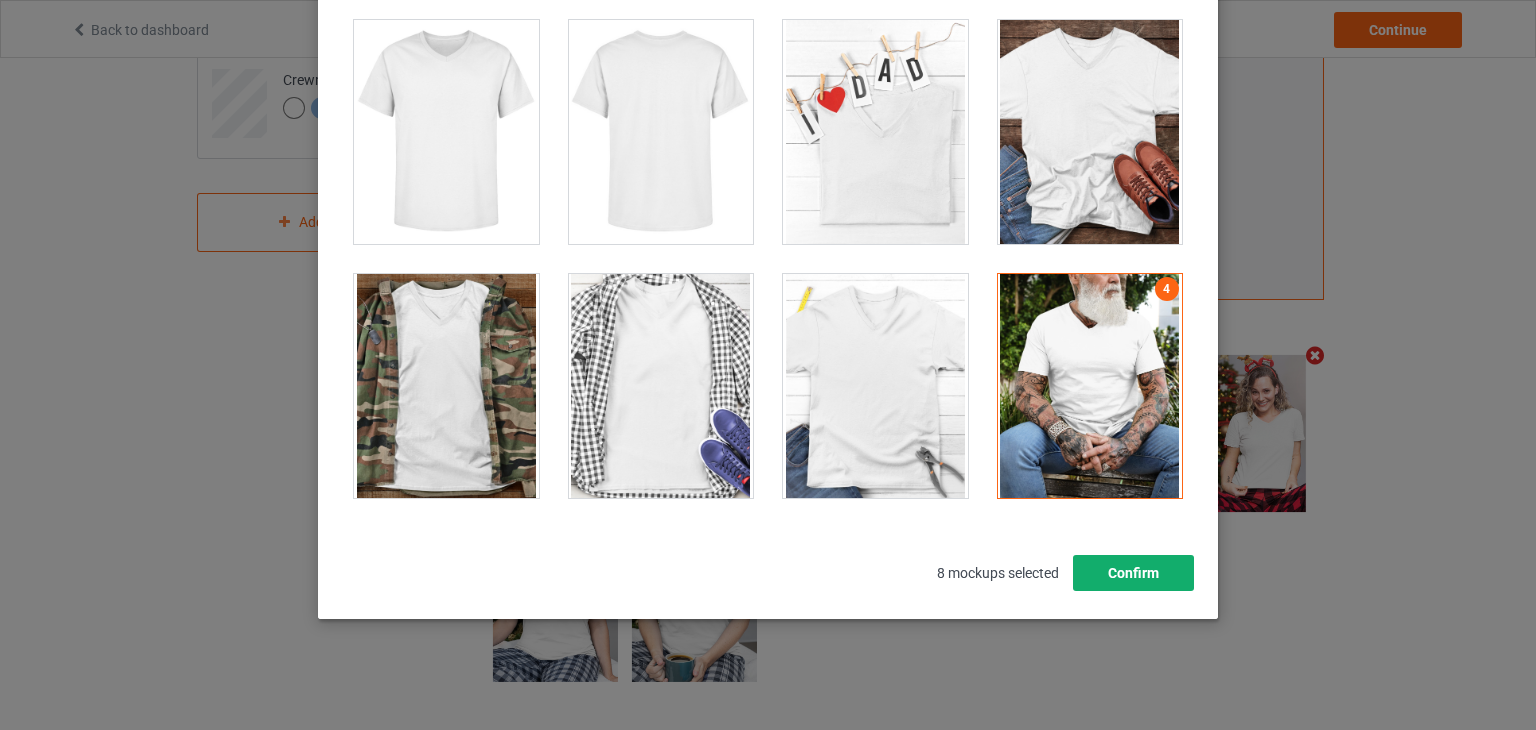 click on "Confirm" at bounding box center (1133, 573) 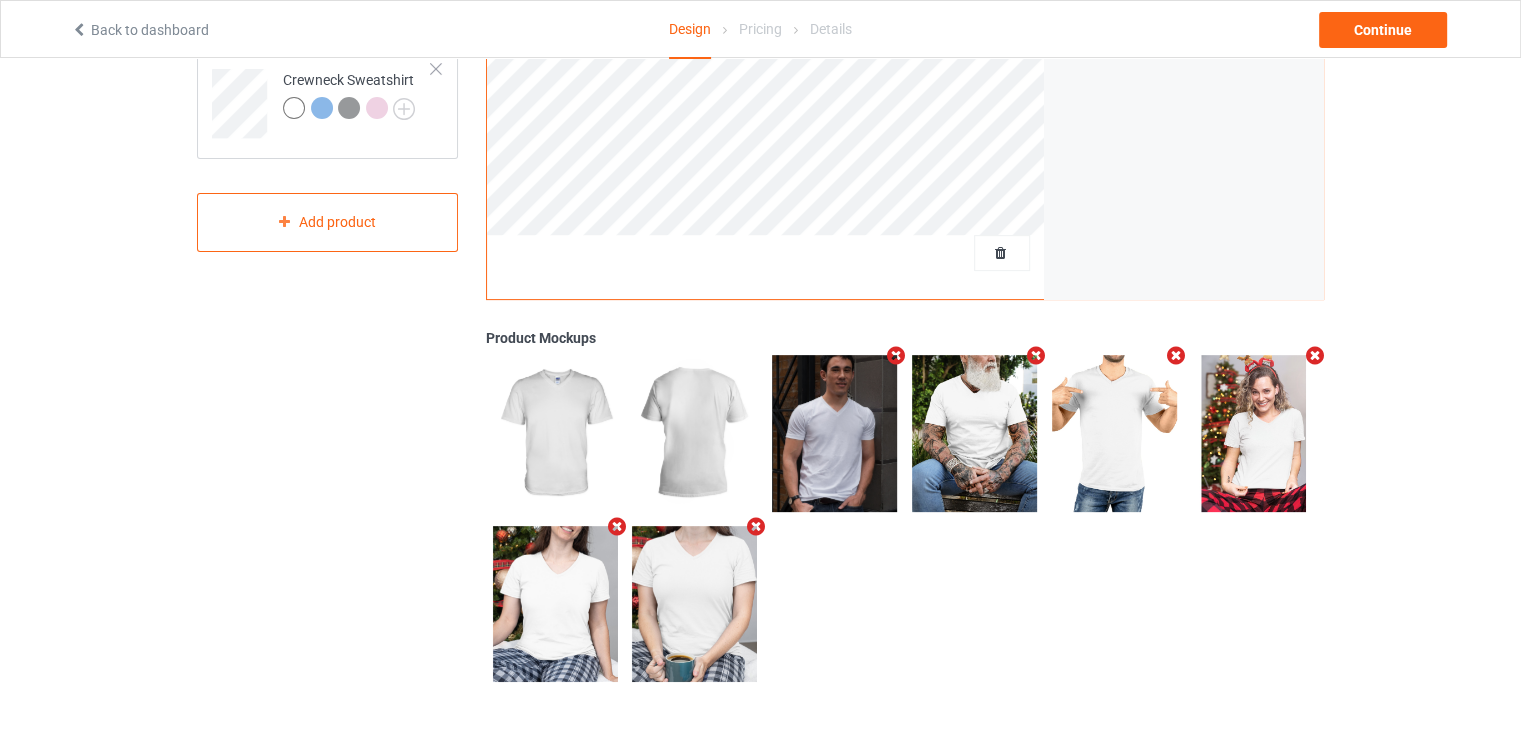 click at bounding box center (1175, 355) 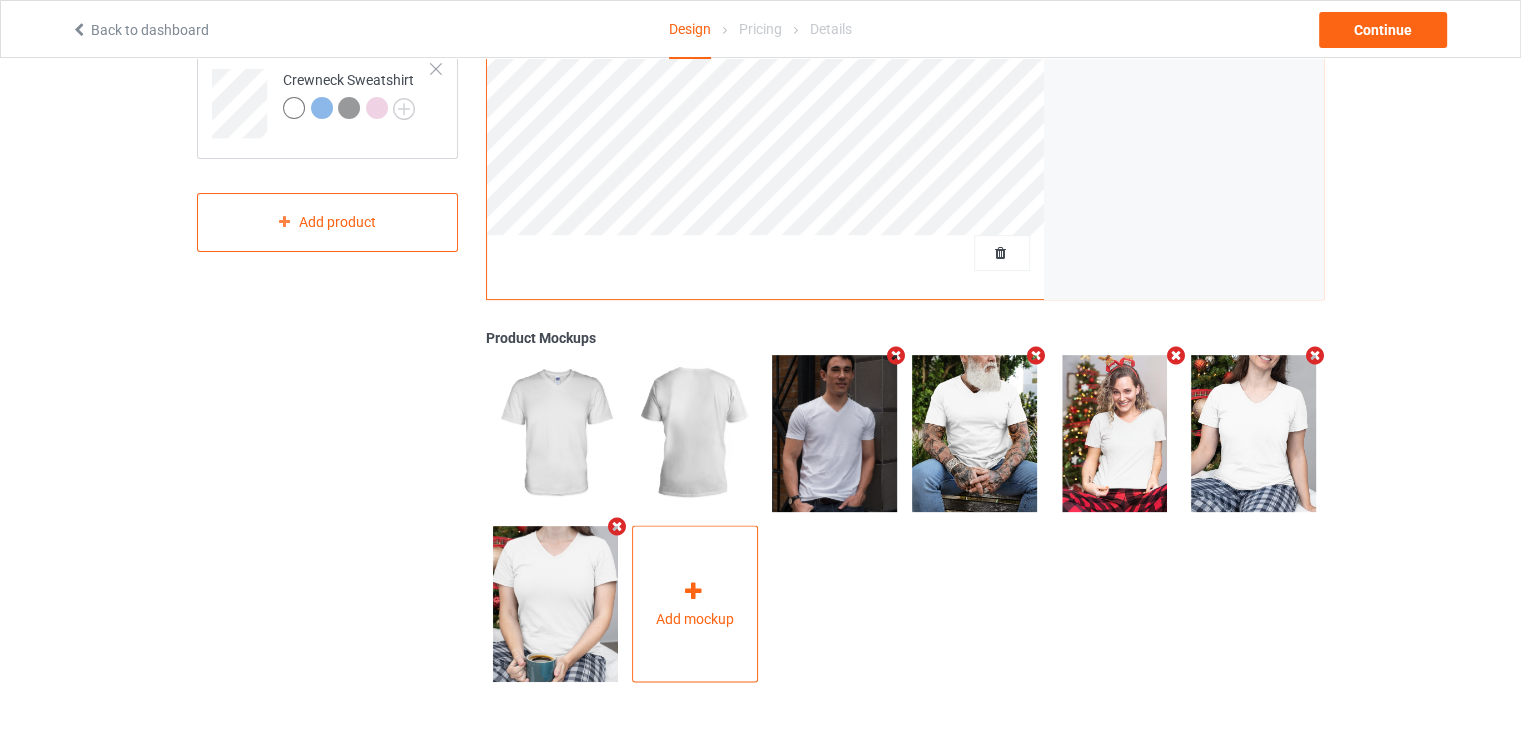 click on "Add mockup" at bounding box center [695, 604] 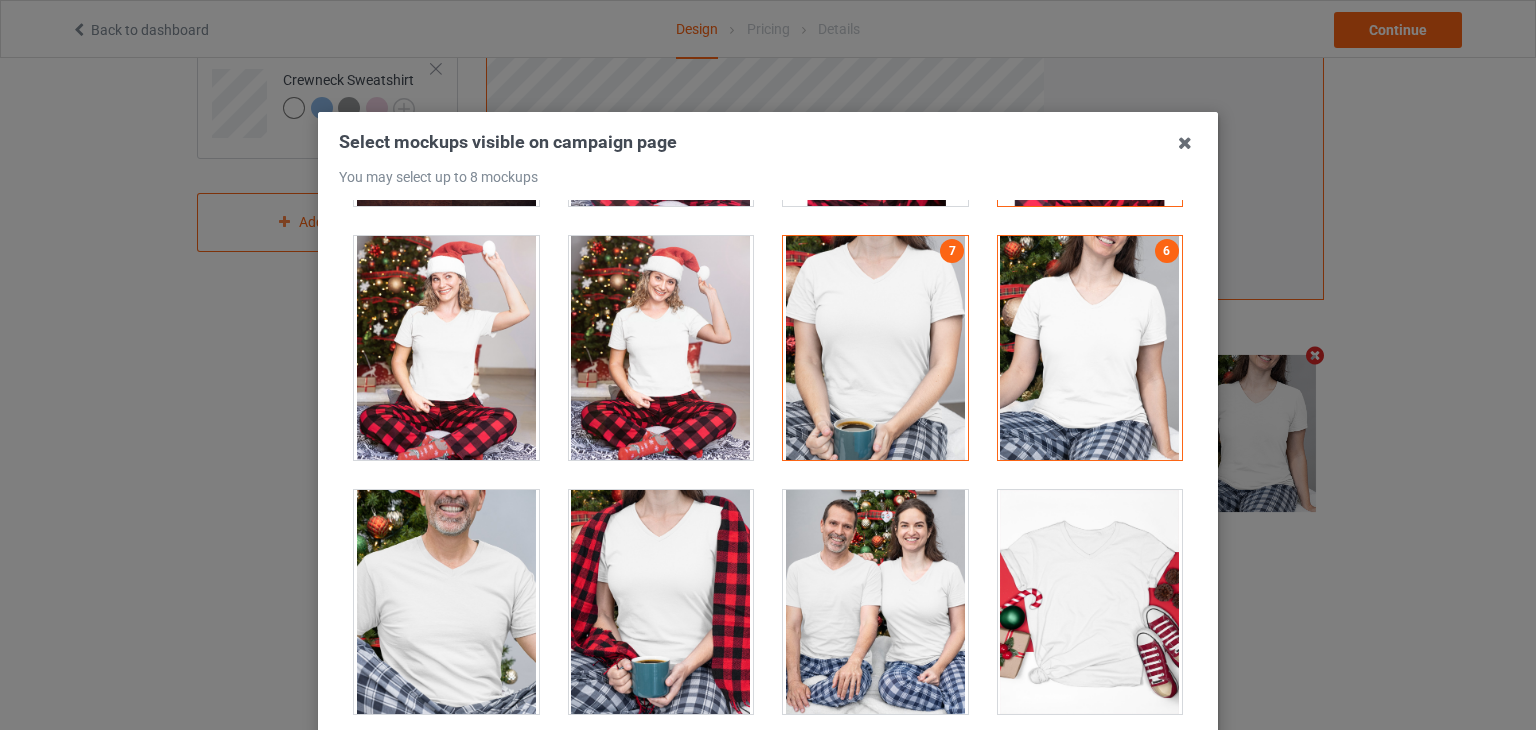 scroll, scrollTop: 3227, scrollLeft: 0, axis: vertical 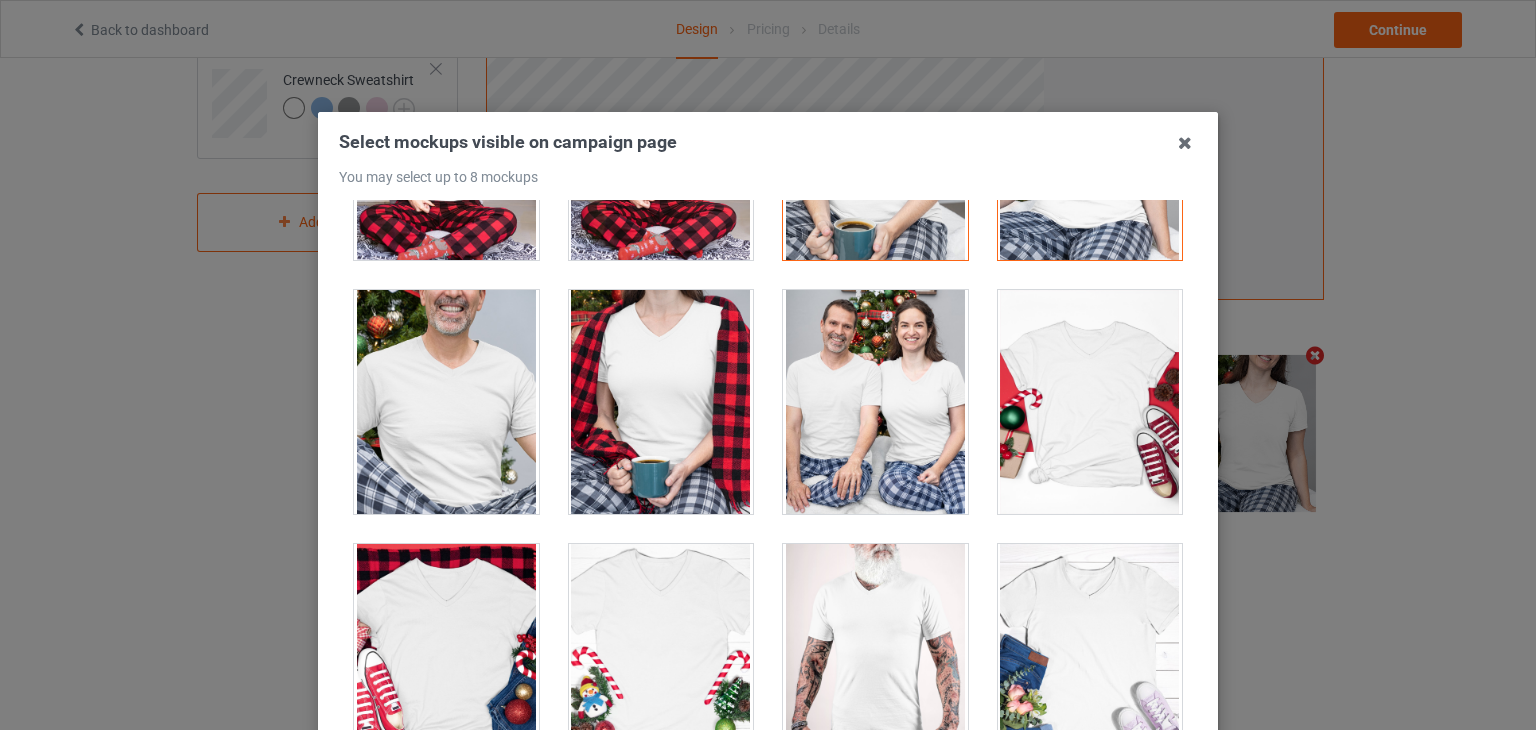 click at bounding box center (446, 402) 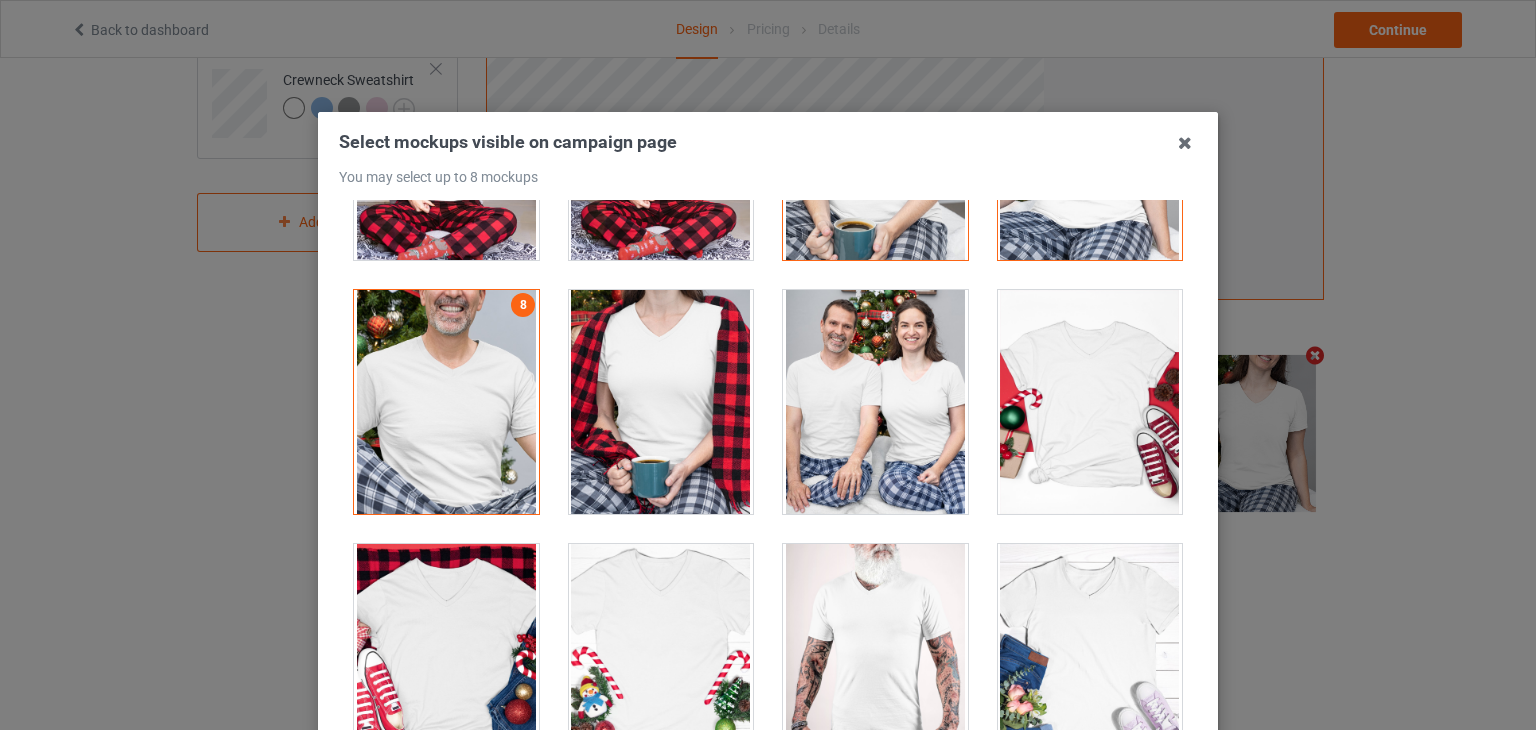 scroll, scrollTop: 3727, scrollLeft: 0, axis: vertical 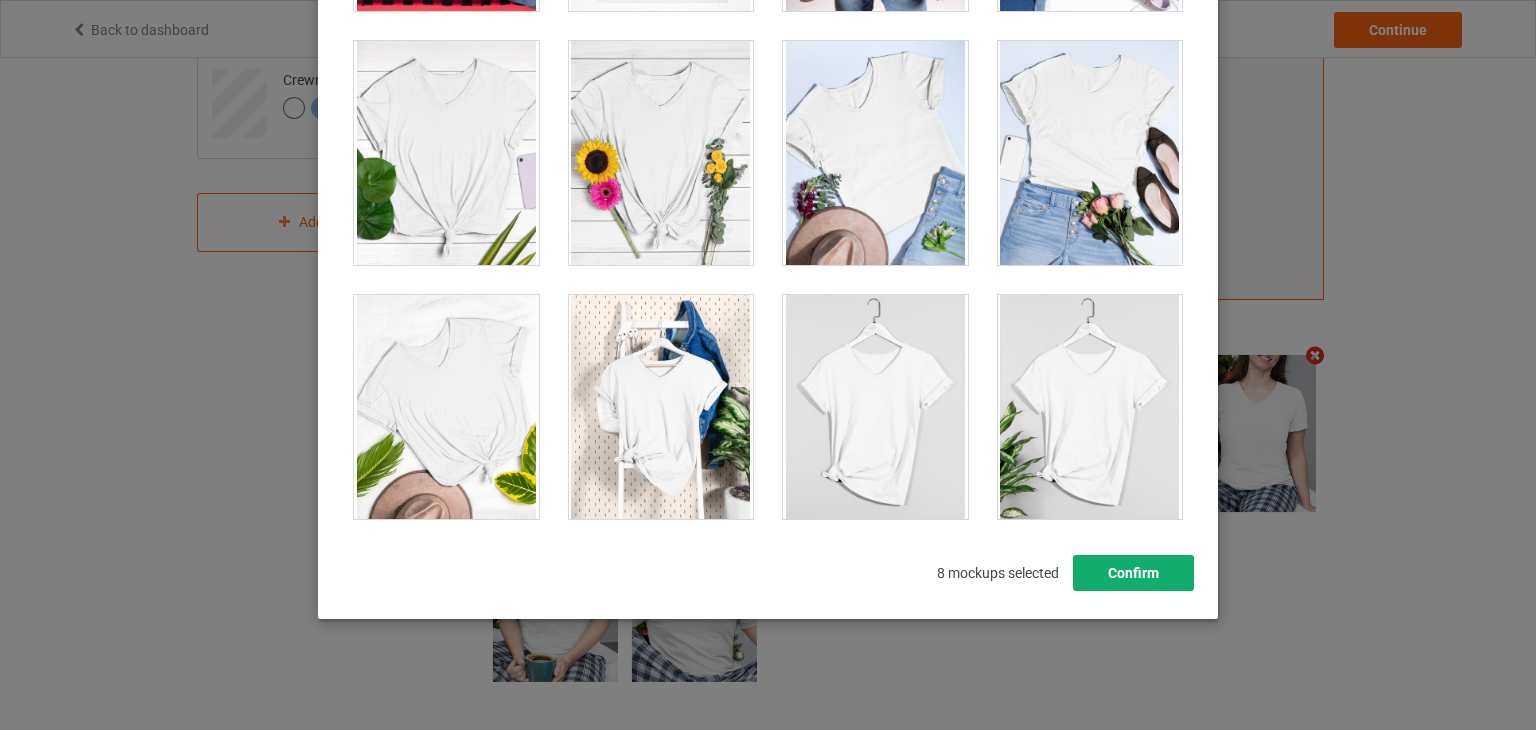 click on "Confirm" at bounding box center (1133, 573) 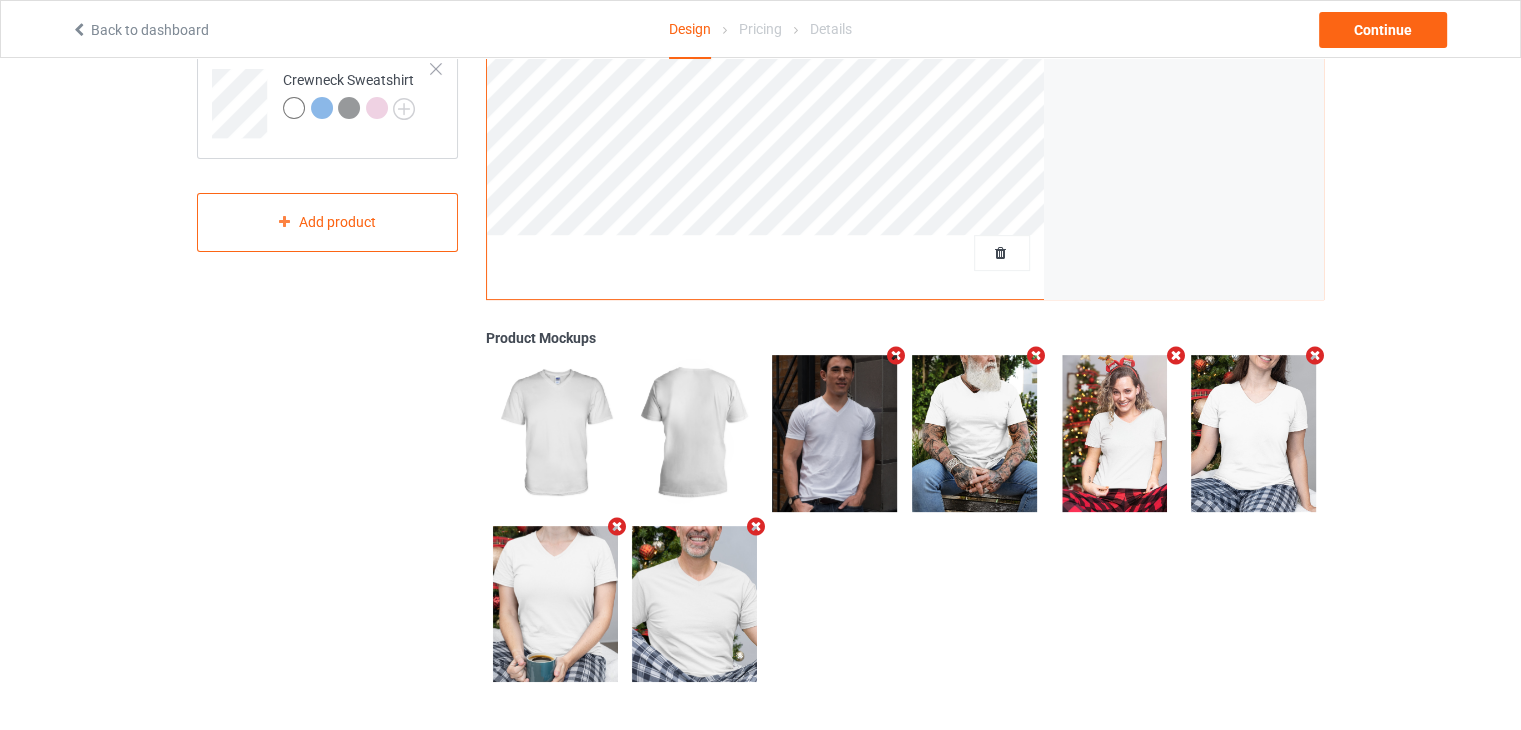scroll, scrollTop: 262, scrollLeft: 0, axis: vertical 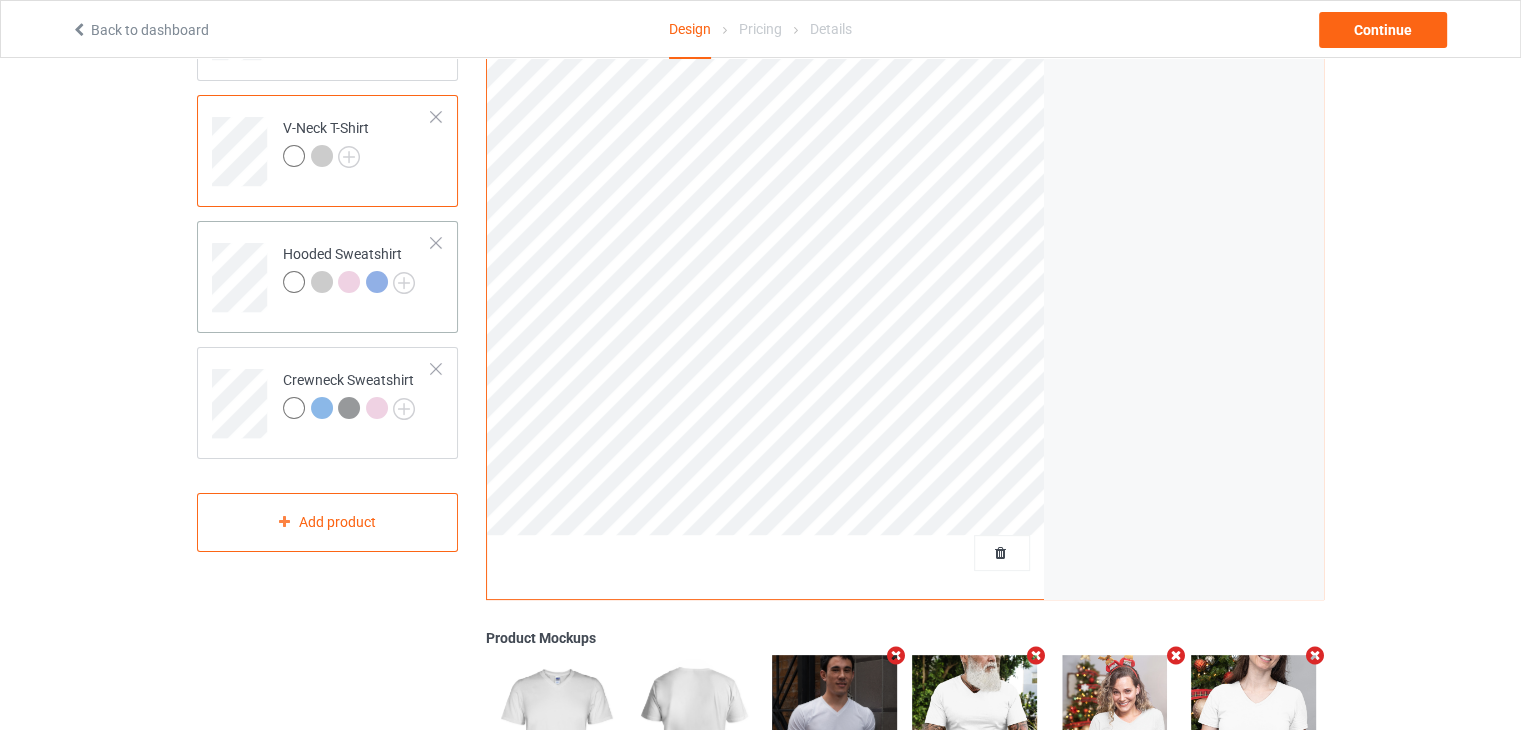 click on "Hooded Sweatshirt" at bounding box center (349, 268) 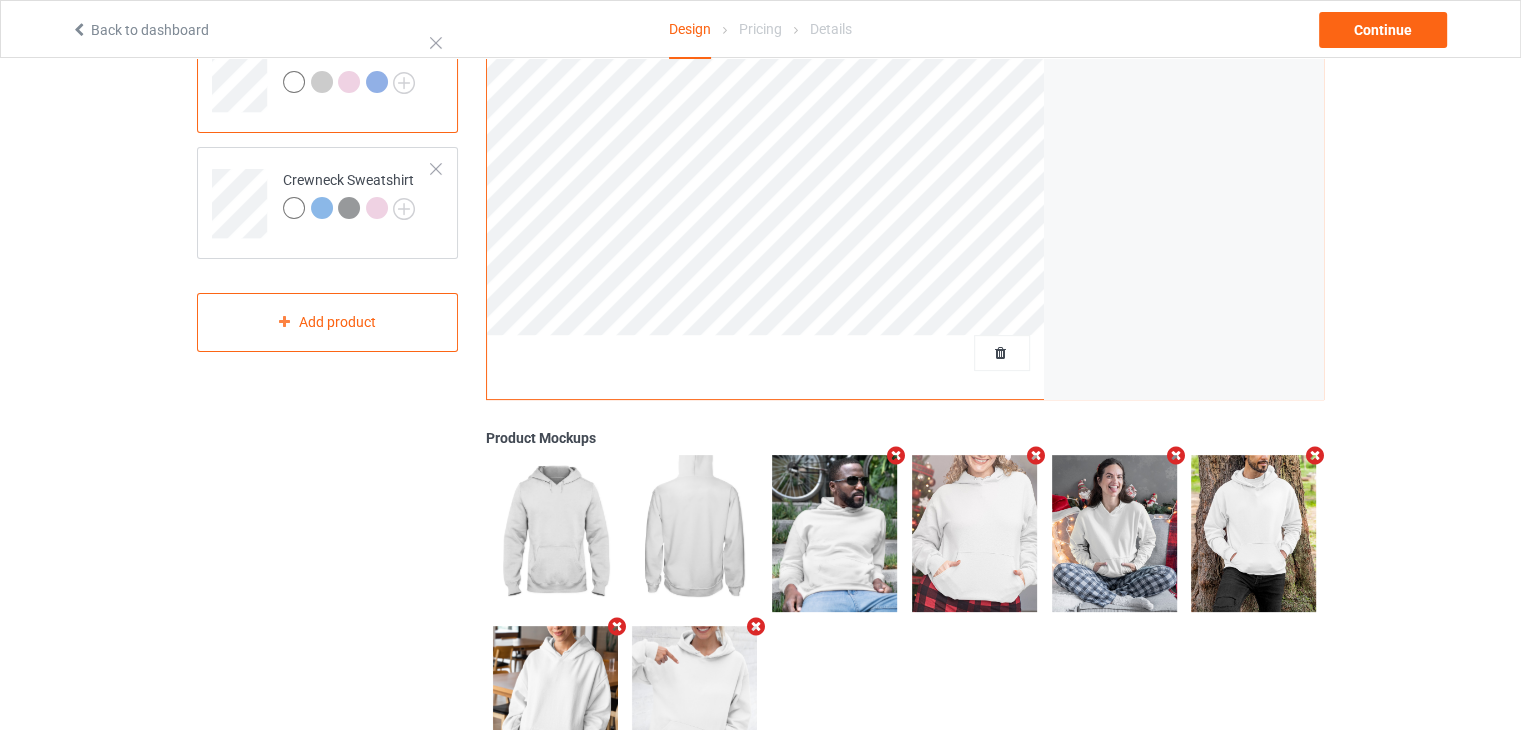 scroll, scrollTop: 362, scrollLeft: 0, axis: vertical 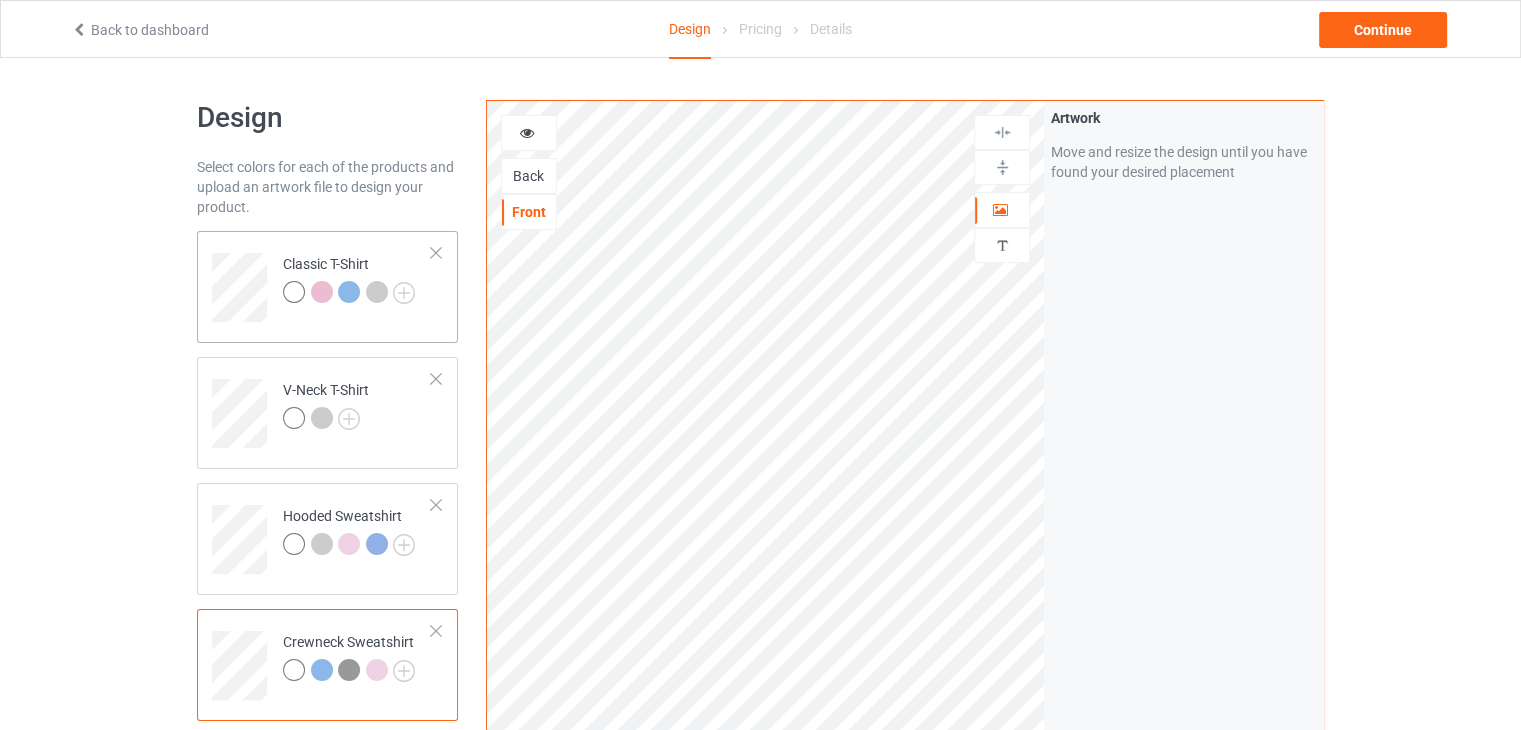 click on "Classic T-Shirt" at bounding box center [349, 278] 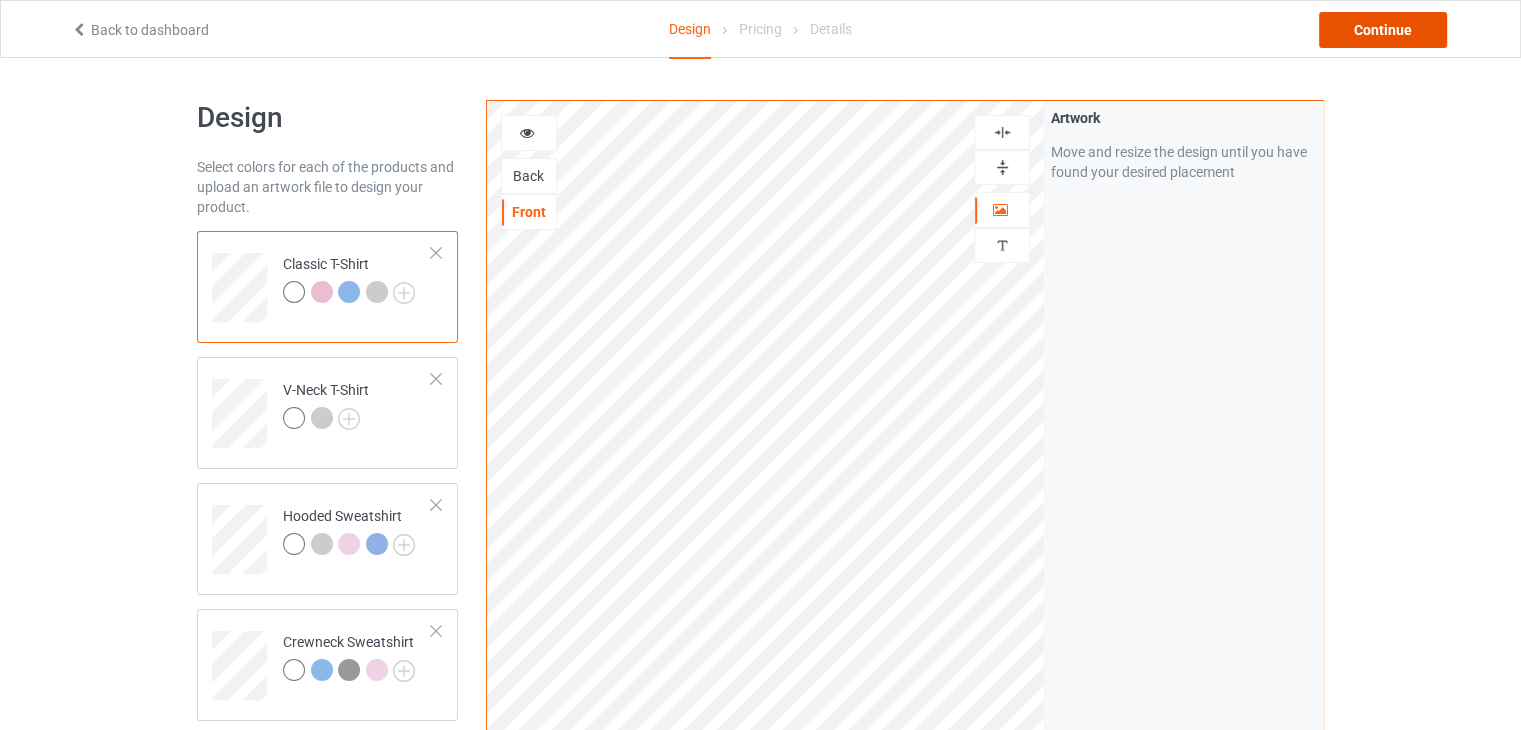 click on "Continue" at bounding box center (1383, 30) 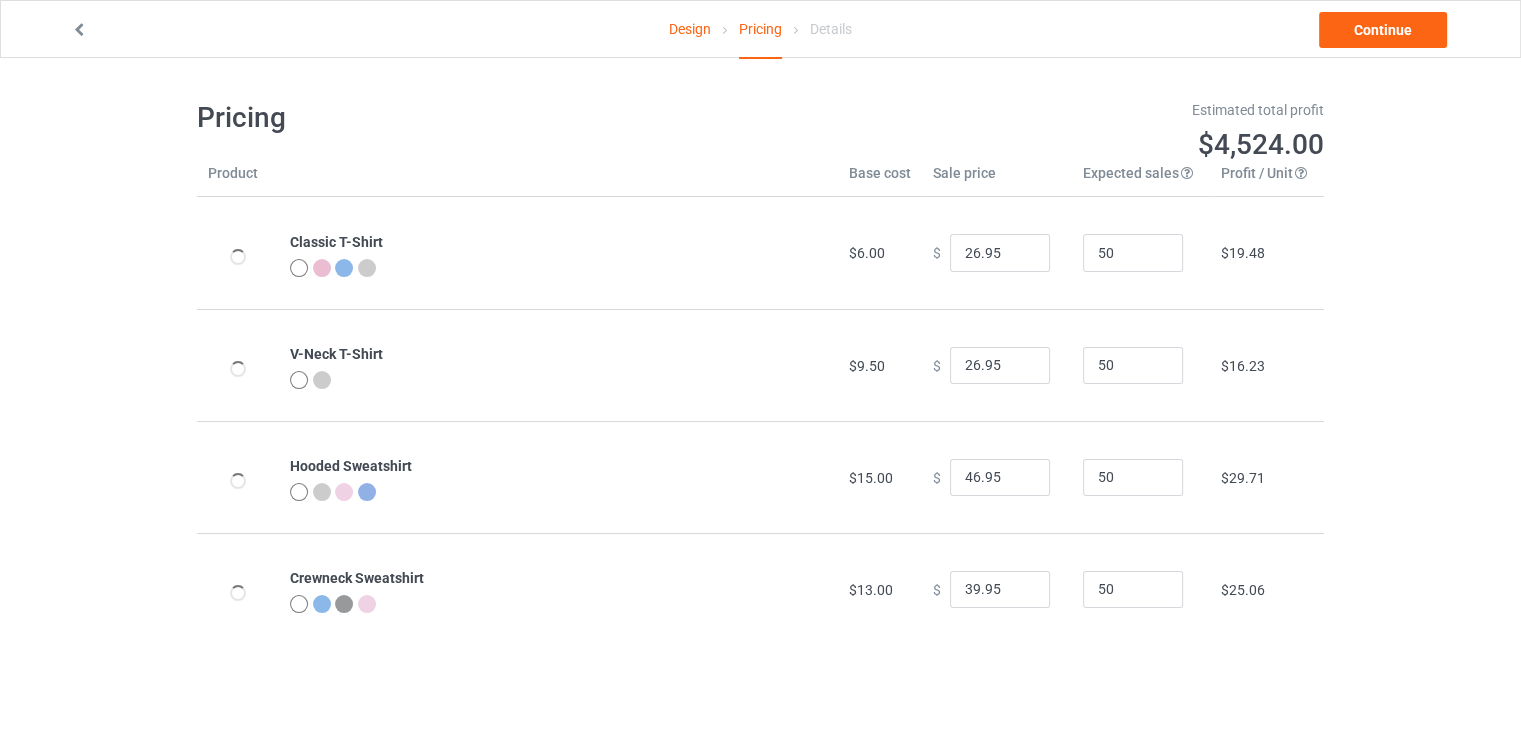 type on "30.95" 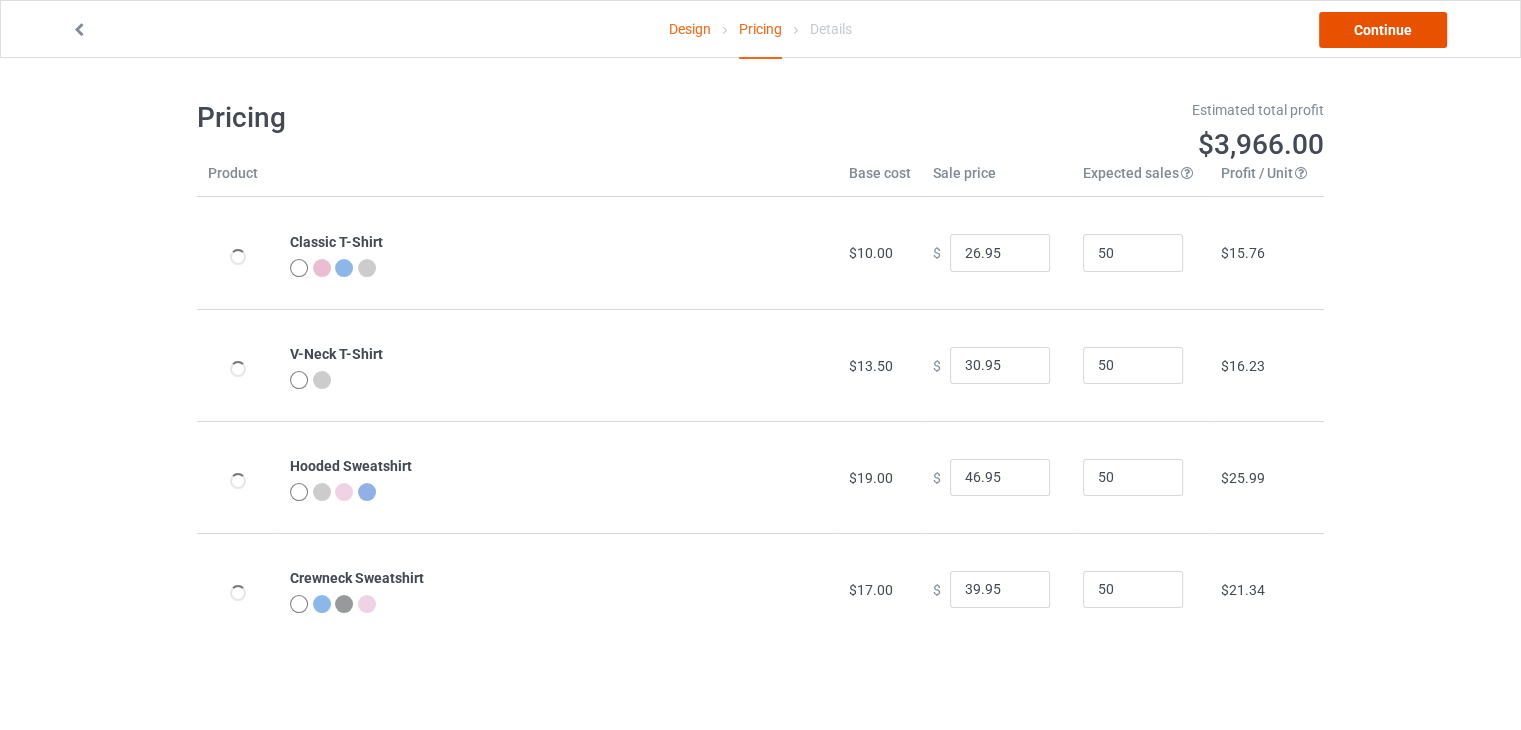 click on "Continue" at bounding box center [1383, 30] 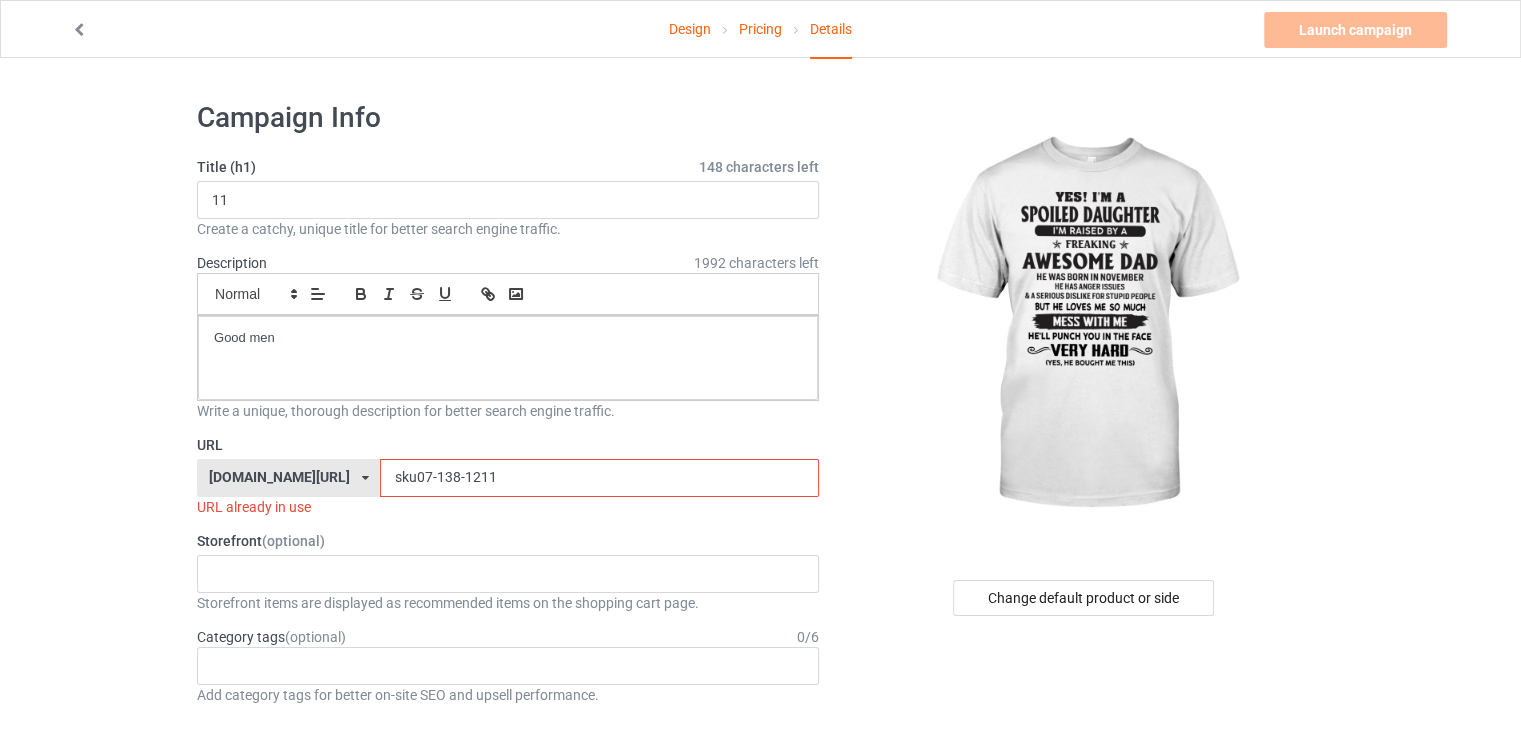 click on "sku07-138-1211" at bounding box center (599, 478) 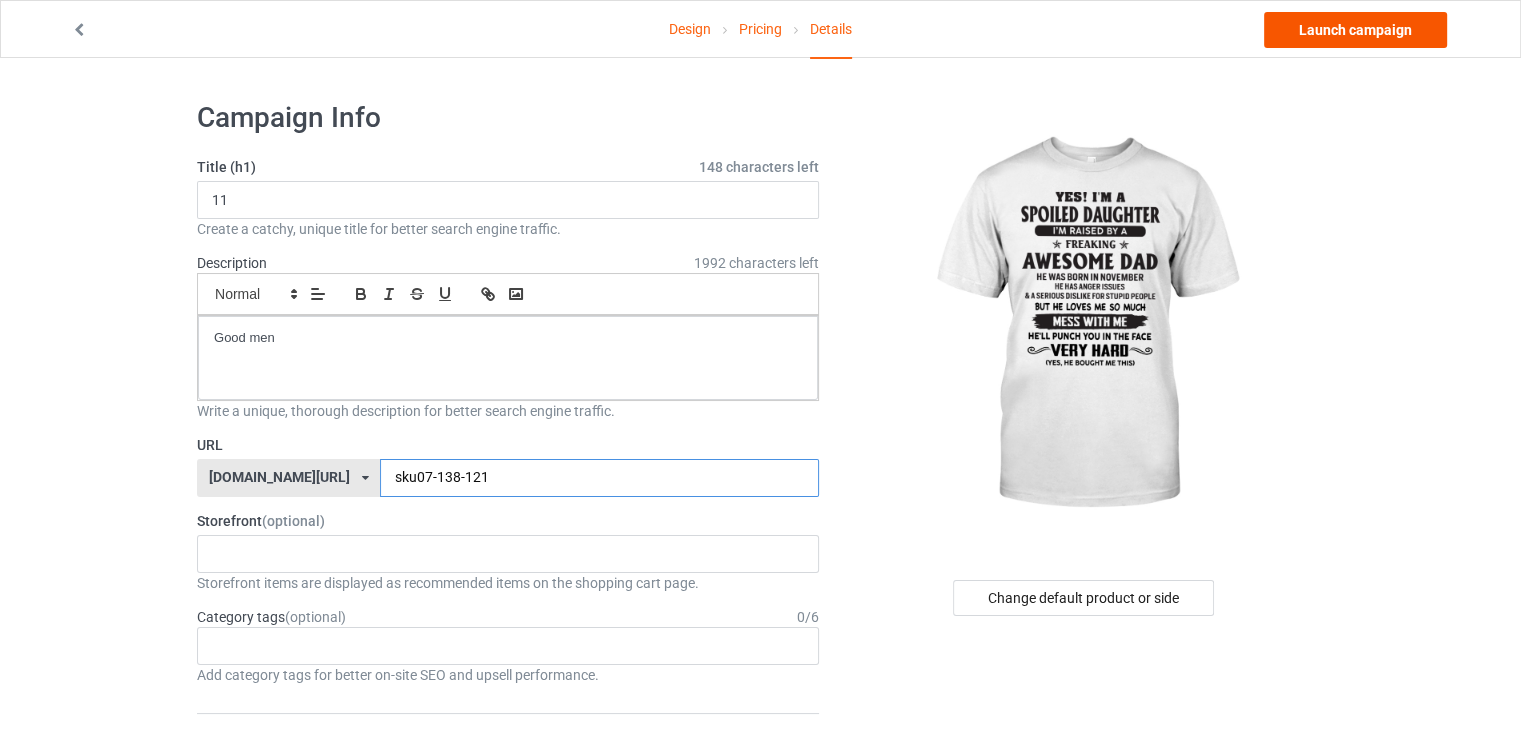 type on "sku07-138-121" 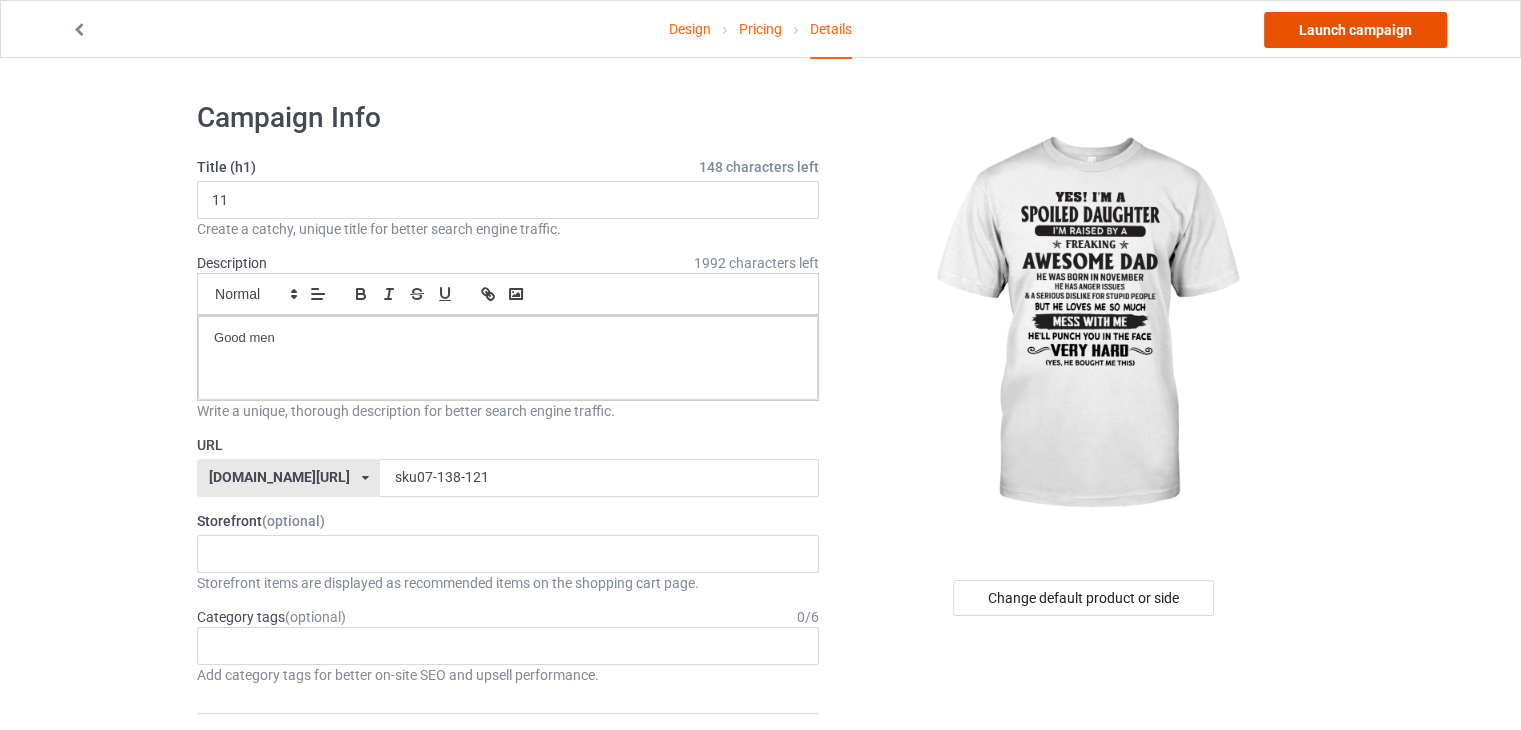 click on "Launch campaign" at bounding box center [1355, 30] 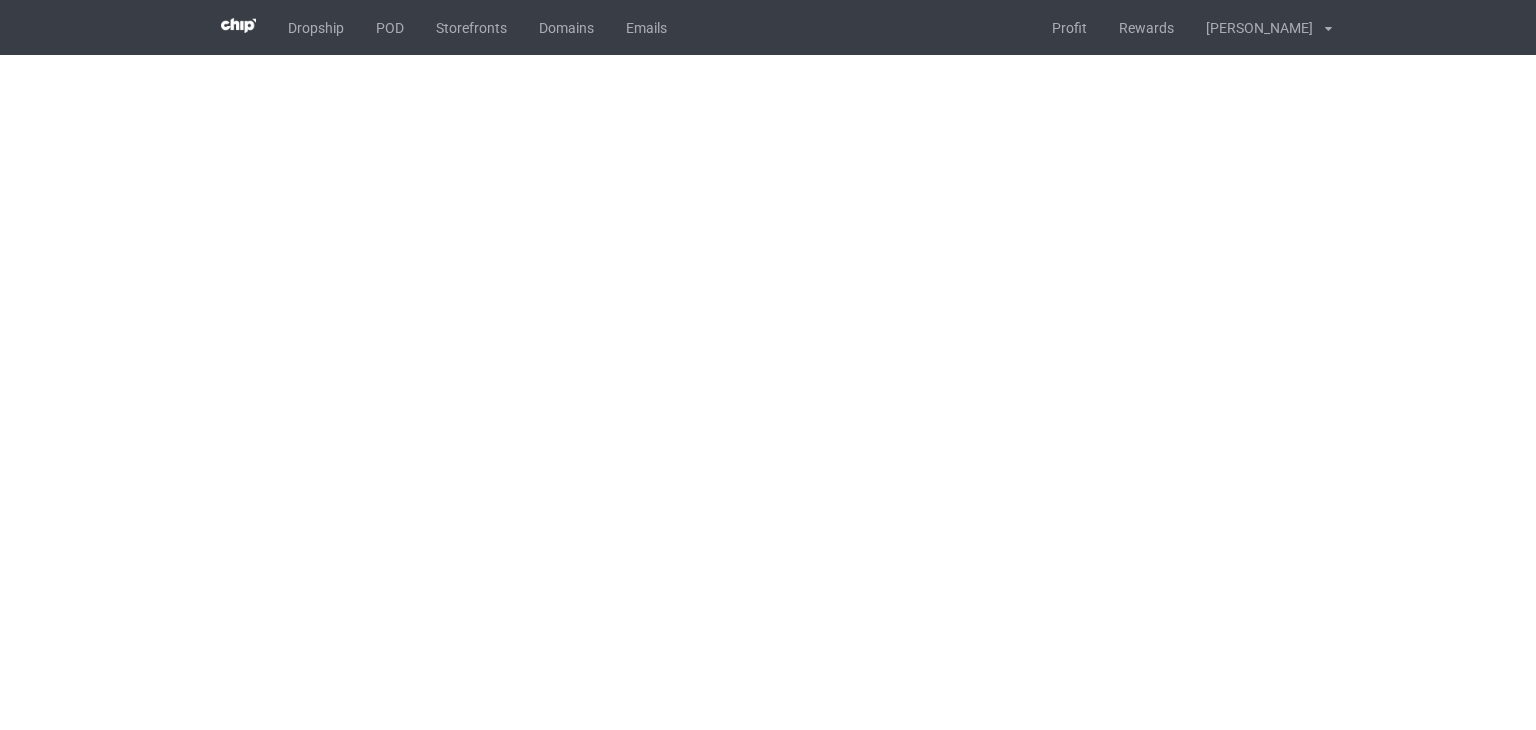 scroll, scrollTop: 0, scrollLeft: 0, axis: both 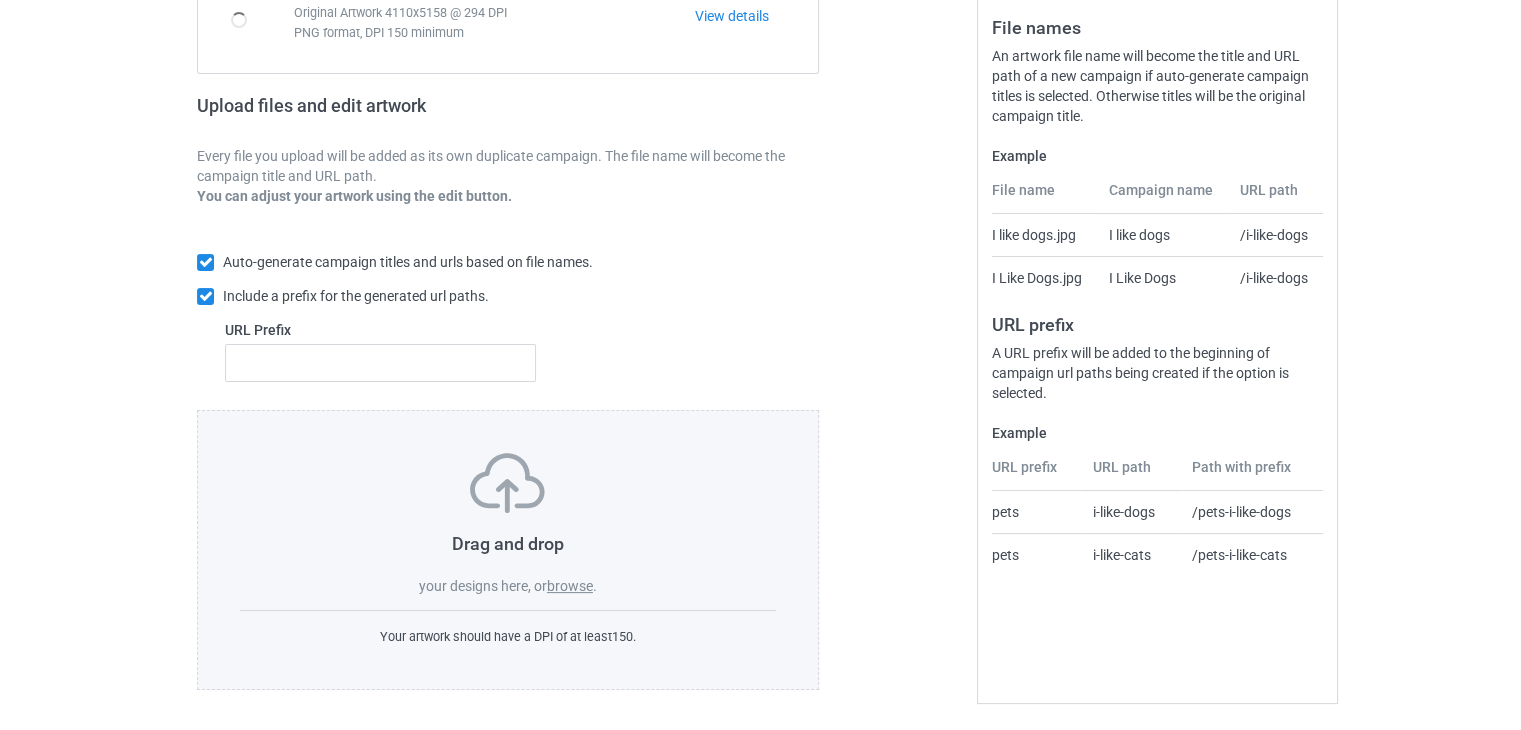 click on "browse" at bounding box center [570, 586] 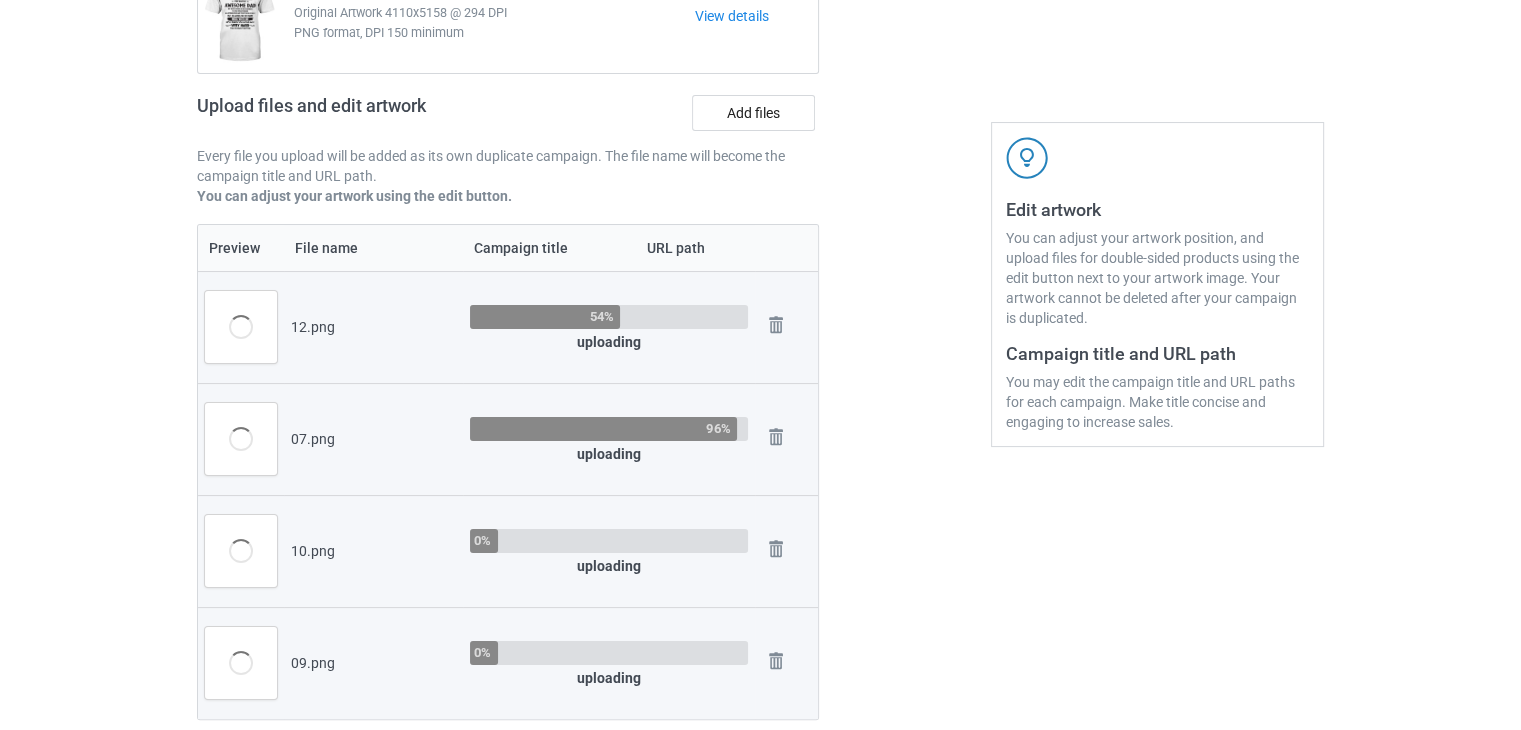 scroll, scrollTop: 342, scrollLeft: 0, axis: vertical 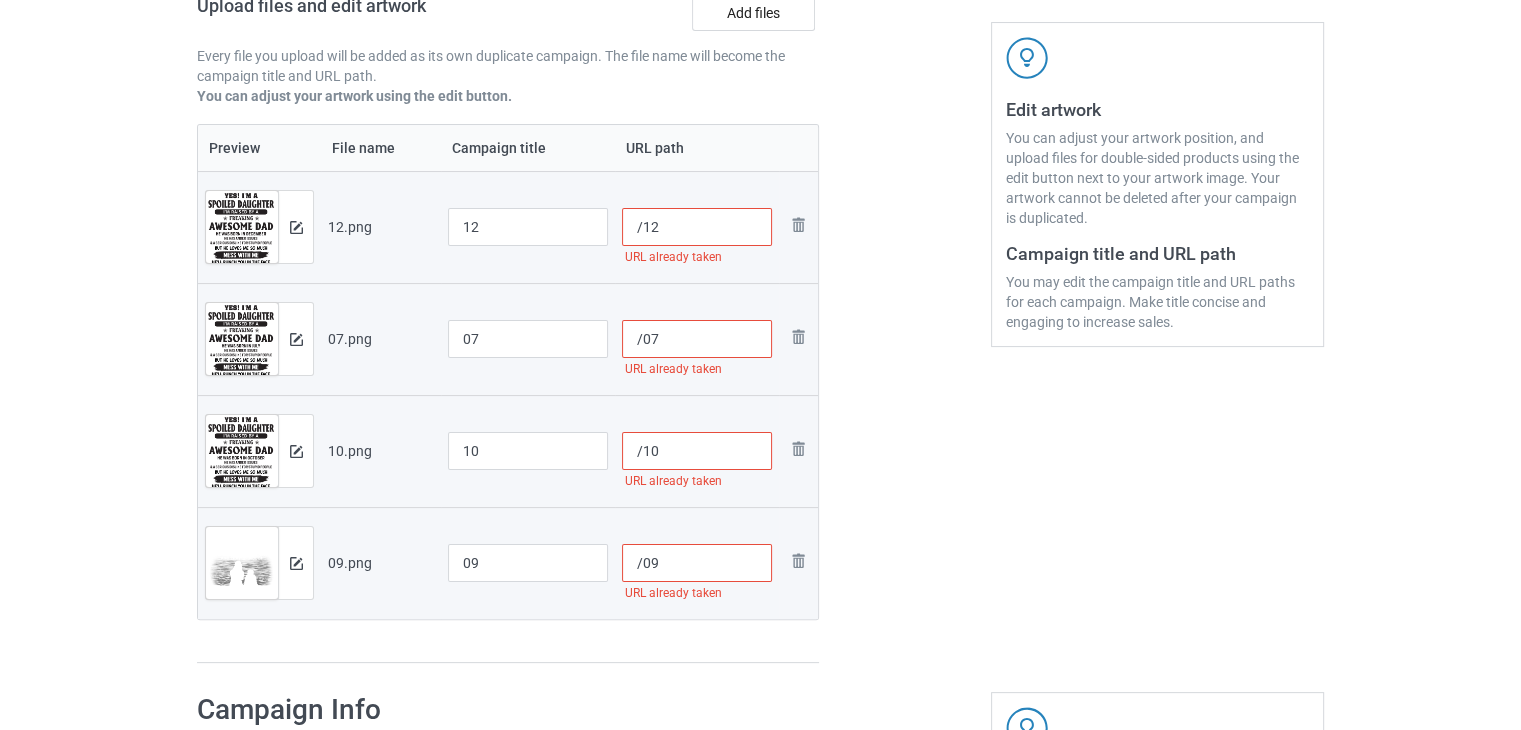 click on "/12" at bounding box center (697, 227) 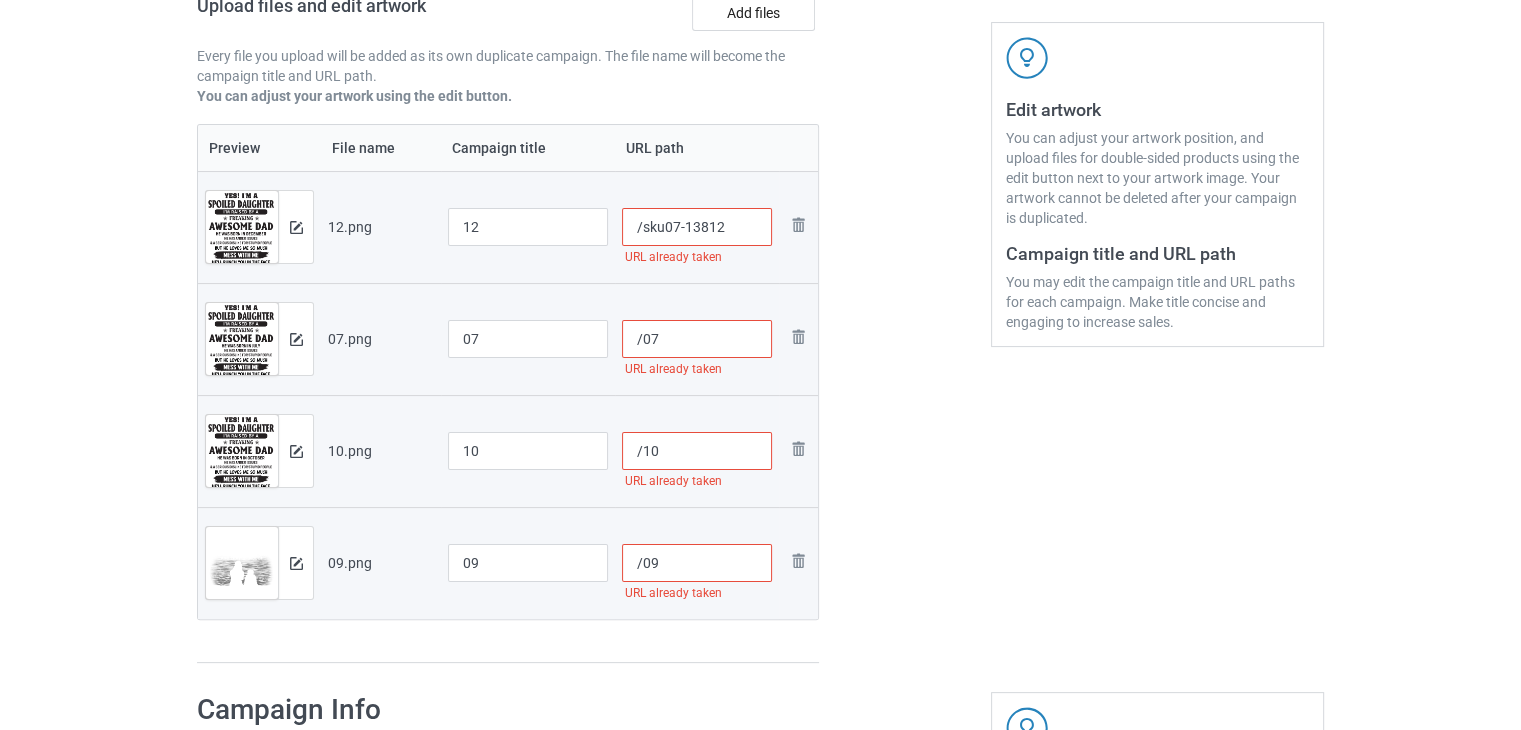 type on "/sku07-13812" 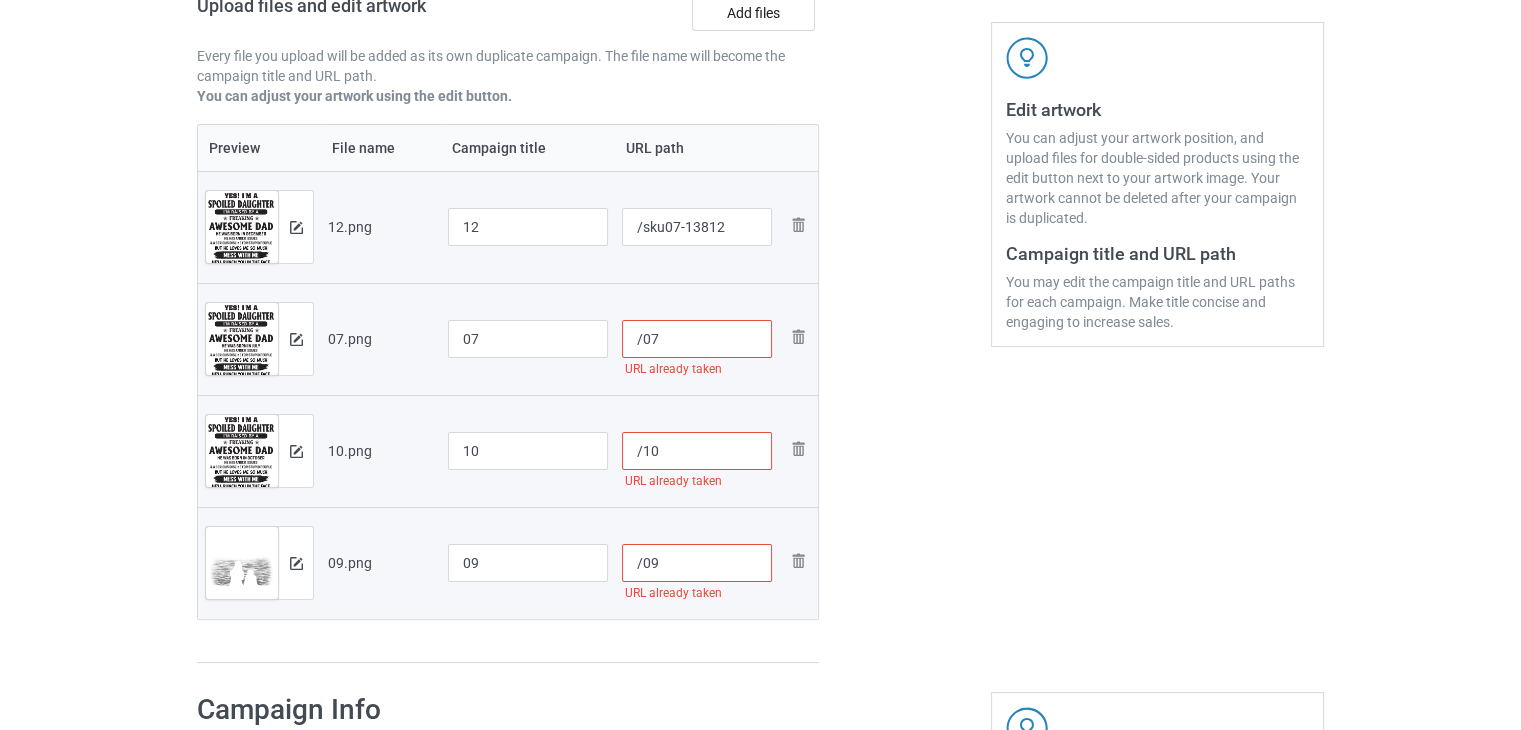 paste on "sku07-138" 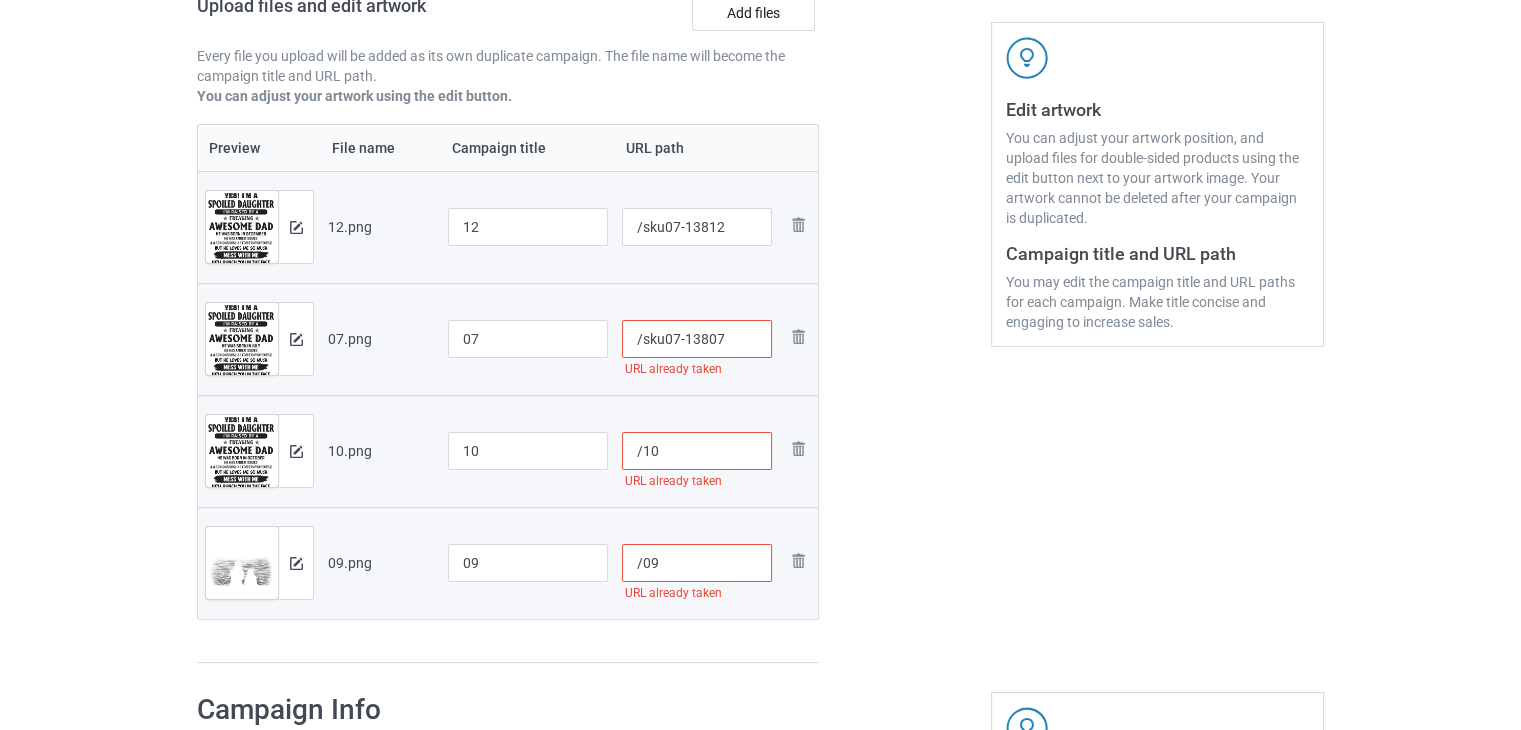 type on "/sku07-13807" 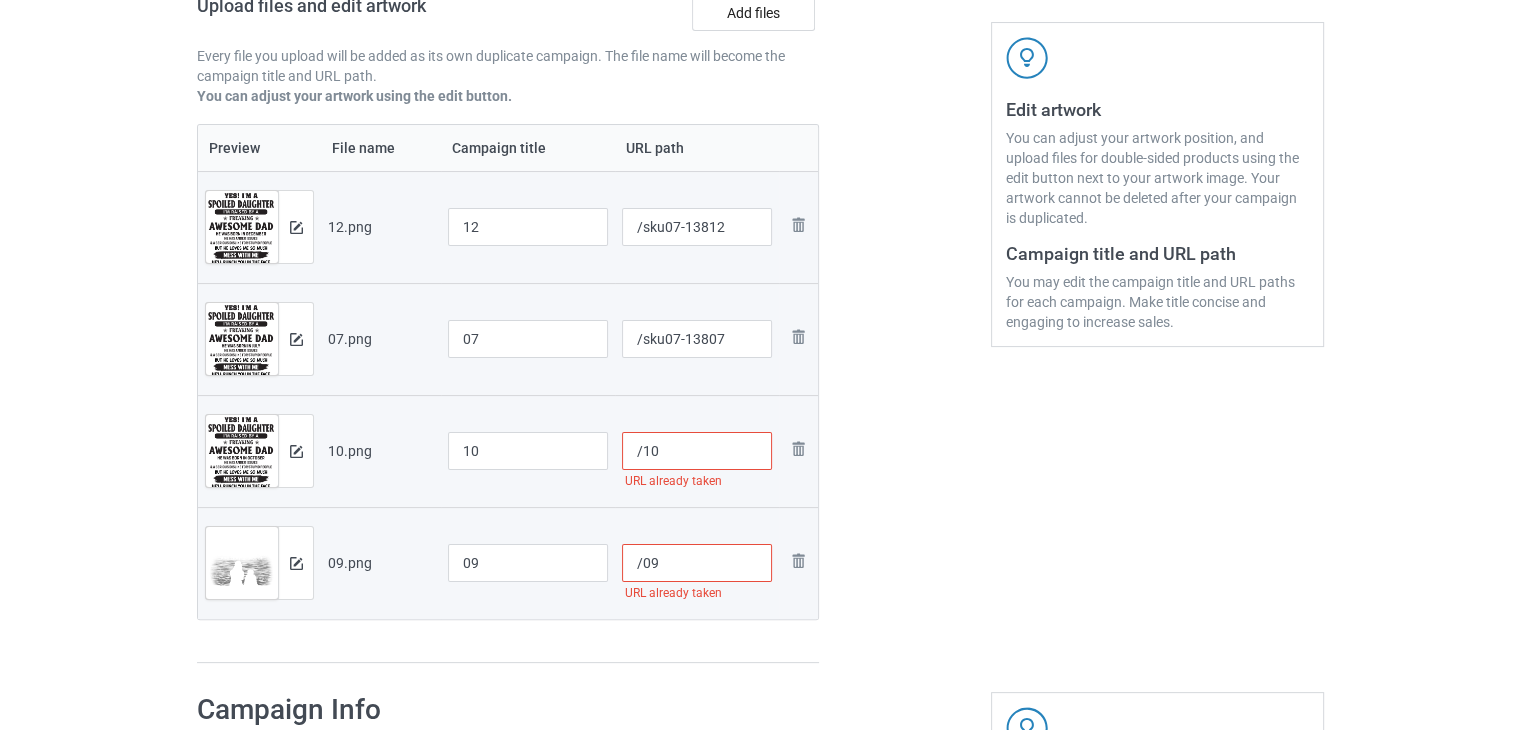 click on "/10" at bounding box center (697, 451) 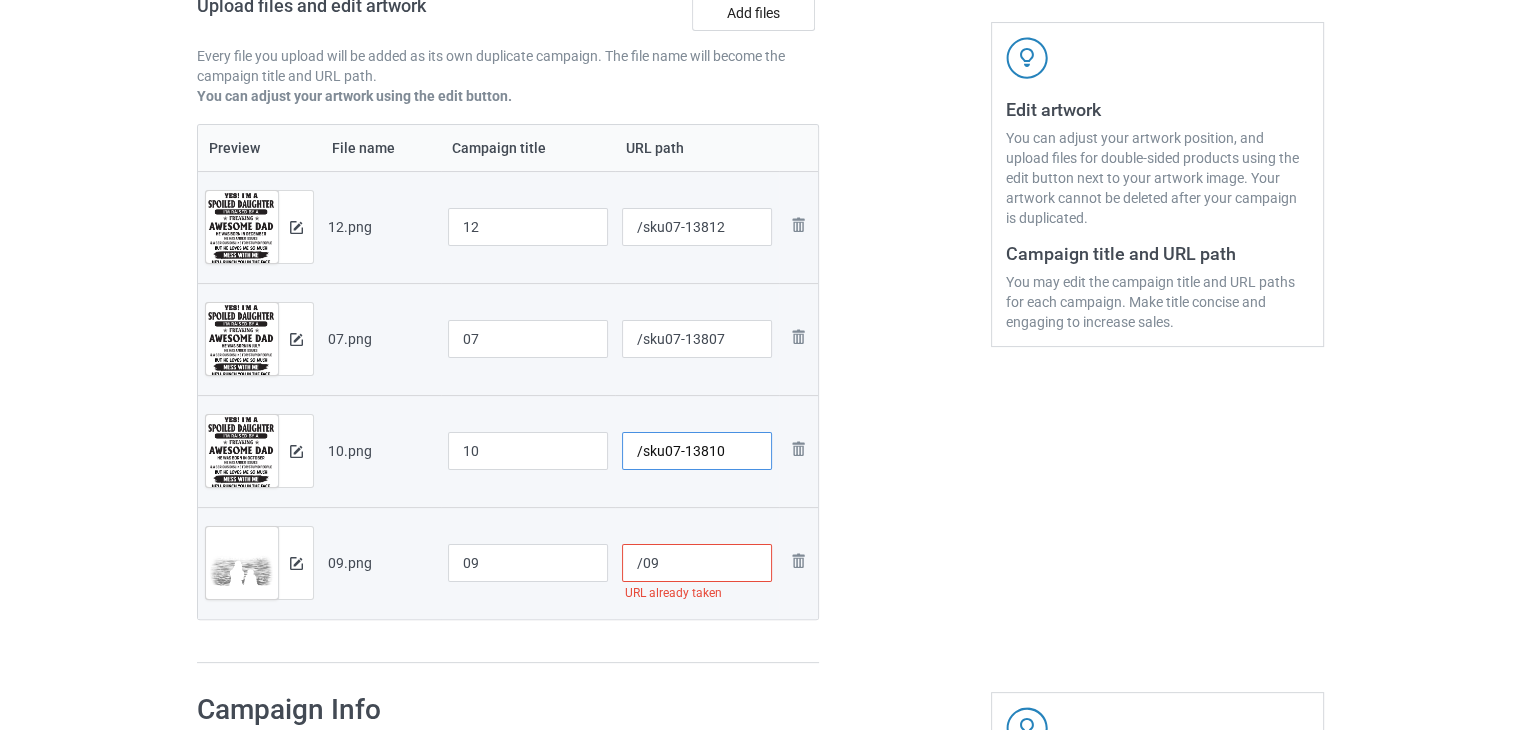 type on "/sku07-13810" 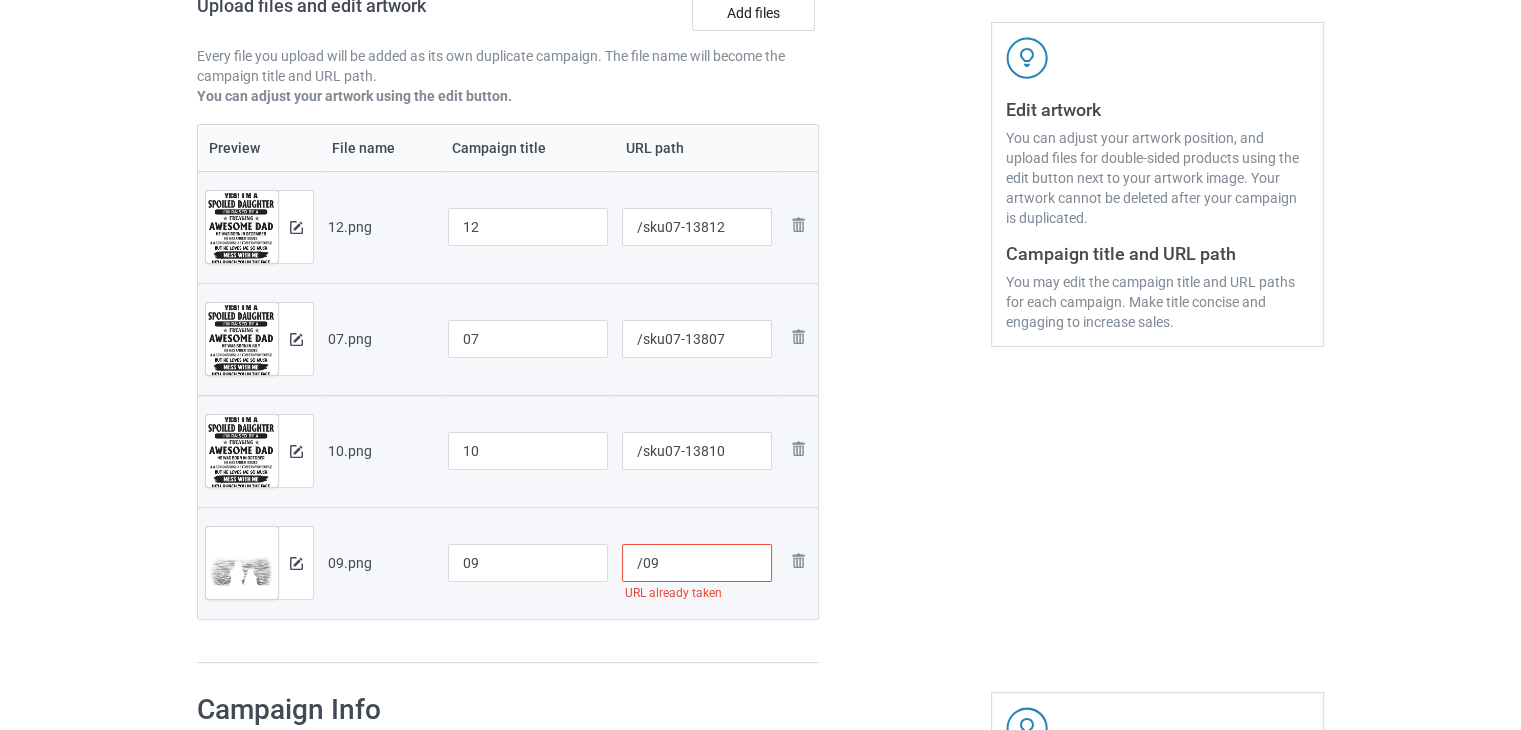 click on "/09" at bounding box center (697, 563) 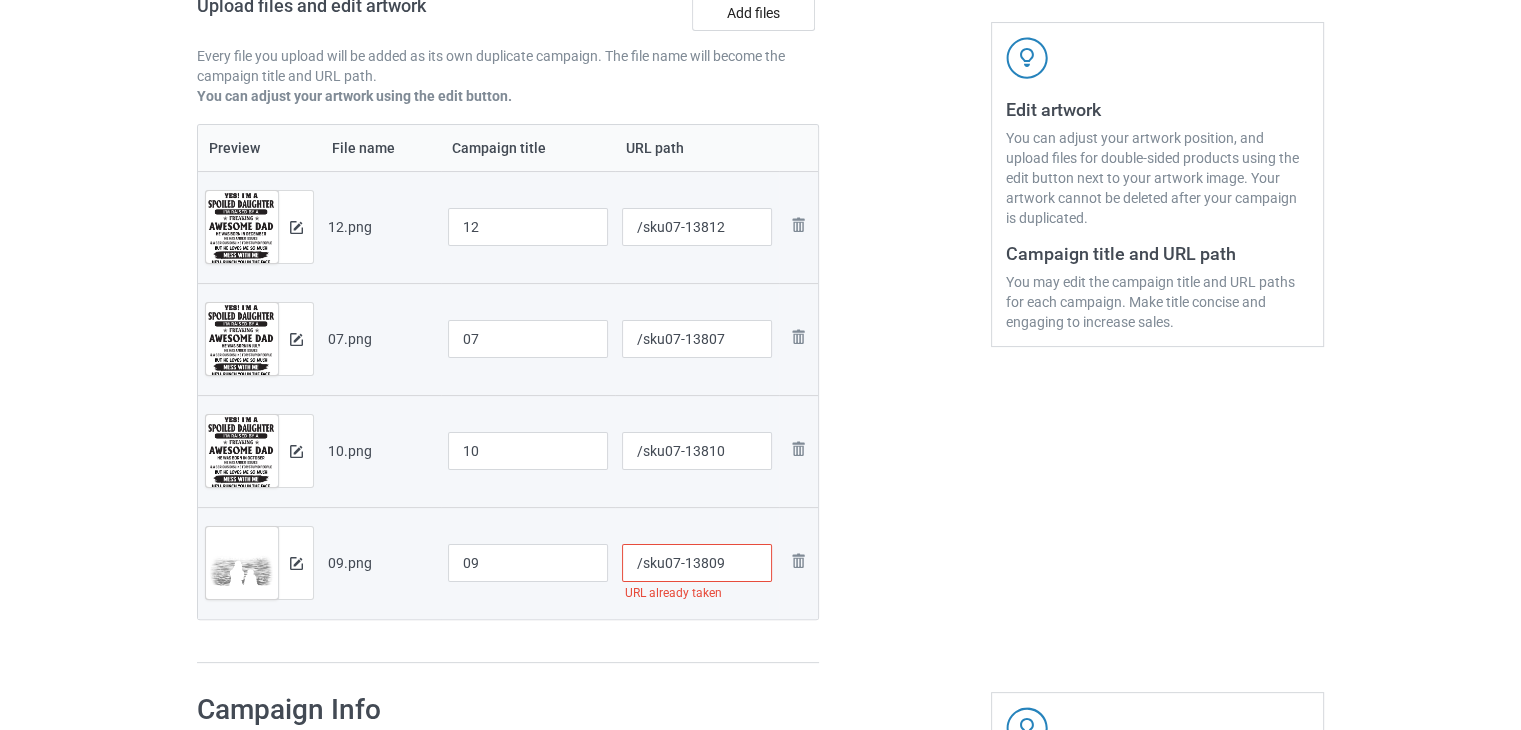 type on "/sku07-13809" 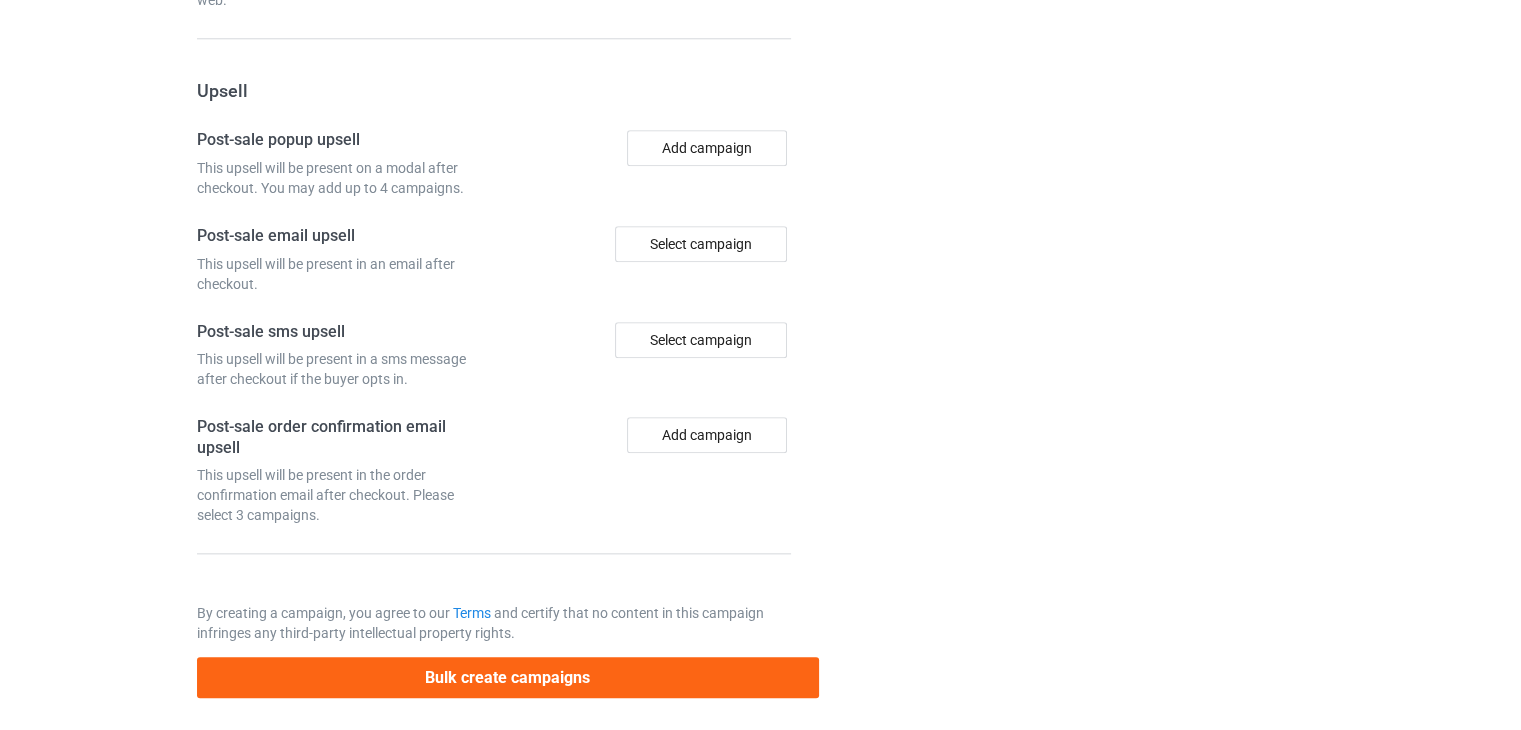 scroll, scrollTop: 2148, scrollLeft: 0, axis: vertical 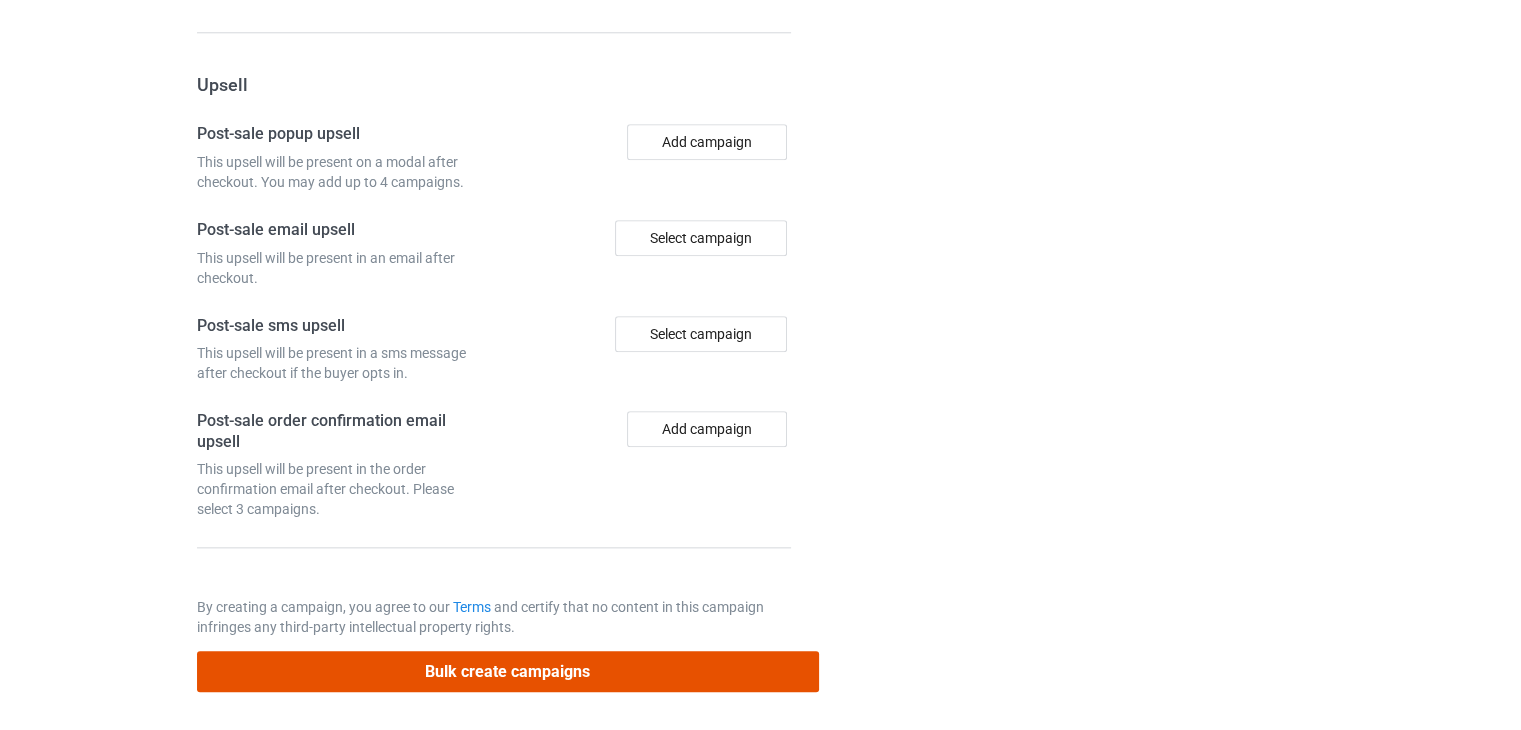 click on "Bulk create campaigns" at bounding box center [508, 671] 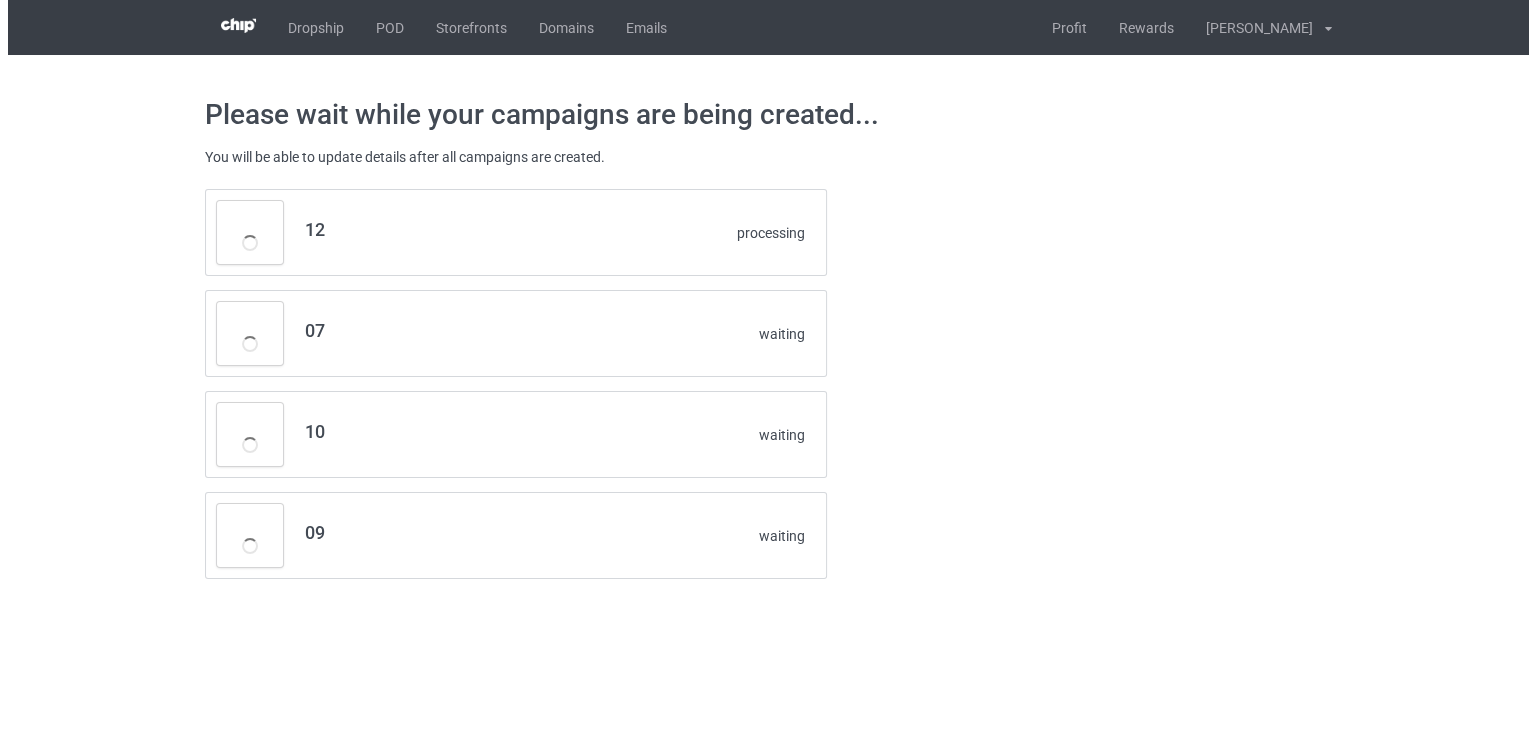 scroll, scrollTop: 0, scrollLeft: 0, axis: both 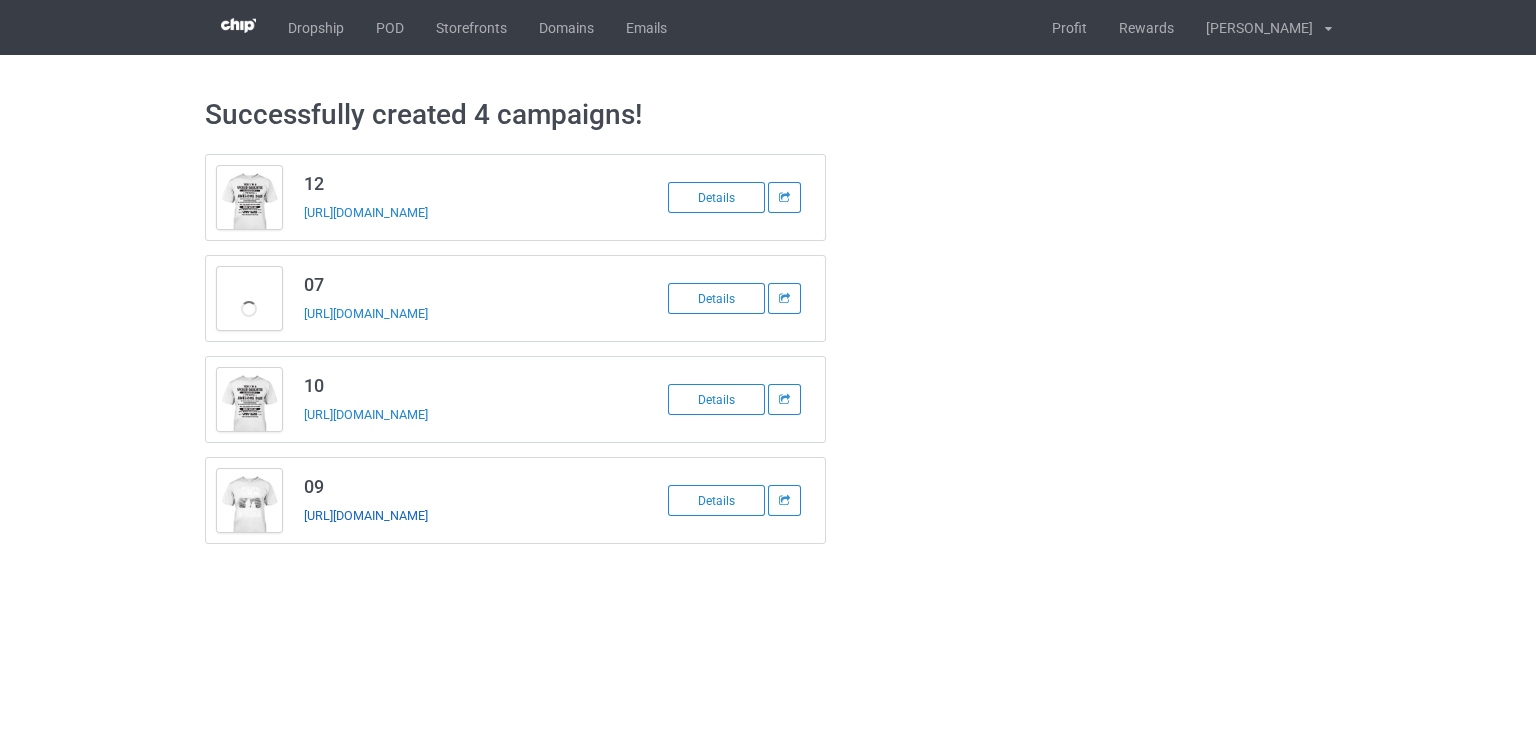 click on "https://www.teechip.com/sku07-13809" at bounding box center [366, 515] 